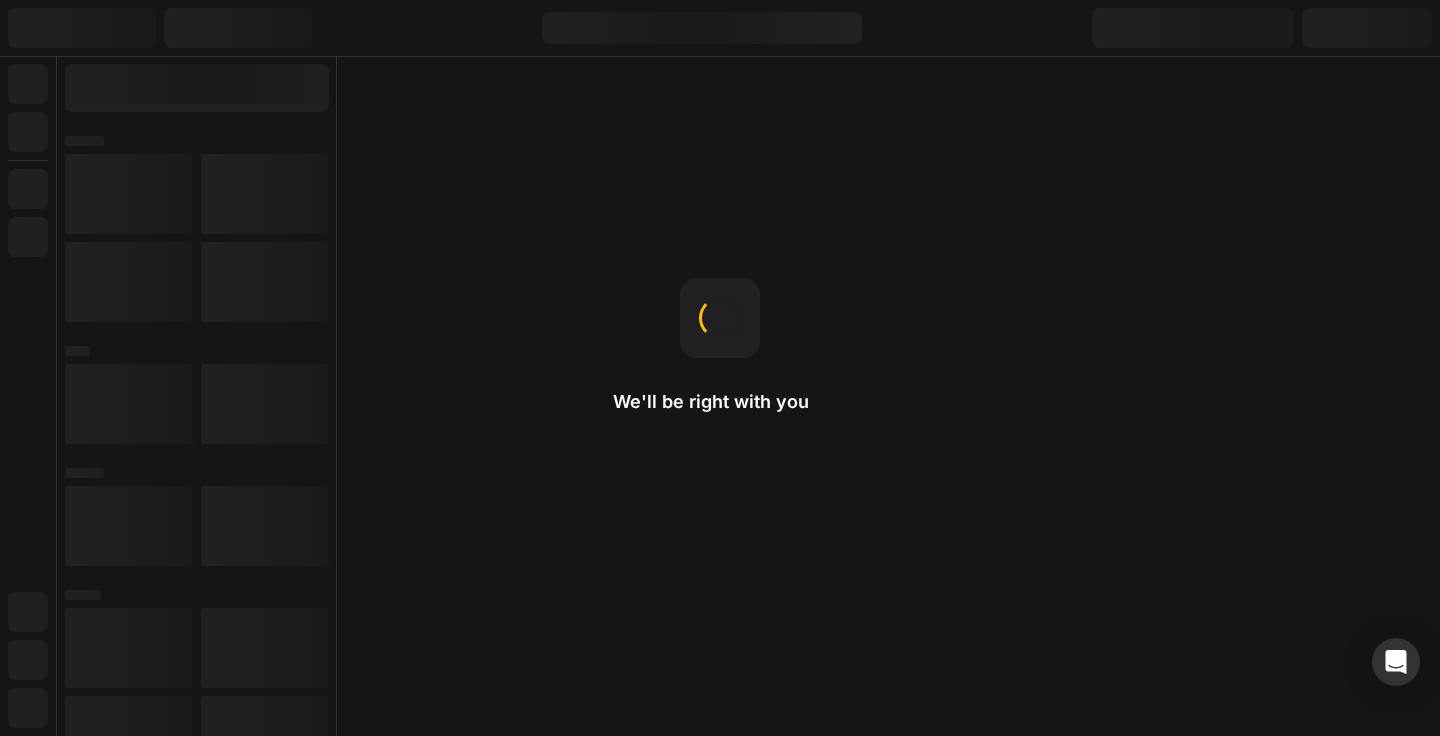 scroll, scrollTop: 0, scrollLeft: 0, axis: both 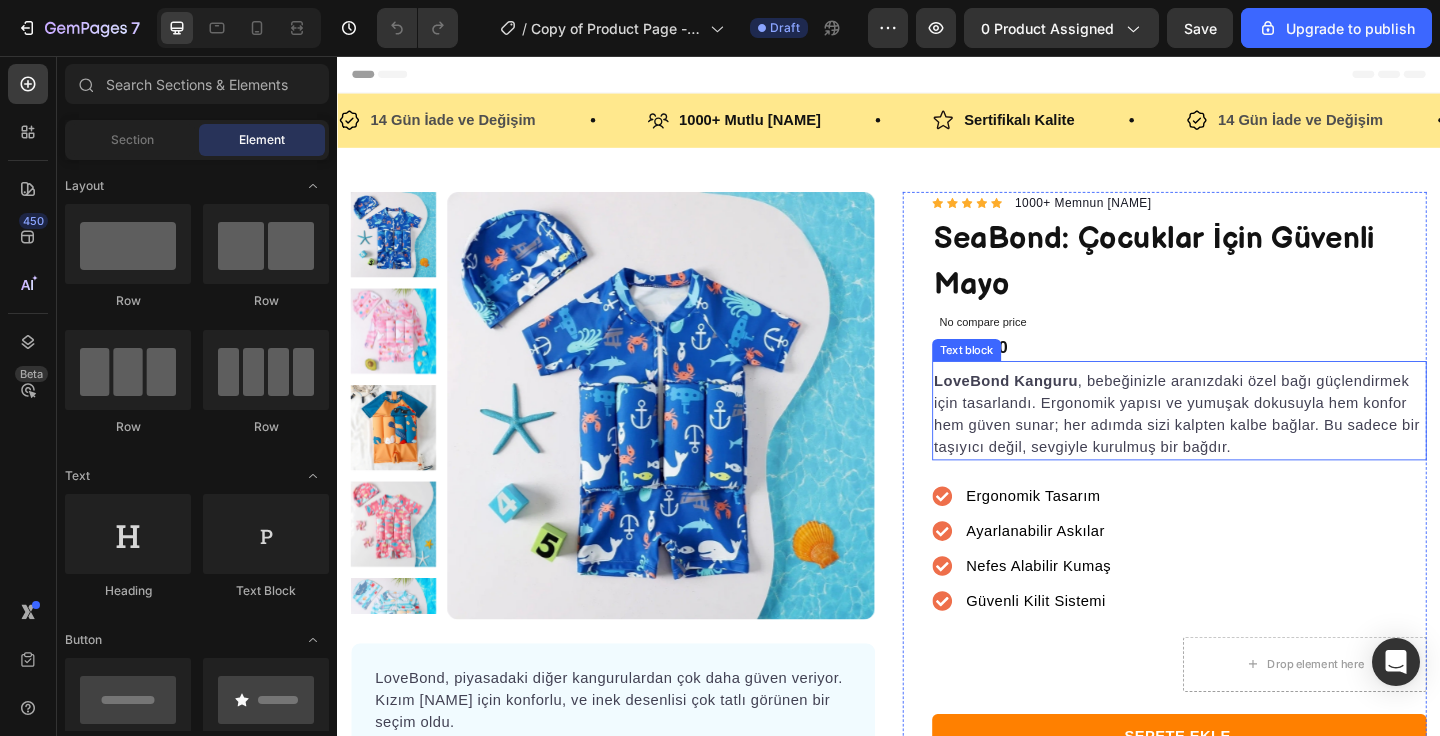 click on "LoveBond Kanguru , bebeğinizle aranızdaki özel bağı güçlendirmek için tasarlandı. Ergonomik yapısı ve yumuşak dokusuyla hem konfor hem güven sunar; her adımda sizi kalpten kalbe bağlar. Bu sadece bir taşıyıcı değil, sevgiyle kurulmuş bir bağdır." at bounding box center [1253, 446] 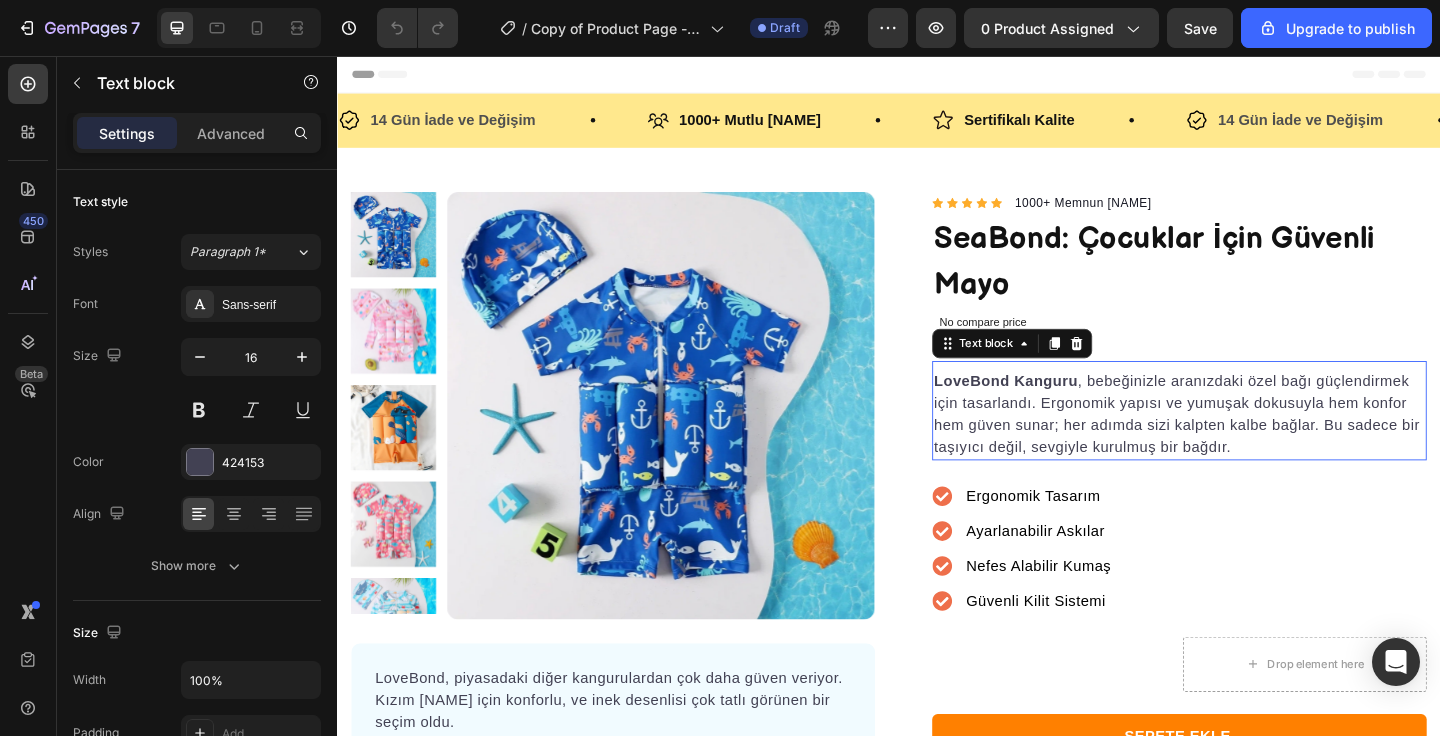 click on "LoveBond Kanguru , bebeğinizle aranızdaki özel bağı güçlendirmek için tasarlandı. Ergonomik yapısı ve yumuşak dokusuyla hem konfor hem güven sunar; her adımda sizi kalpten kalbe bağlar. Bu sadece bir taşıyıcı değil, sevgiyle kurulmuş bir bağdır." at bounding box center [1253, 446] 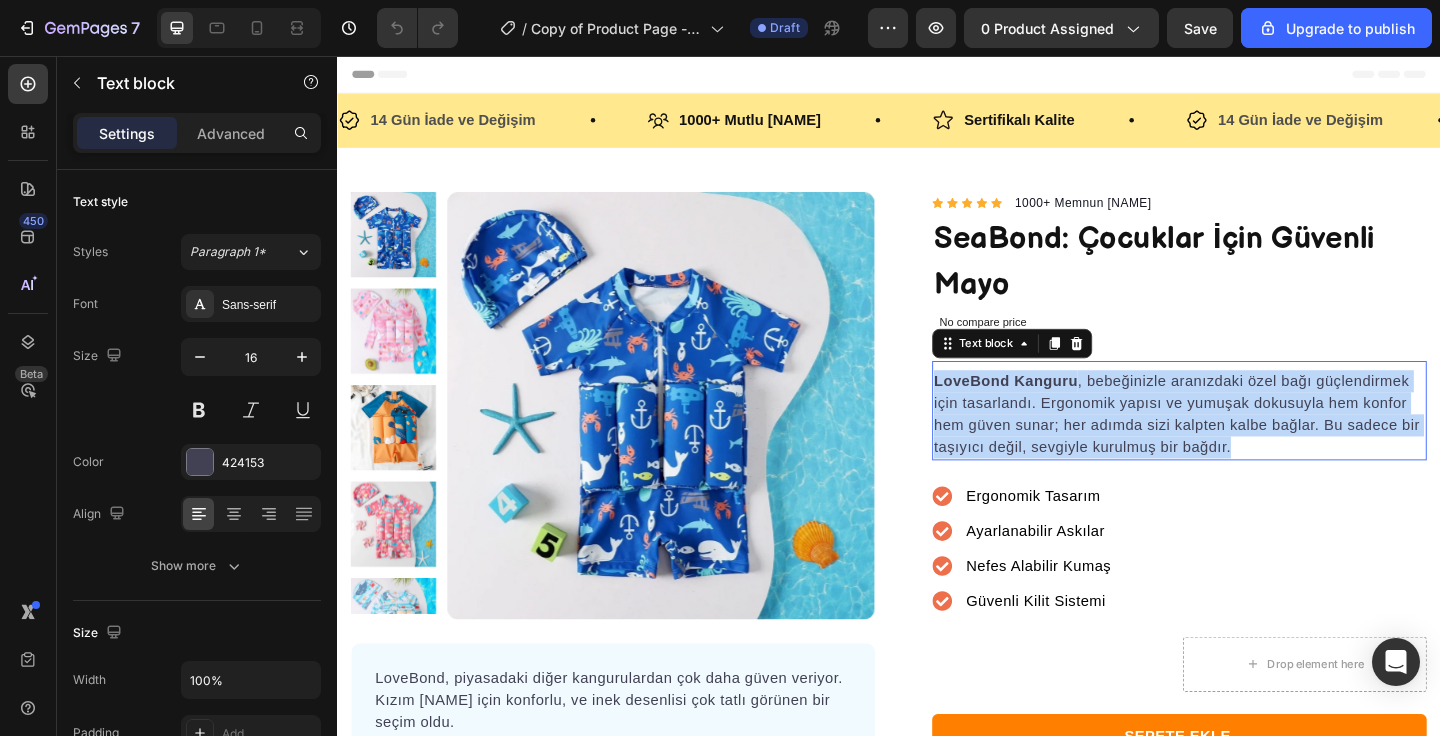 click on "LoveBond Kanguru , bebeğinizle aranızdaki özel bağı güçlendirmek için tasarlandı. Ergonomik yapısı ve yumuşak dokusuyla hem konfor hem güven sunar; her adımda sizi kalpten kalbe bağlar. Bu sadece bir taşıyıcı değil, sevgiyle kurulmuş bir bağdır." at bounding box center (1253, 446) 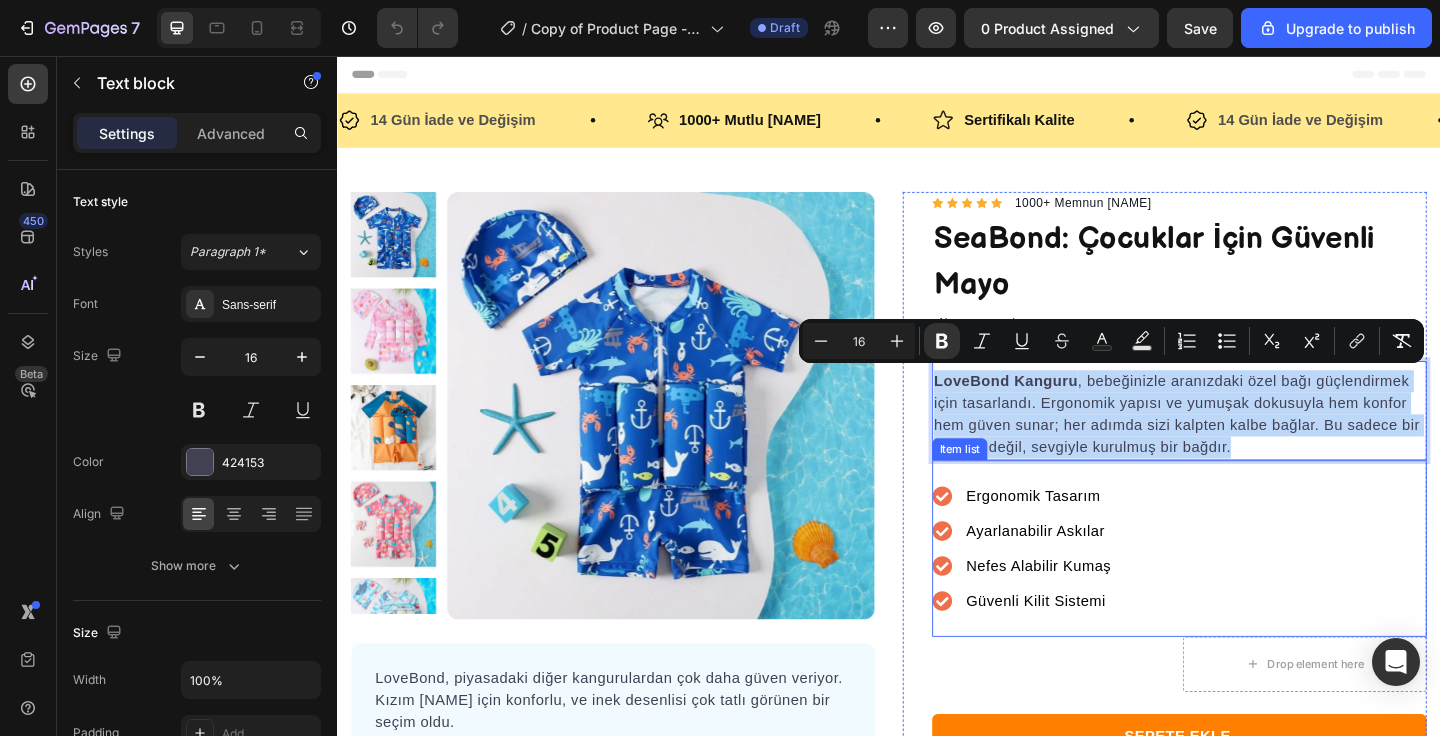 click on "Ergonomik Tasarım" at bounding box center [1094, 534] 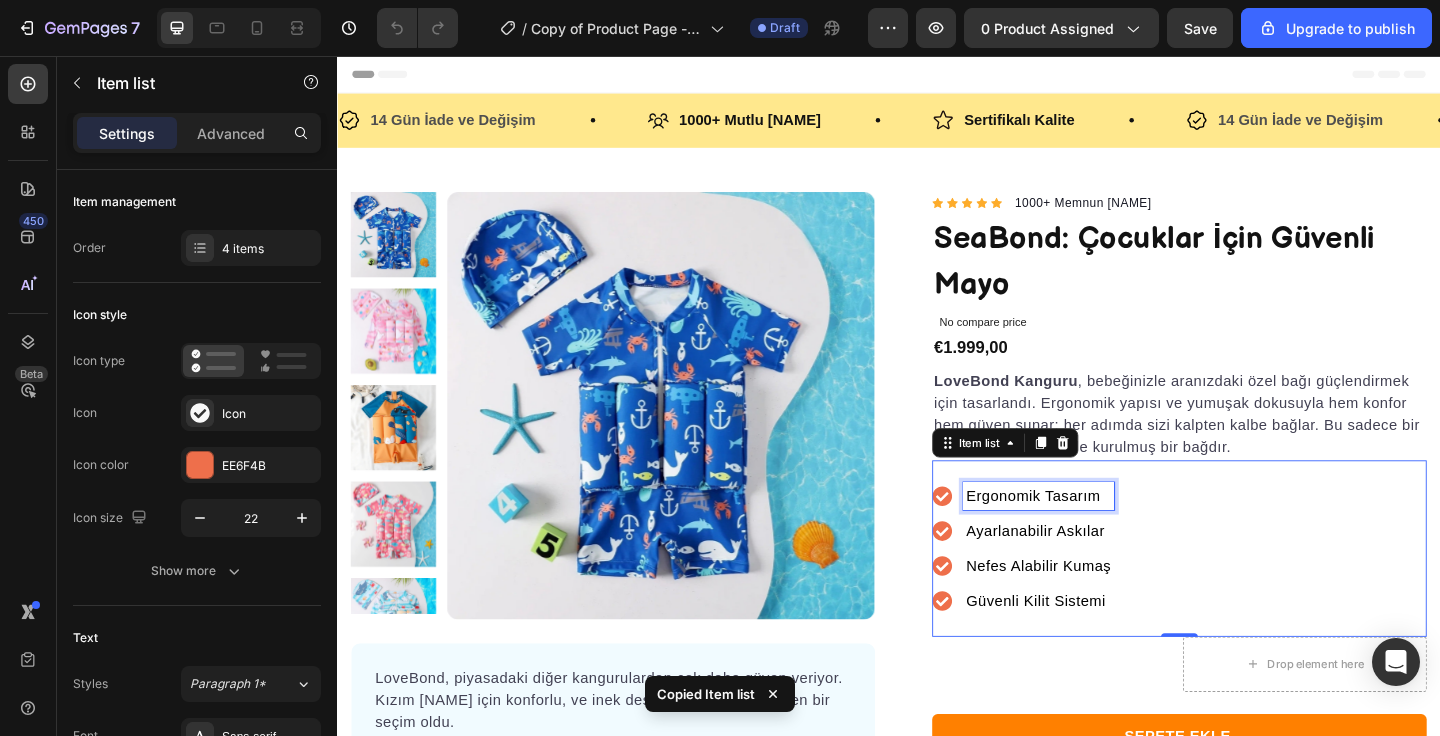 click on "Ergonomik Tasarım" at bounding box center (1094, 534) 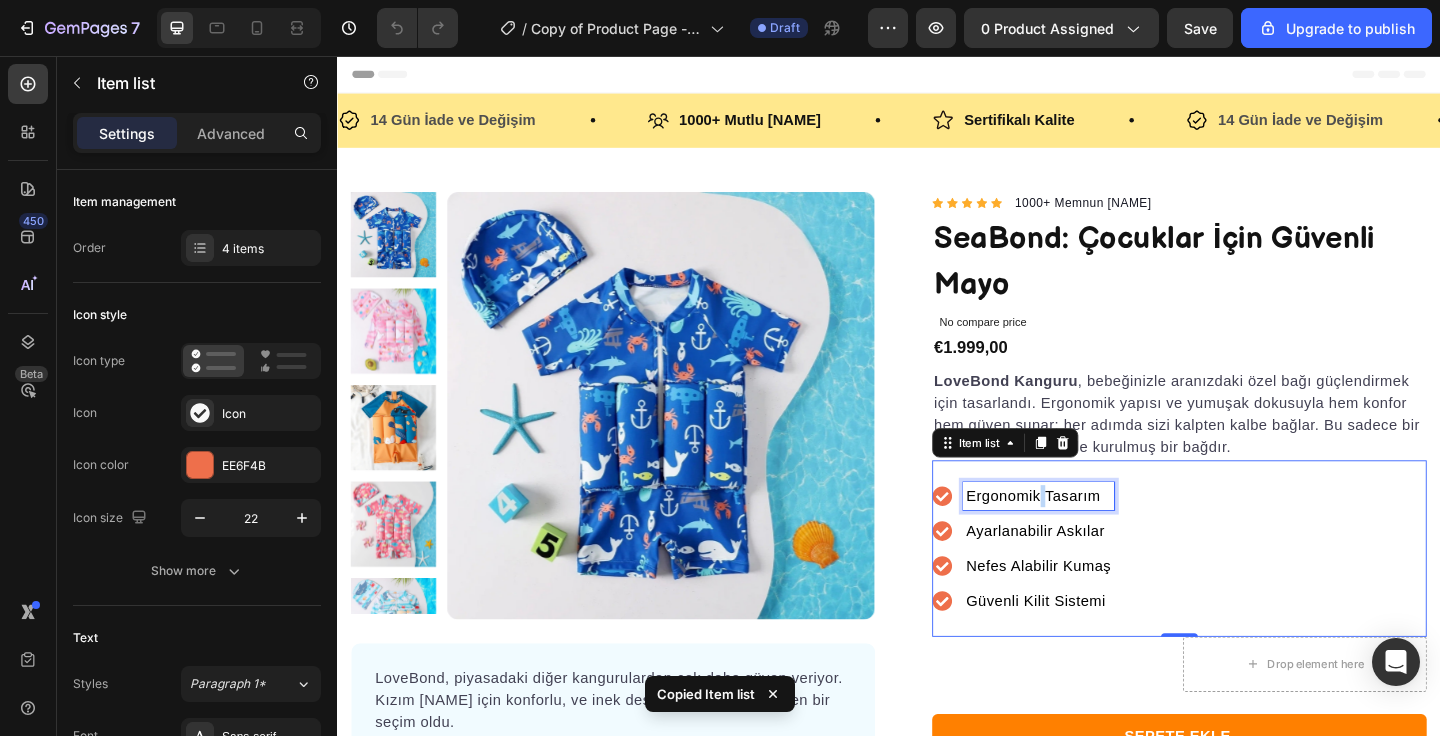 click on "Ergonomik Tasarım" at bounding box center (1094, 534) 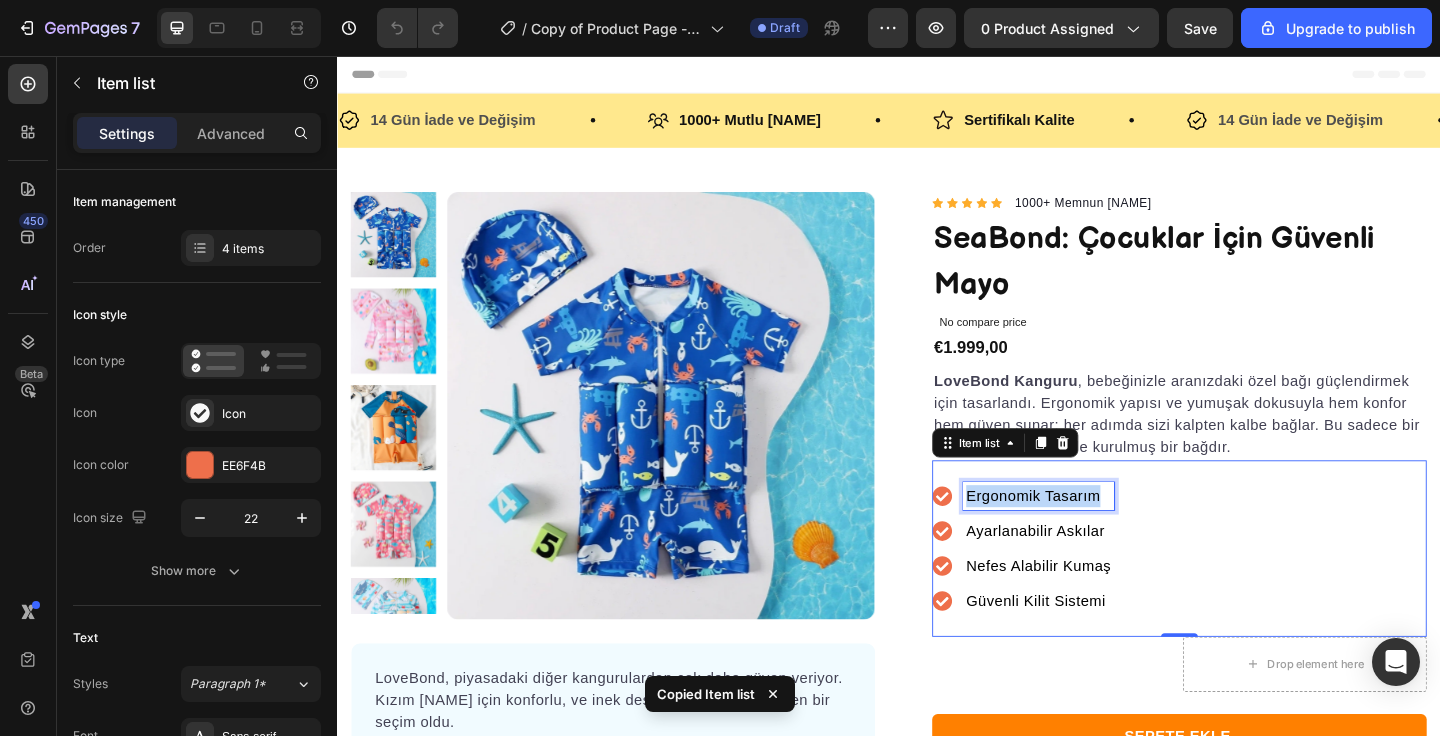 click on "Ergonomik Tasarım" at bounding box center [1094, 534] 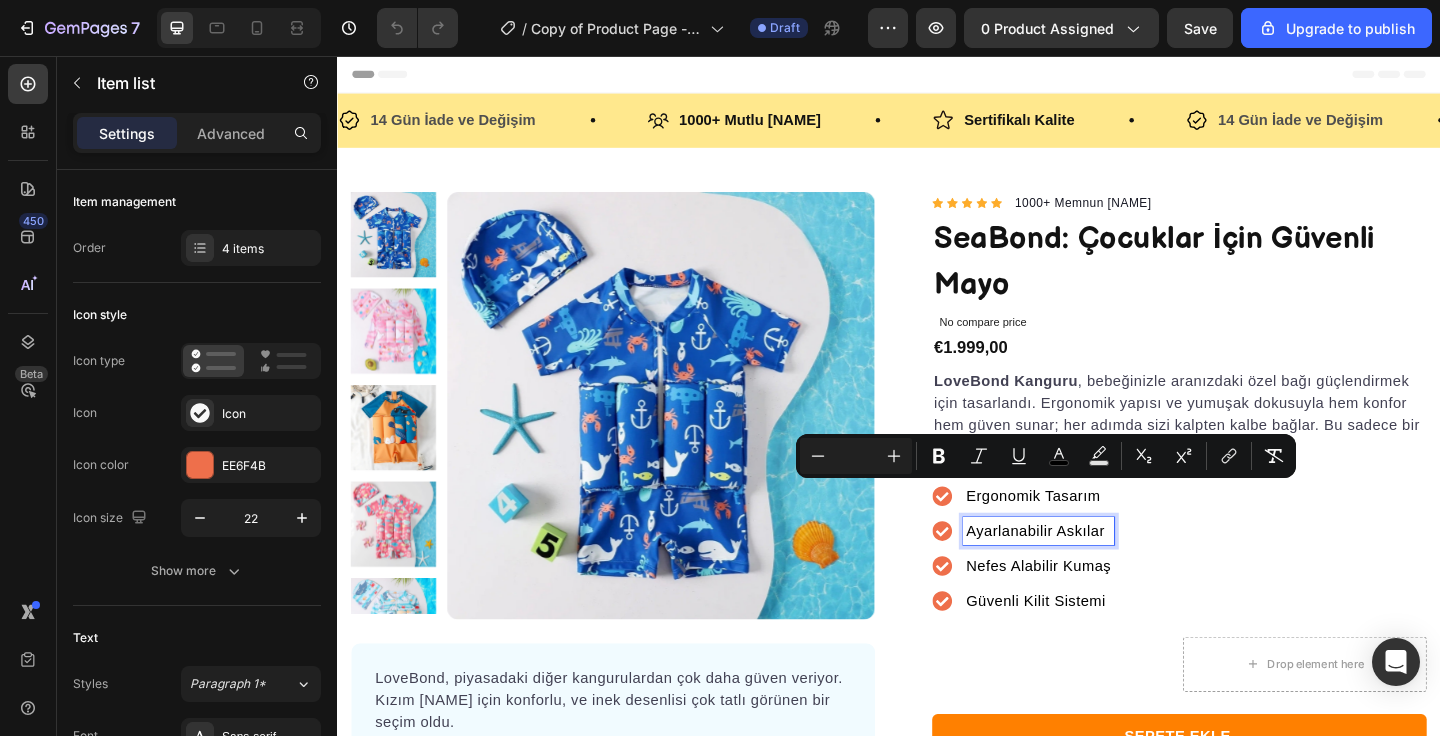 click on "Ayarlanabilir Askılar" at bounding box center [1100, 573] 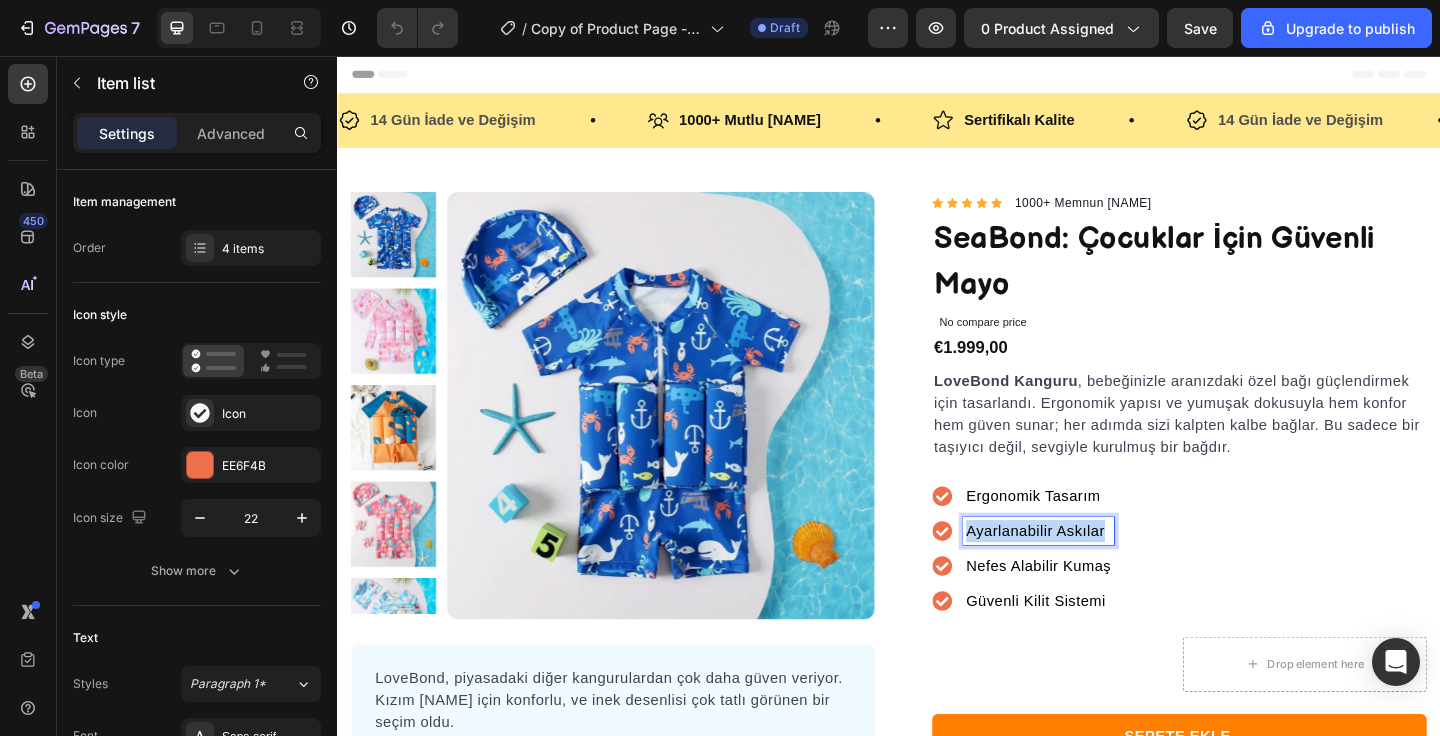 click on "Ayarlanabilir Askılar" at bounding box center [1100, 573] 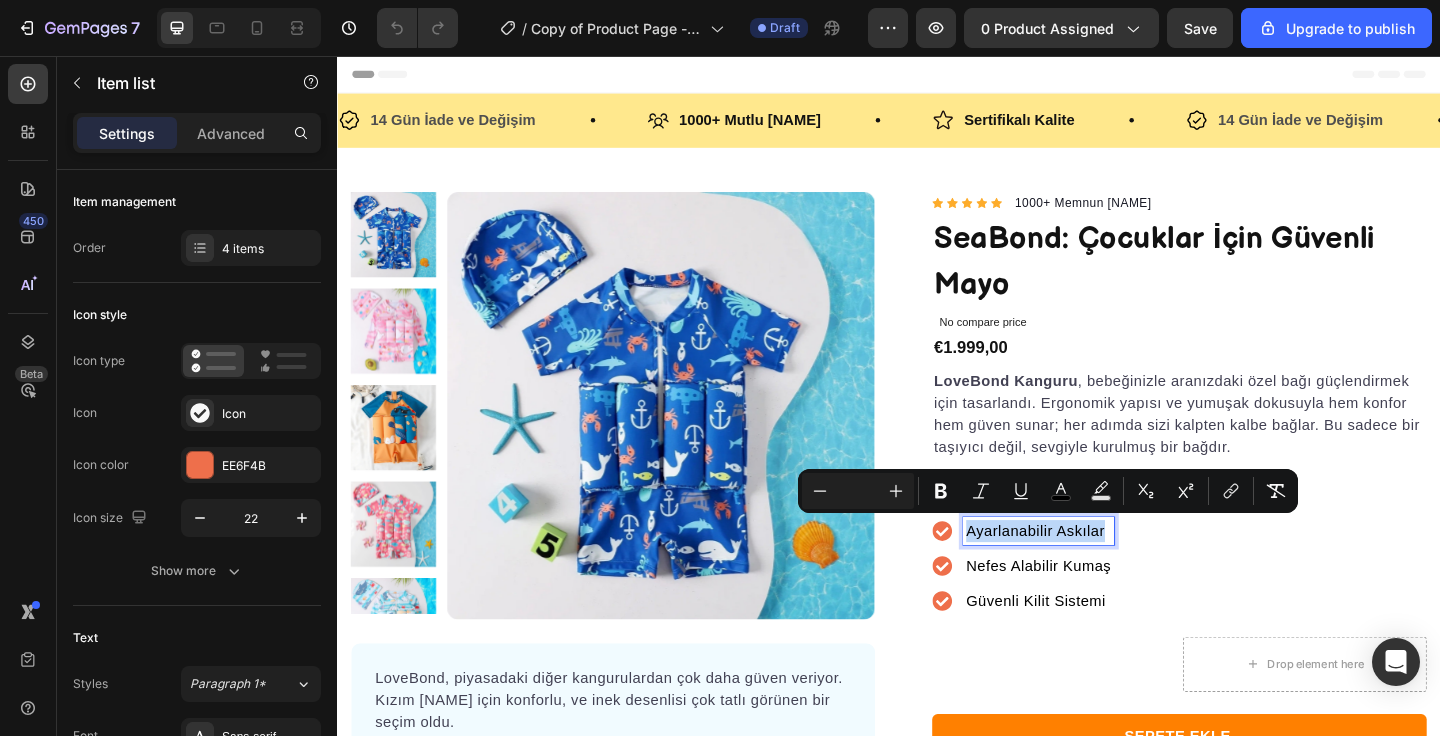 copy on "Ayarlanabilir Askılar" 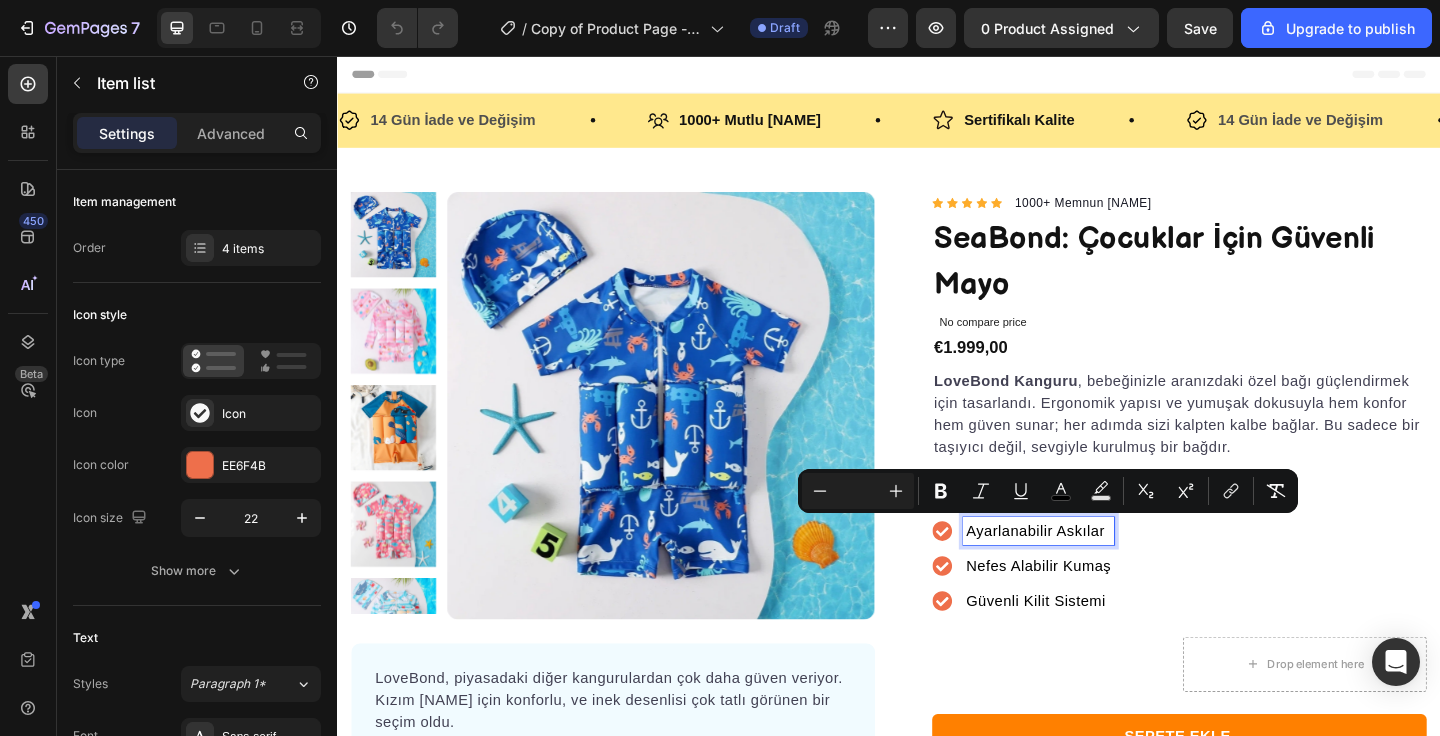 click on "Nefes Alabilir Kumaş" at bounding box center [1100, 610] 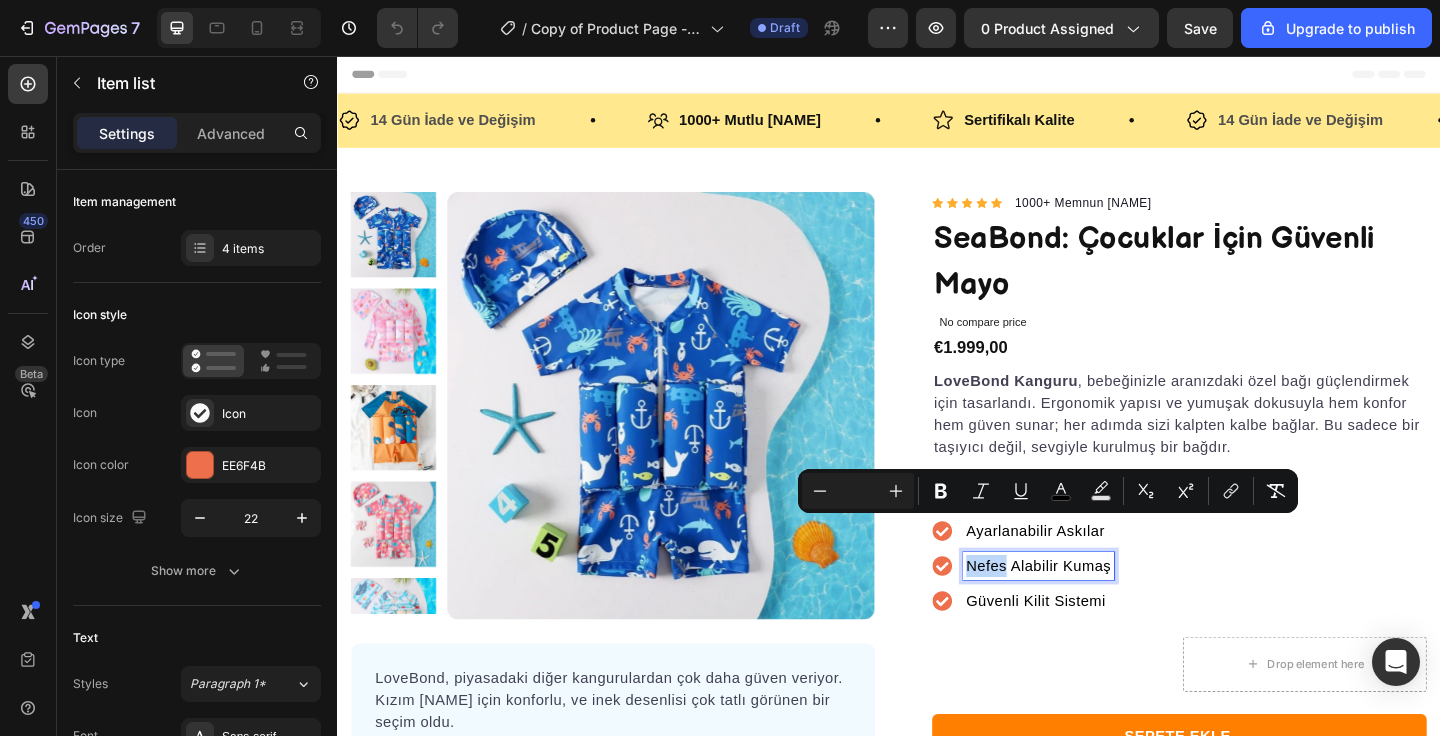 click on "Nefes Alabilir Kumaş" at bounding box center (1100, 610) 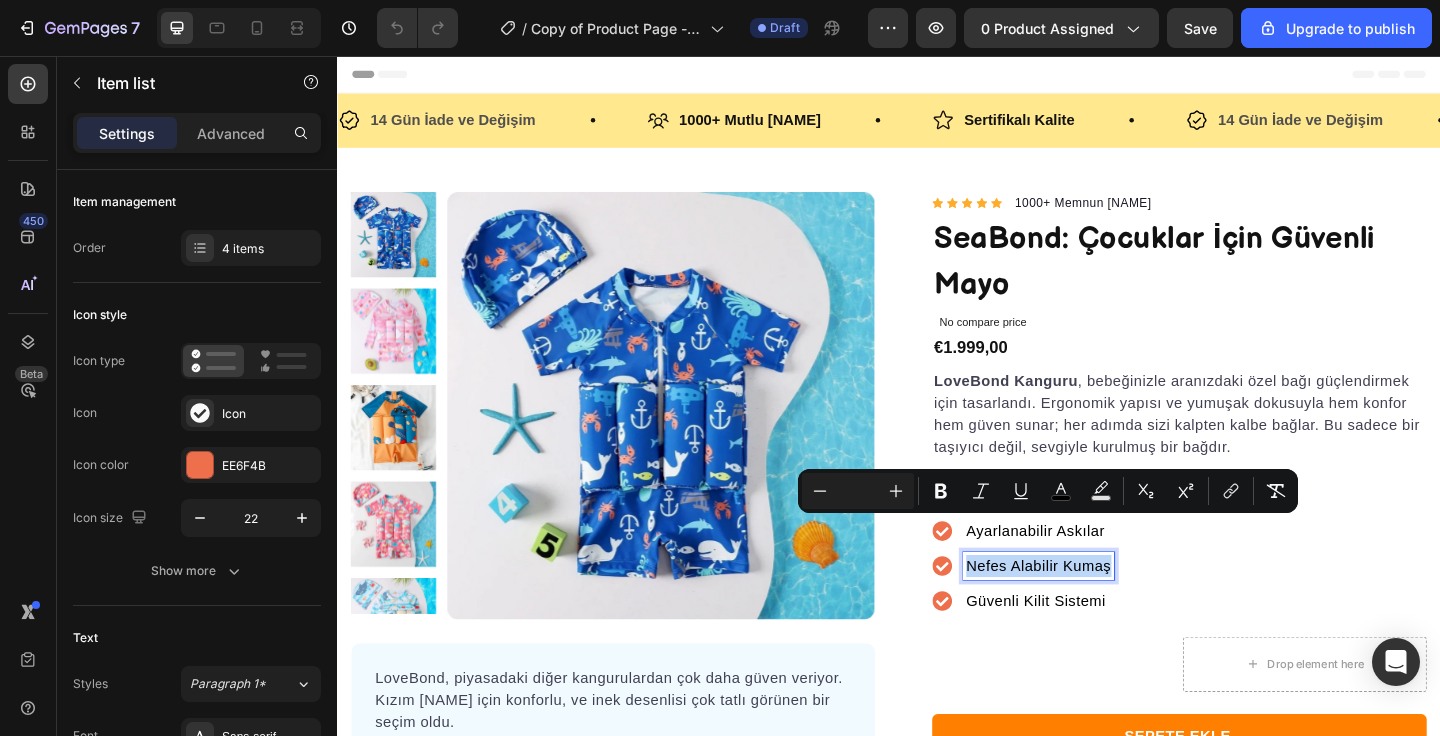 click on "Nefes Alabilir Kumaş" at bounding box center [1100, 610] 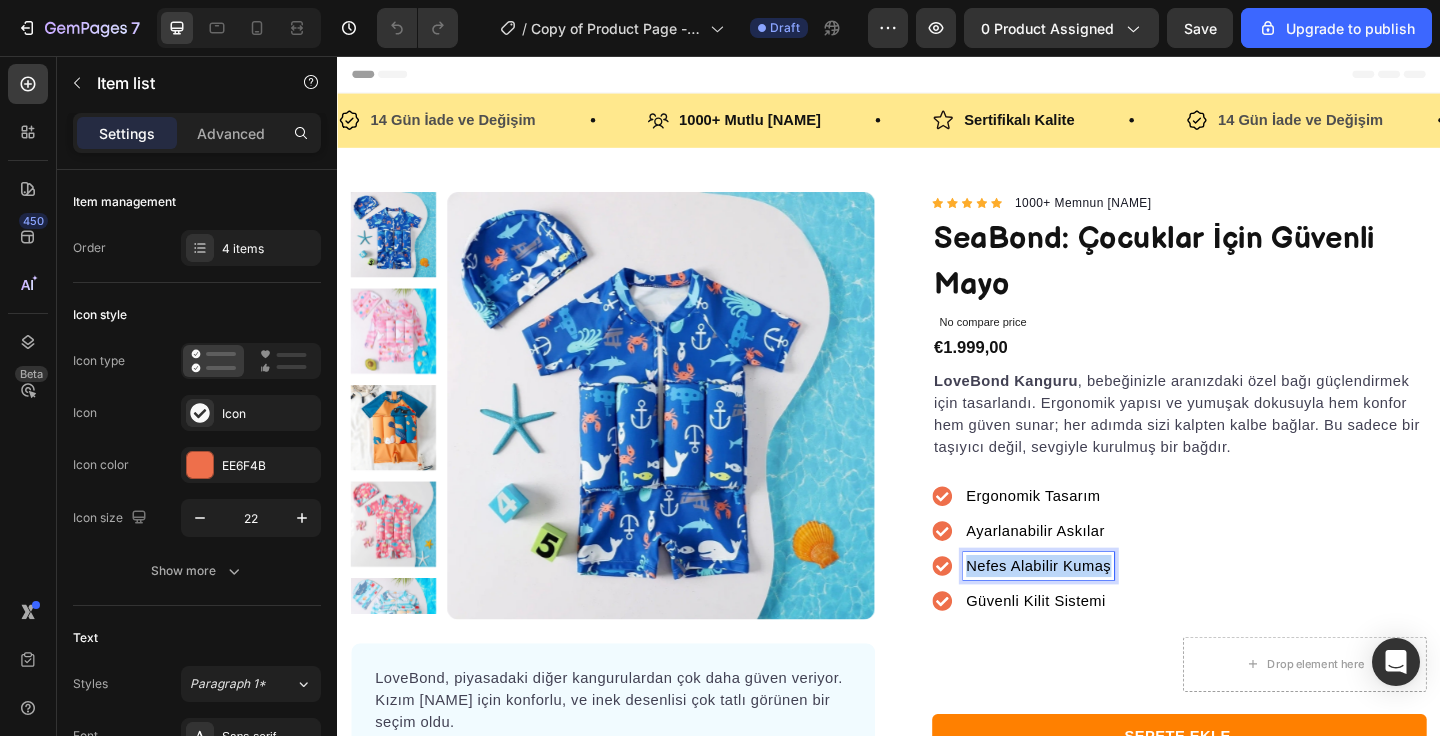 copy on "Nefes Alabilir Kumaş" 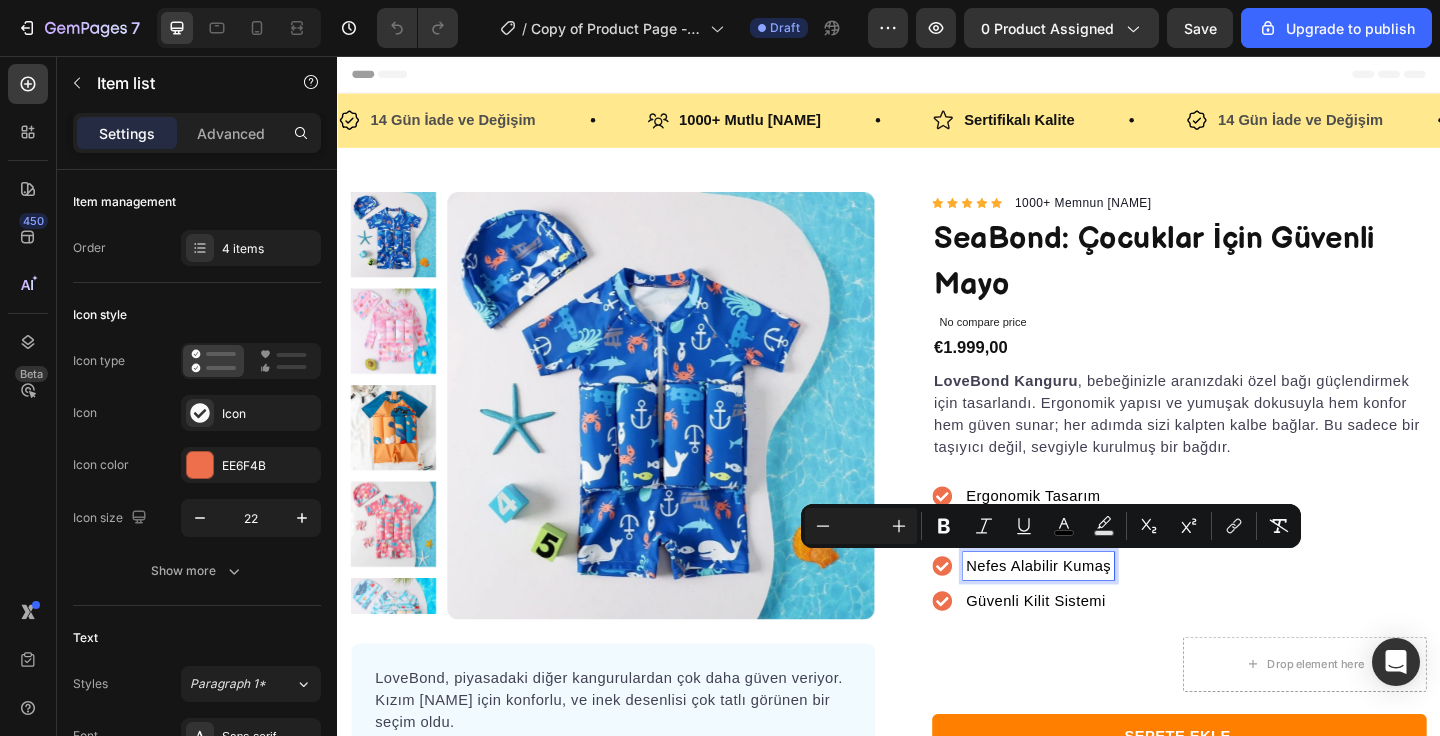click on "Güvenli Kilit Sistemi" at bounding box center (1100, 649) 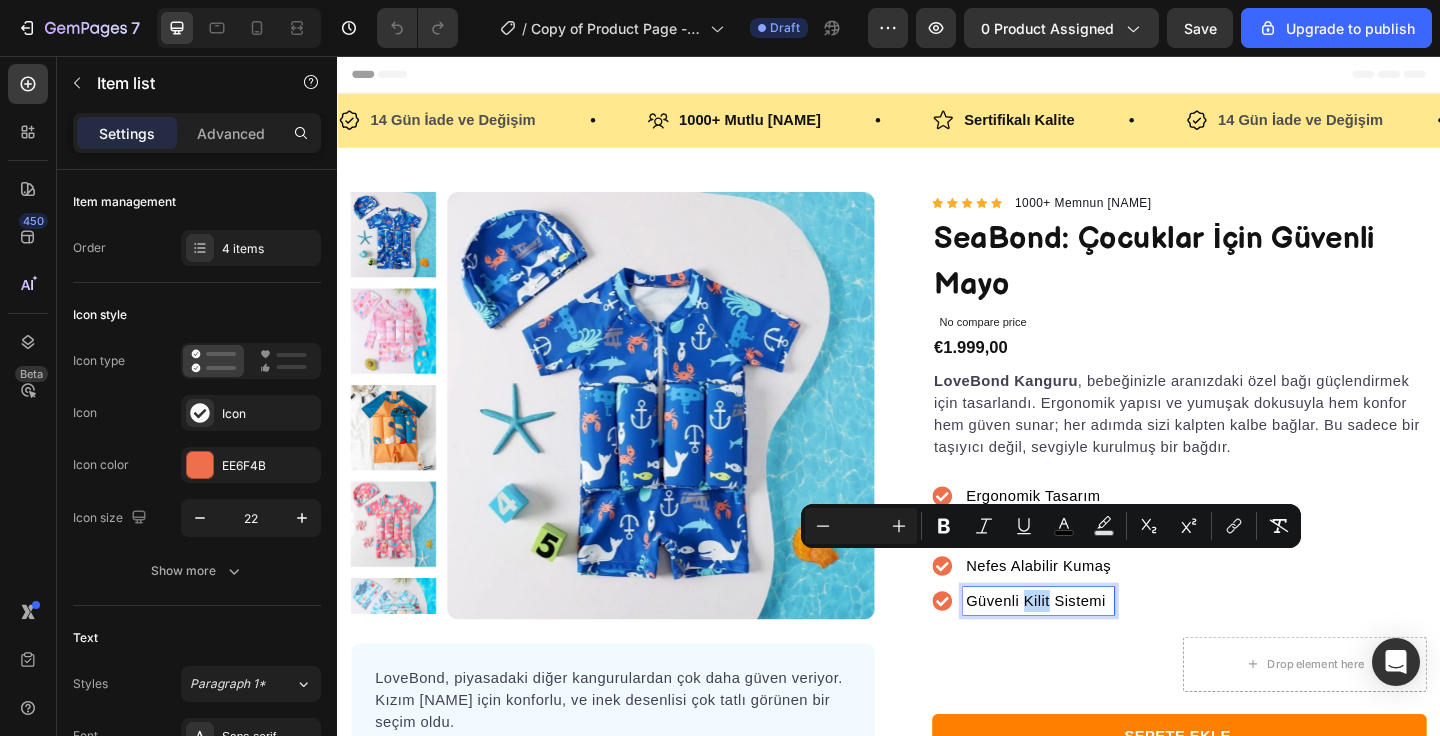 click on "Güvenli Kilit Sistemi" at bounding box center [1100, 649] 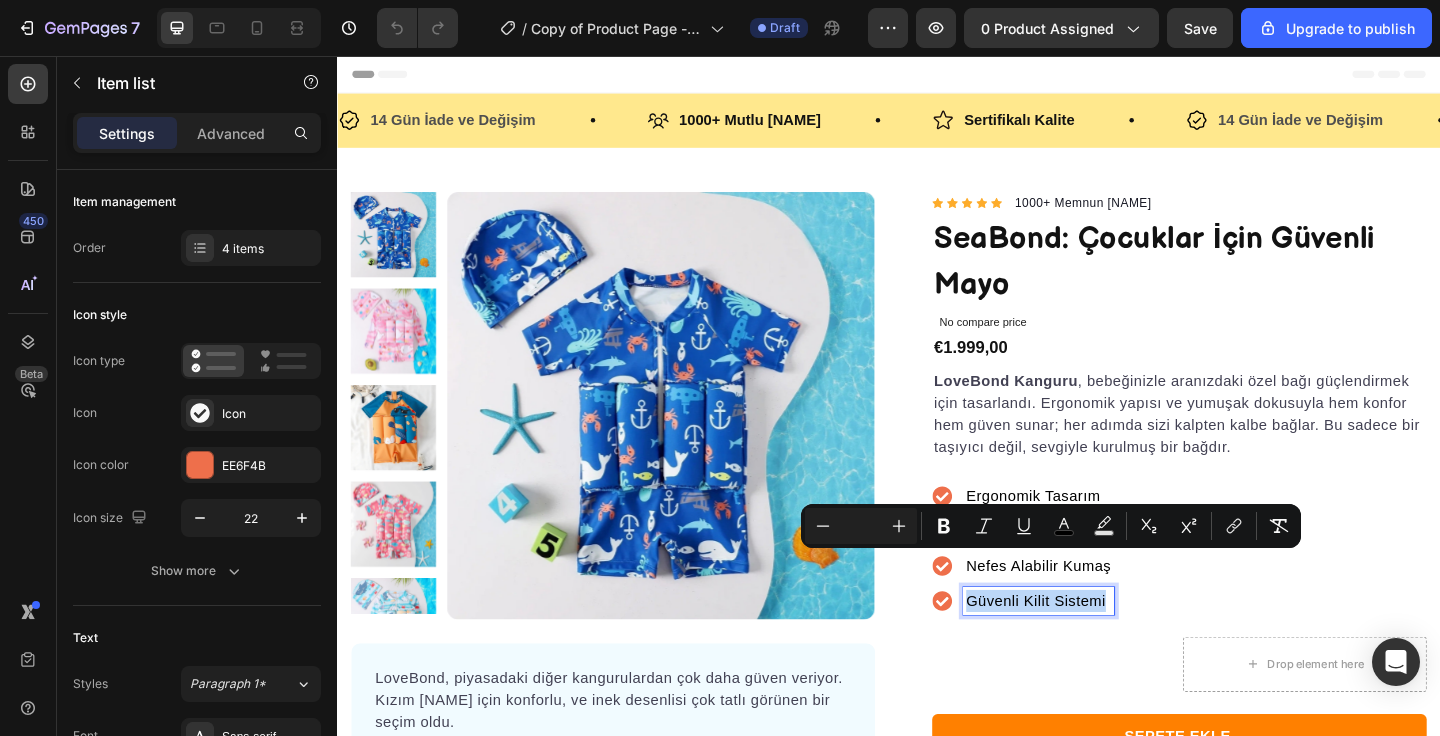 click on "Güvenli Kilit Sistemi" at bounding box center [1100, 649] 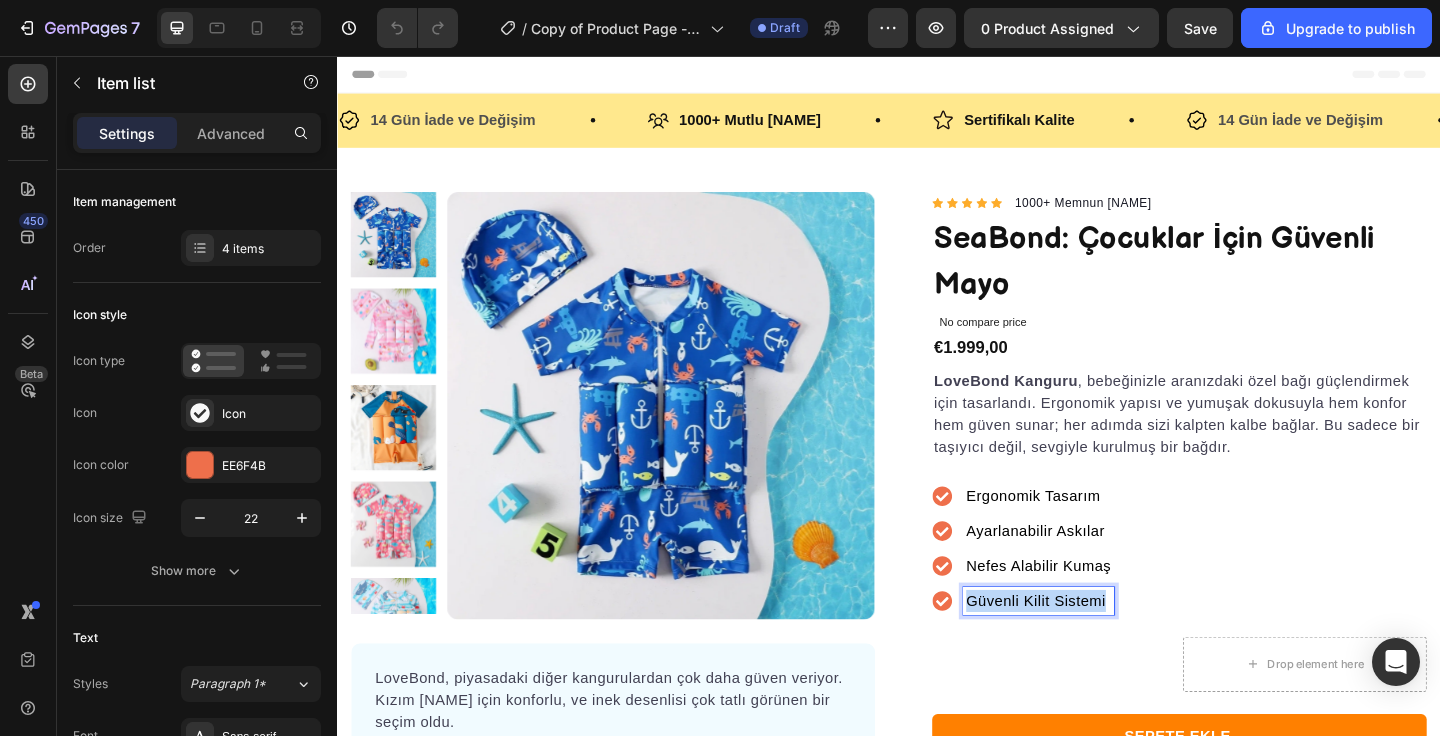 copy on "Güvenli Kilit Sistemi" 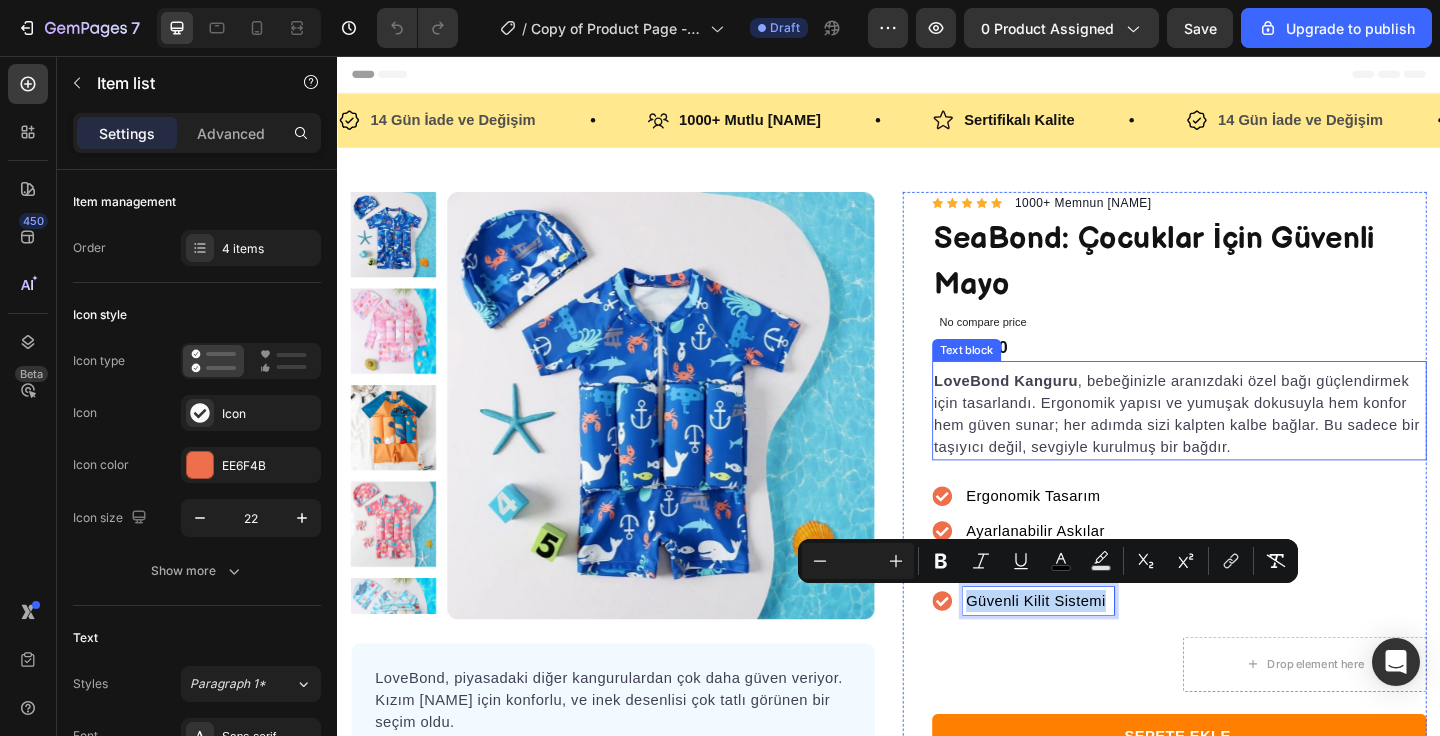 scroll, scrollTop: 158, scrollLeft: 0, axis: vertical 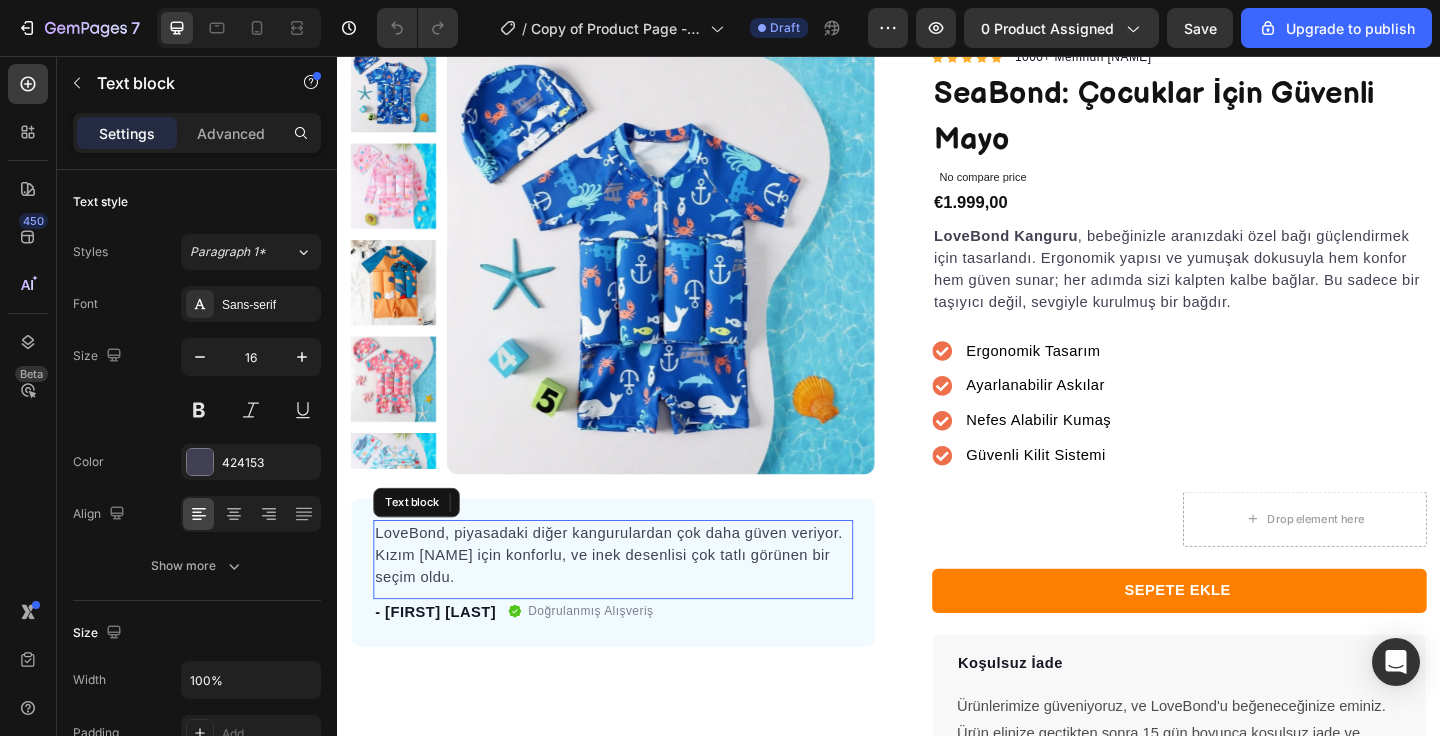 click on "LoveBond, piyasadaki diğer kangurulardan çok daha güven veriyor. Kızım [NAME] için konforlu, ve inek desenlisi çok tatlı görünen bir seçim oldu." at bounding box center (637, 599) 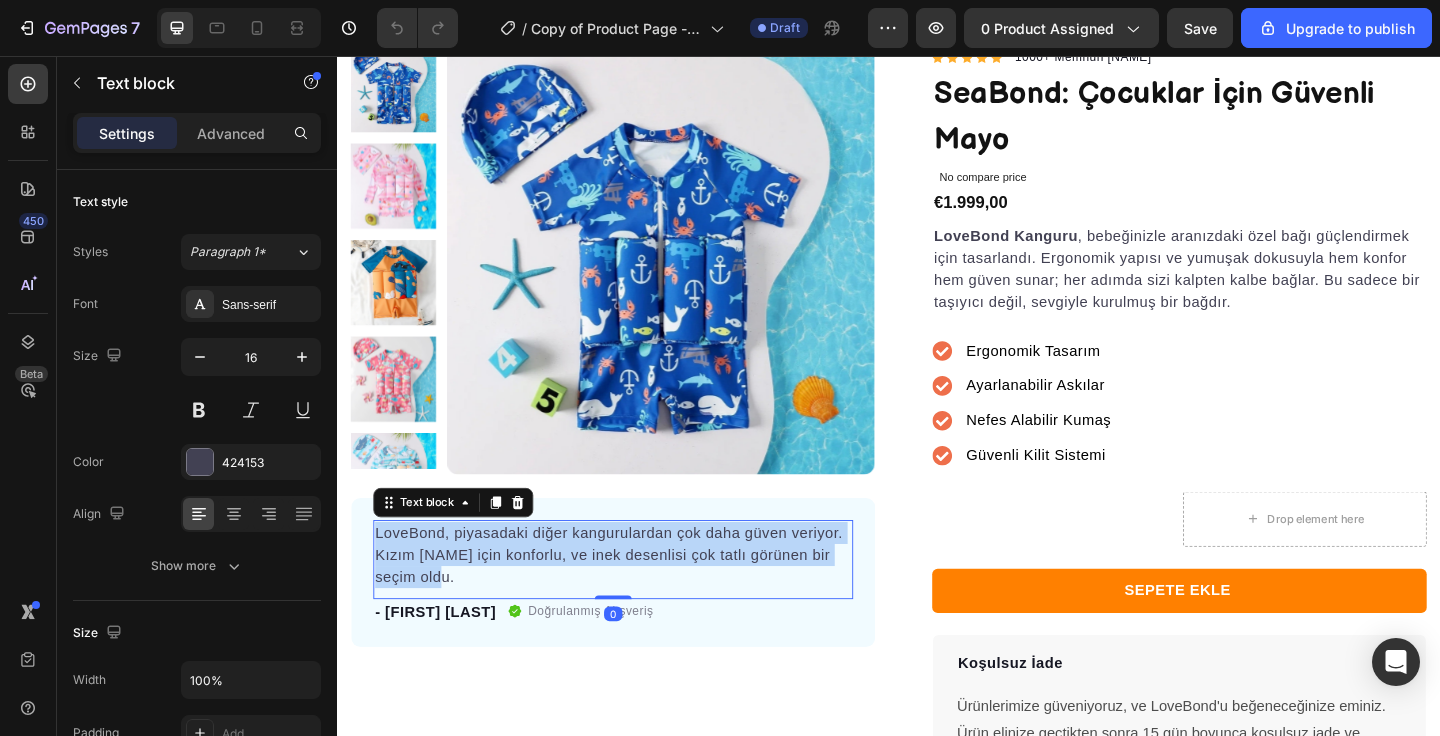 copy on "LoveBond, piyasadaki diğer kangurulardan çok daha güven veriyor. Kızım [NAME] için konforlu, ve inek desenlisi çok tatlı görünen bir seçim oldu." 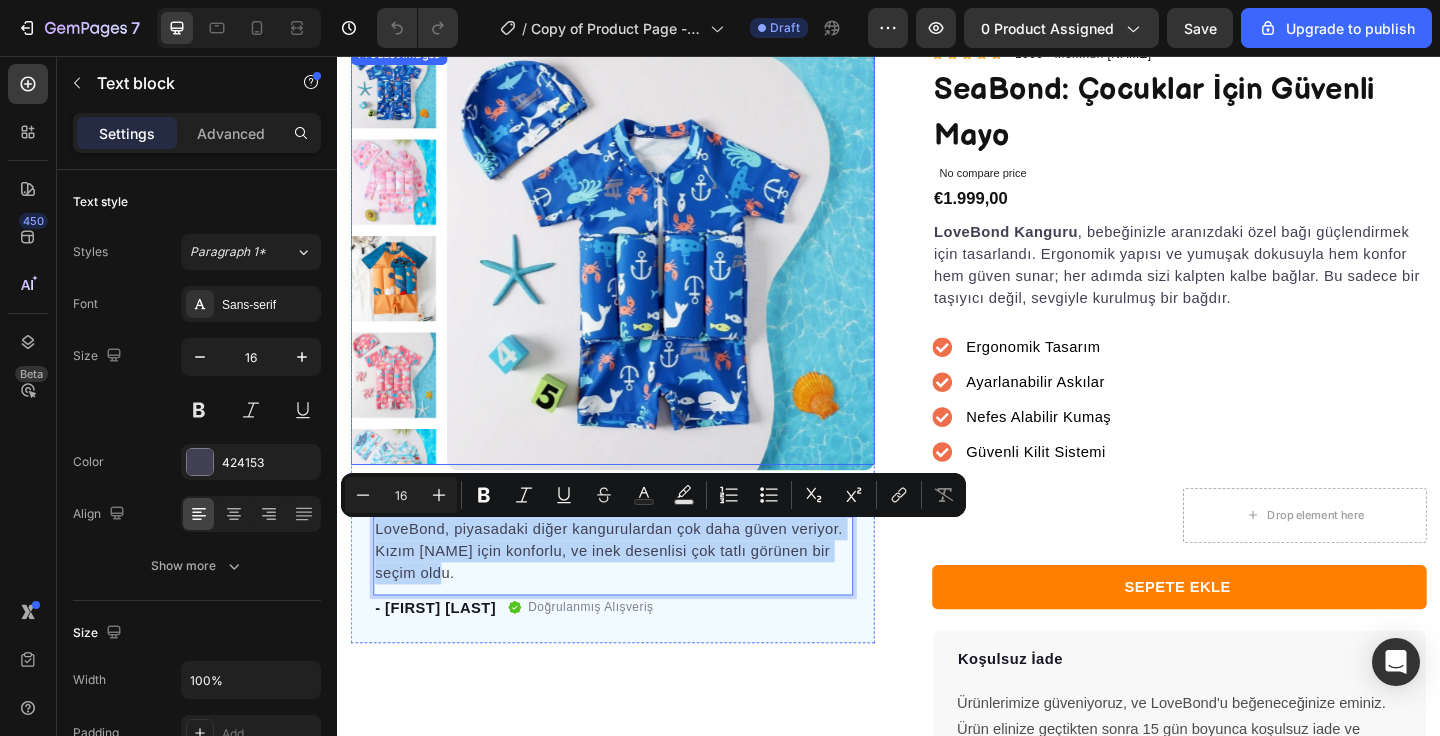 scroll, scrollTop: 178, scrollLeft: 0, axis: vertical 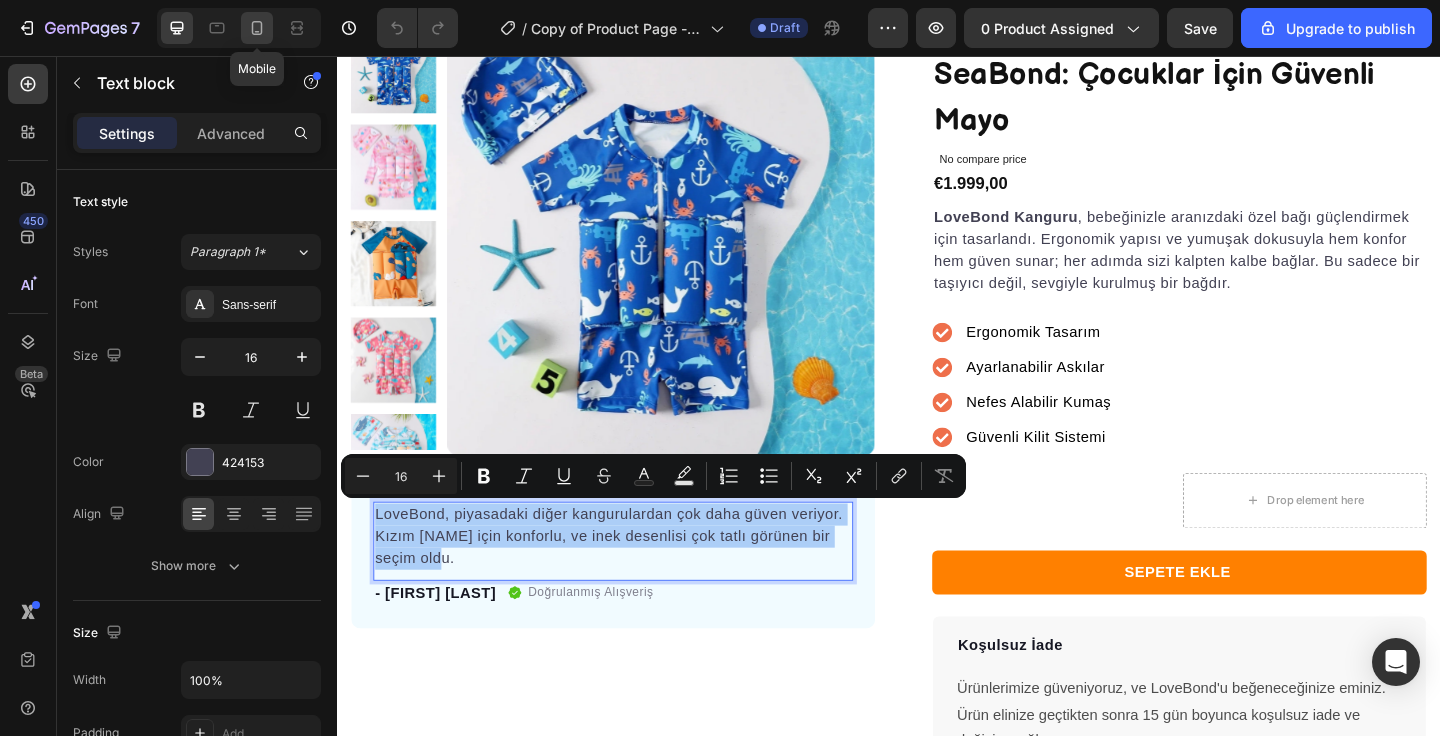click 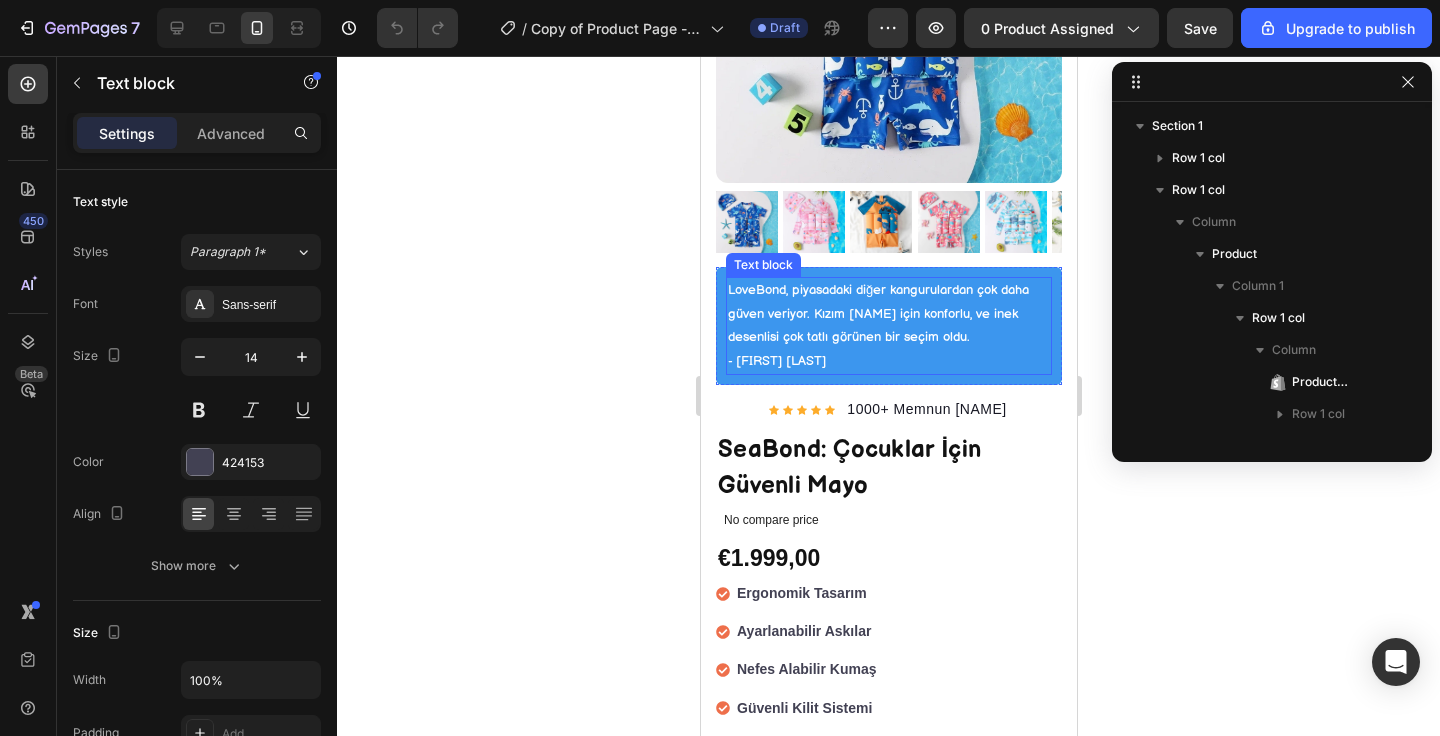 scroll, scrollTop: 294, scrollLeft: 0, axis: vertical 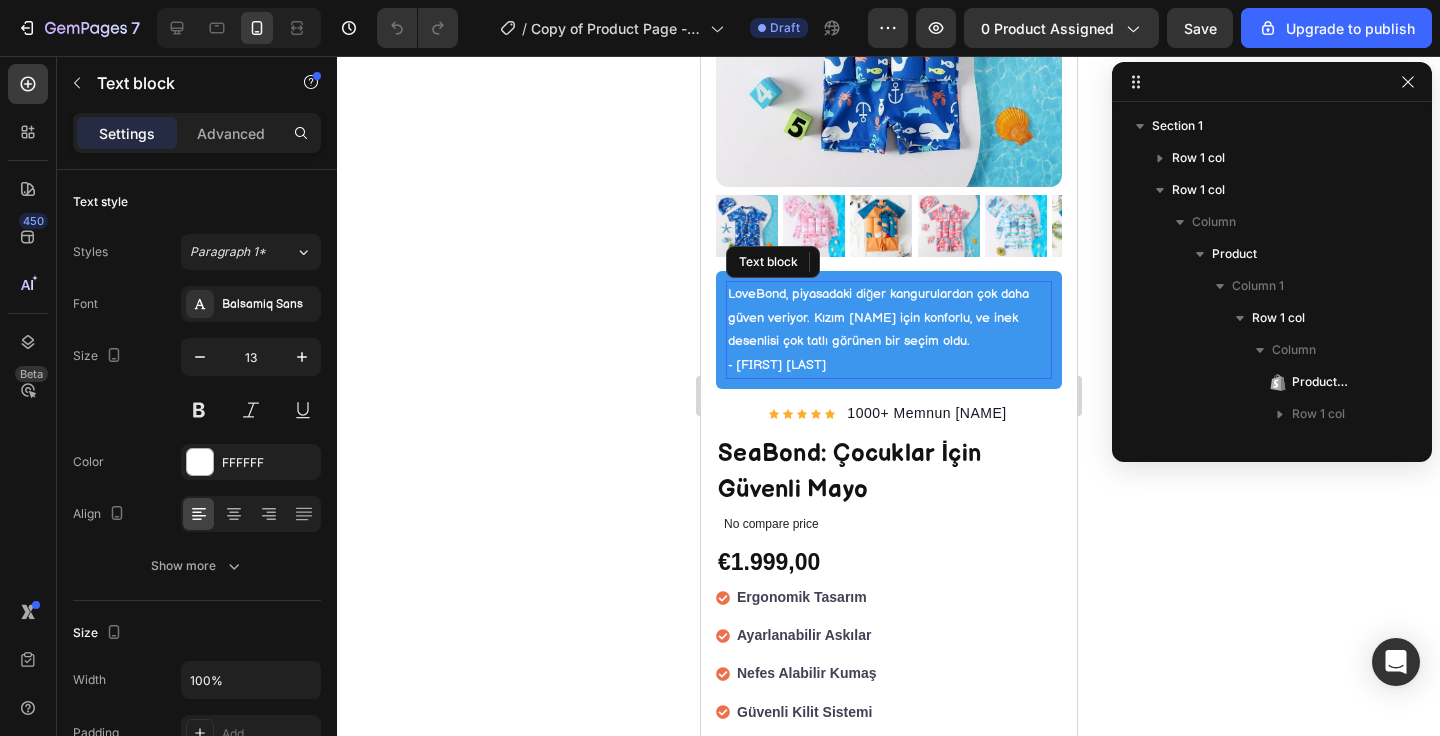 click on "LoveBond, piyasadaki diğer kangurulardan çok daha güven veriyor. Kızım [NAME] için konforlu, ve inek desenlisi çok tatlı görünen bir seçim oldu." at bounding box center [888, 318] 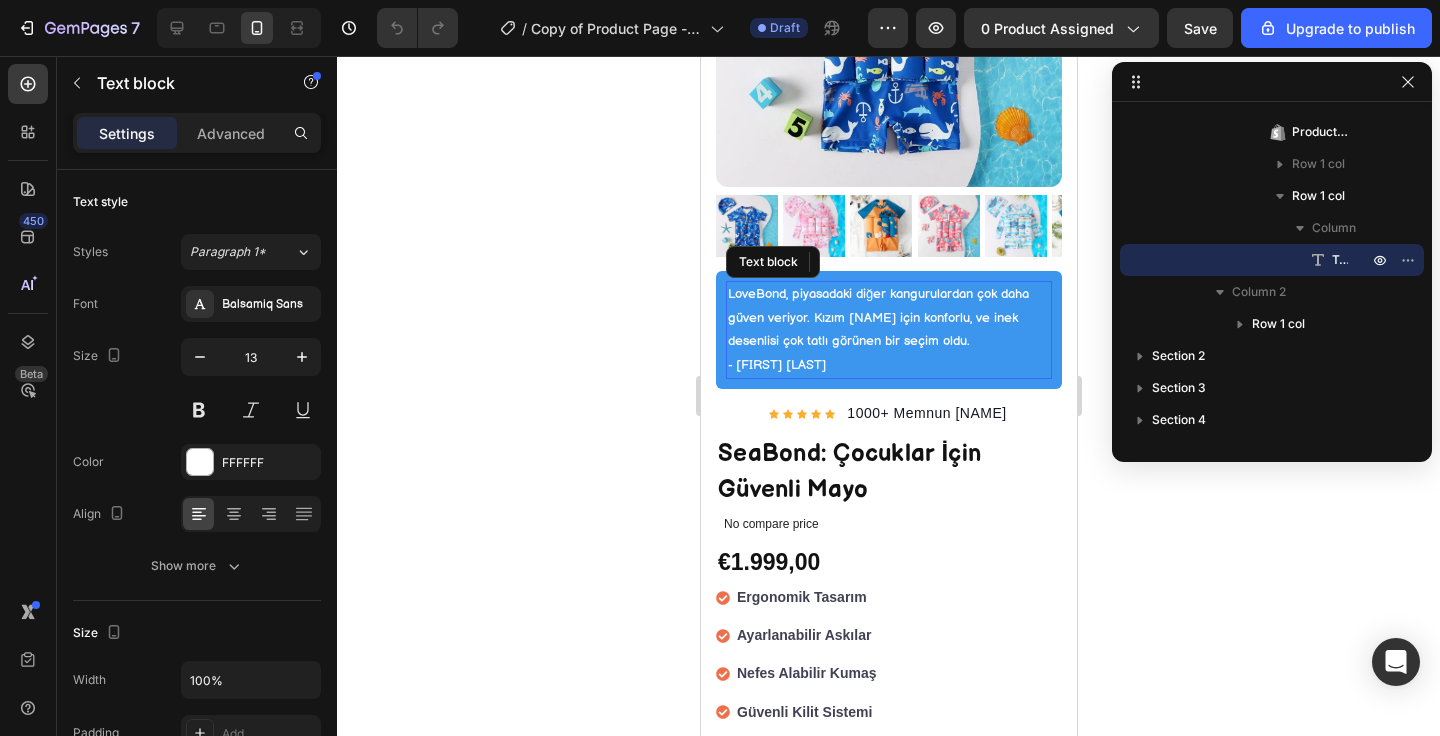 click on "LoveBond, piyasadaki diğer kangurulardan çok daha güven veriyor. Kızım [NAME] için konforlu, ve inek desenlisi çok tatlı görünen bir seçim oldu." at bounding box center [888, 318] 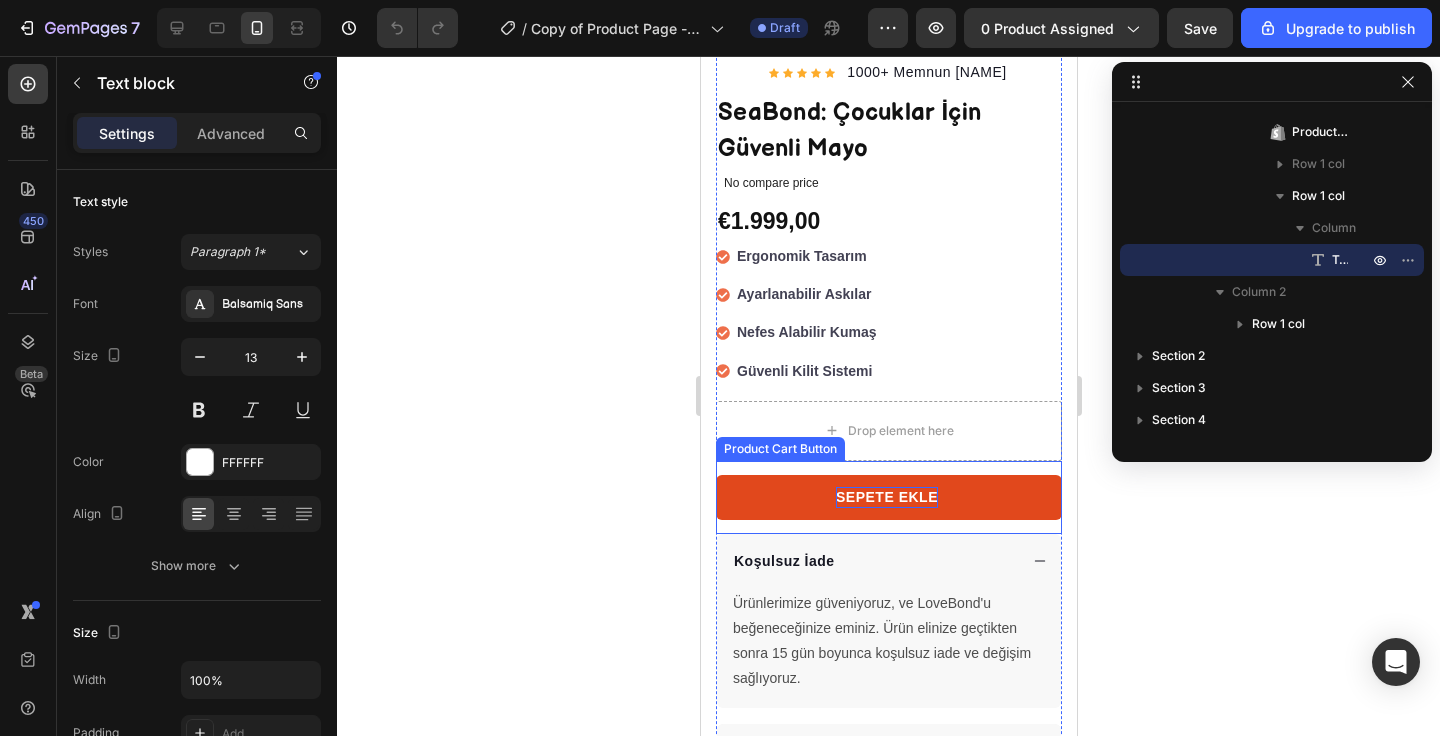 scroll, scrollTop: 676, scrollLeft: 0, axis: vertical 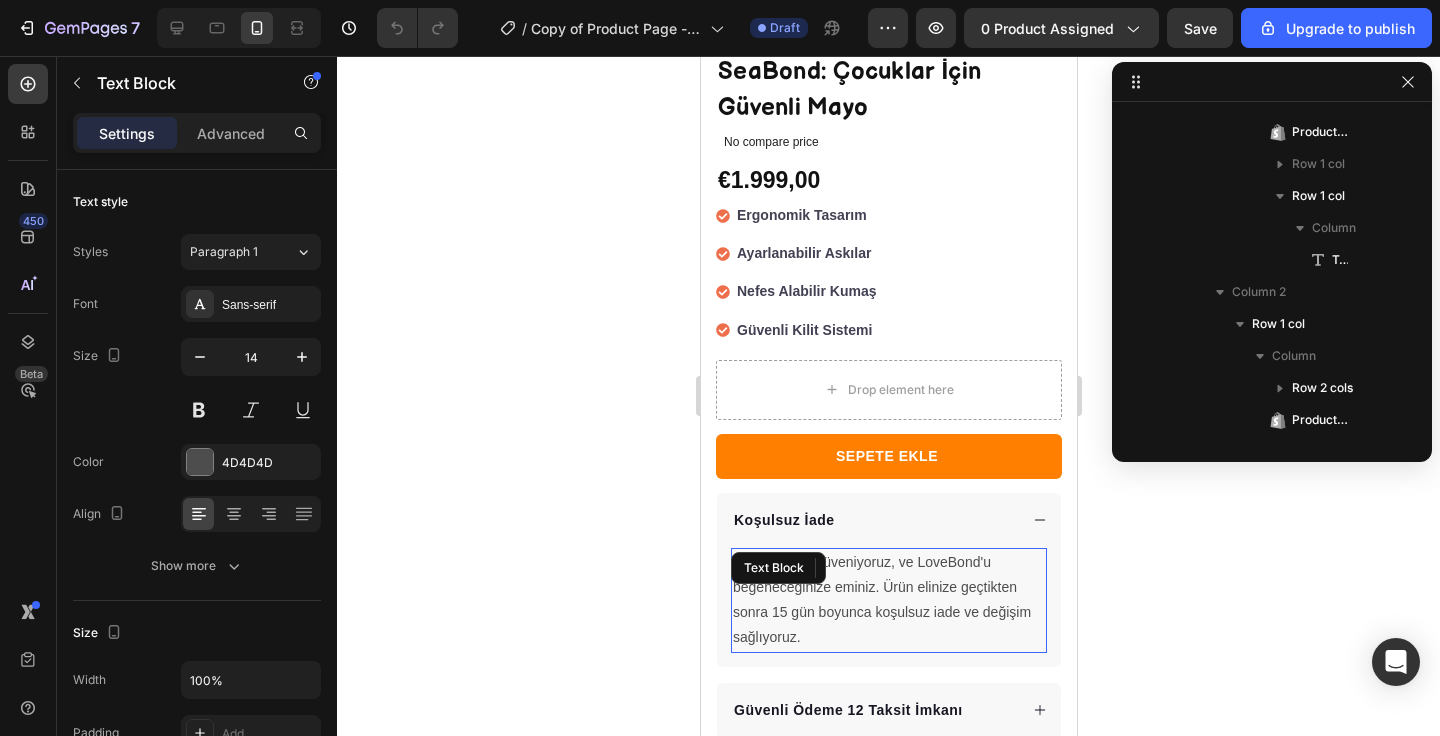 click on "Ürünlerimize güveniyoruz, ve LoveBond'u beğeneceğinize eminiz. Ürün elinize geçtikten sonra 15 gün boyunca koşulsuz iade ve değişim sağlıyoruz." at bounding box center [888, 600] 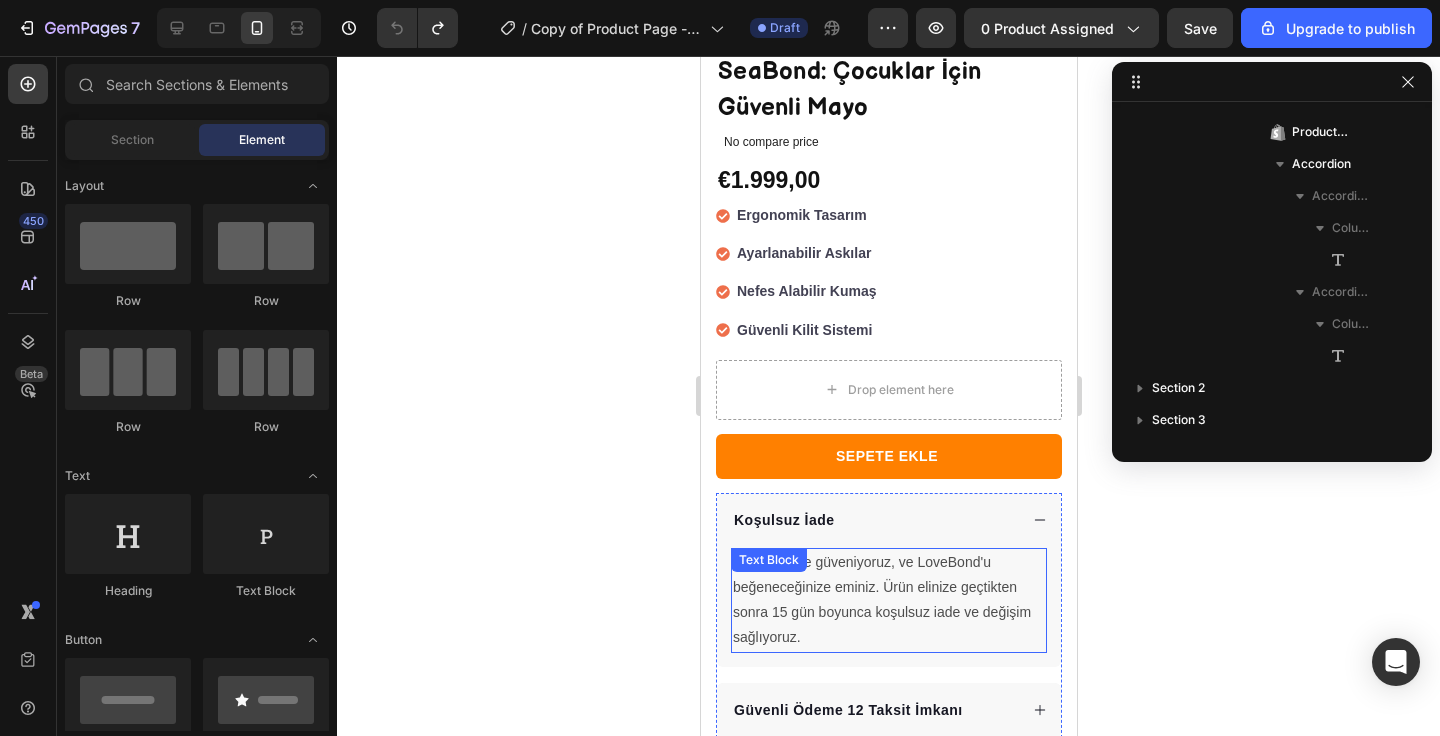 click on "Ürünlerimize güveniyoruz, ve LoveBond'u beğeneceğinize eminiz. Ürün elinize geçtikten sonra 15 gün boyunca koşulsuz iade ve değişim sağlıyoruz." at bounding box center (888, 600) 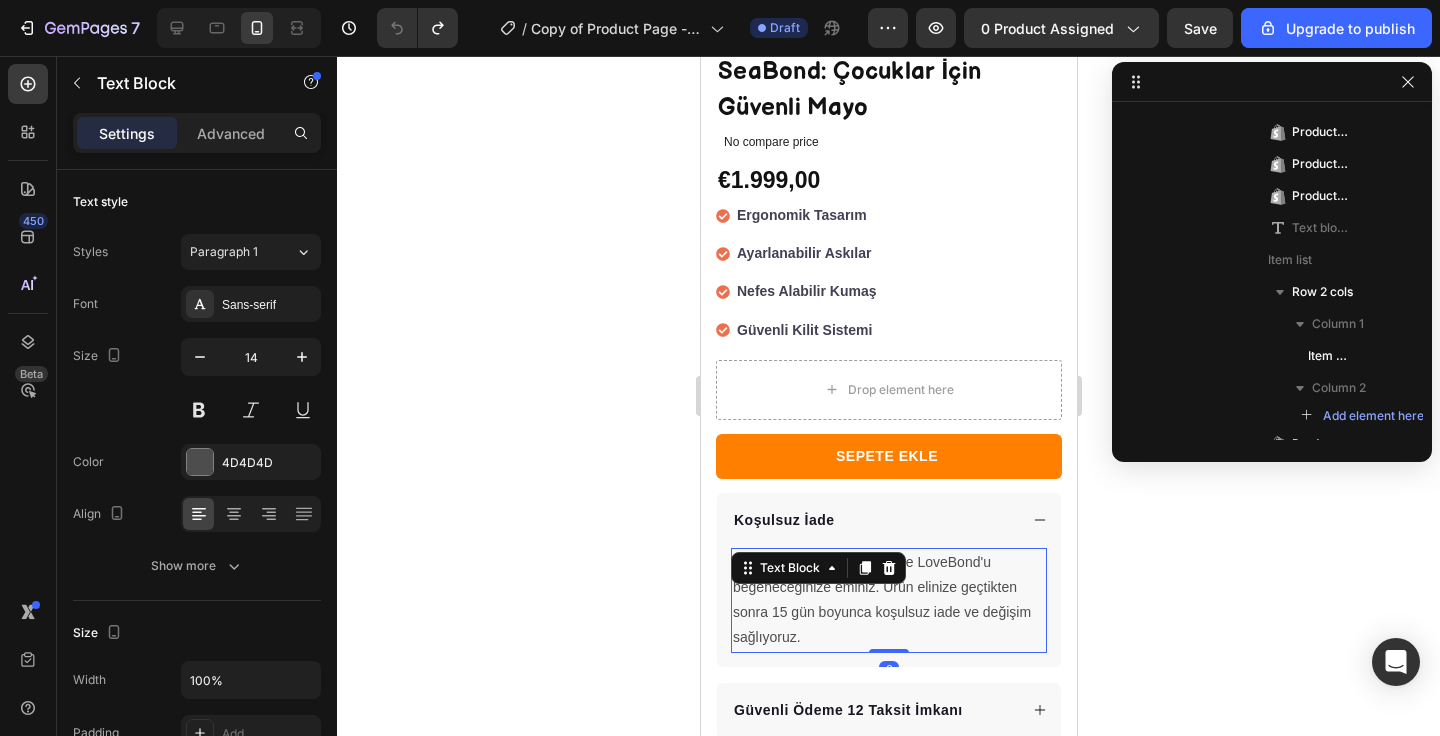 scroll, scrollTop: 1042, scrollLeft: 0, axis: vertical 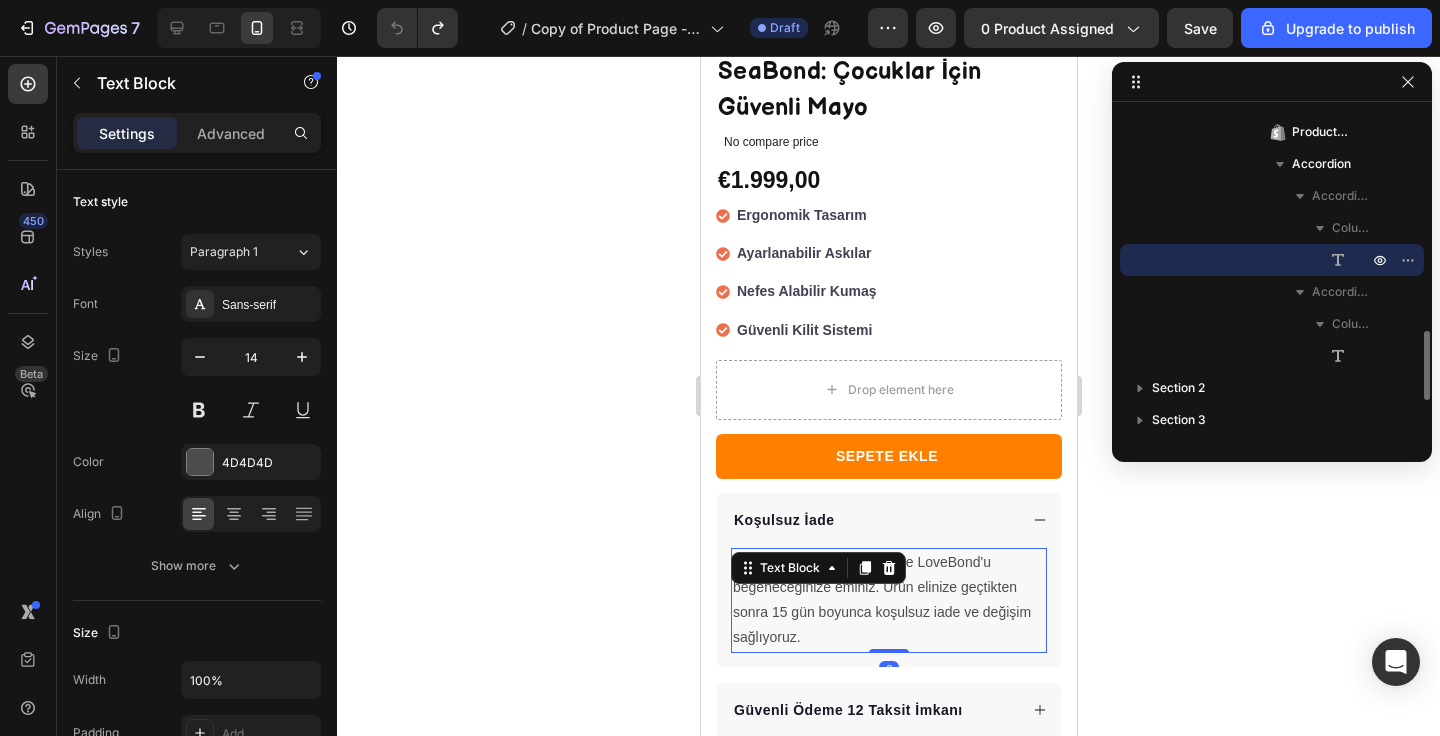 click 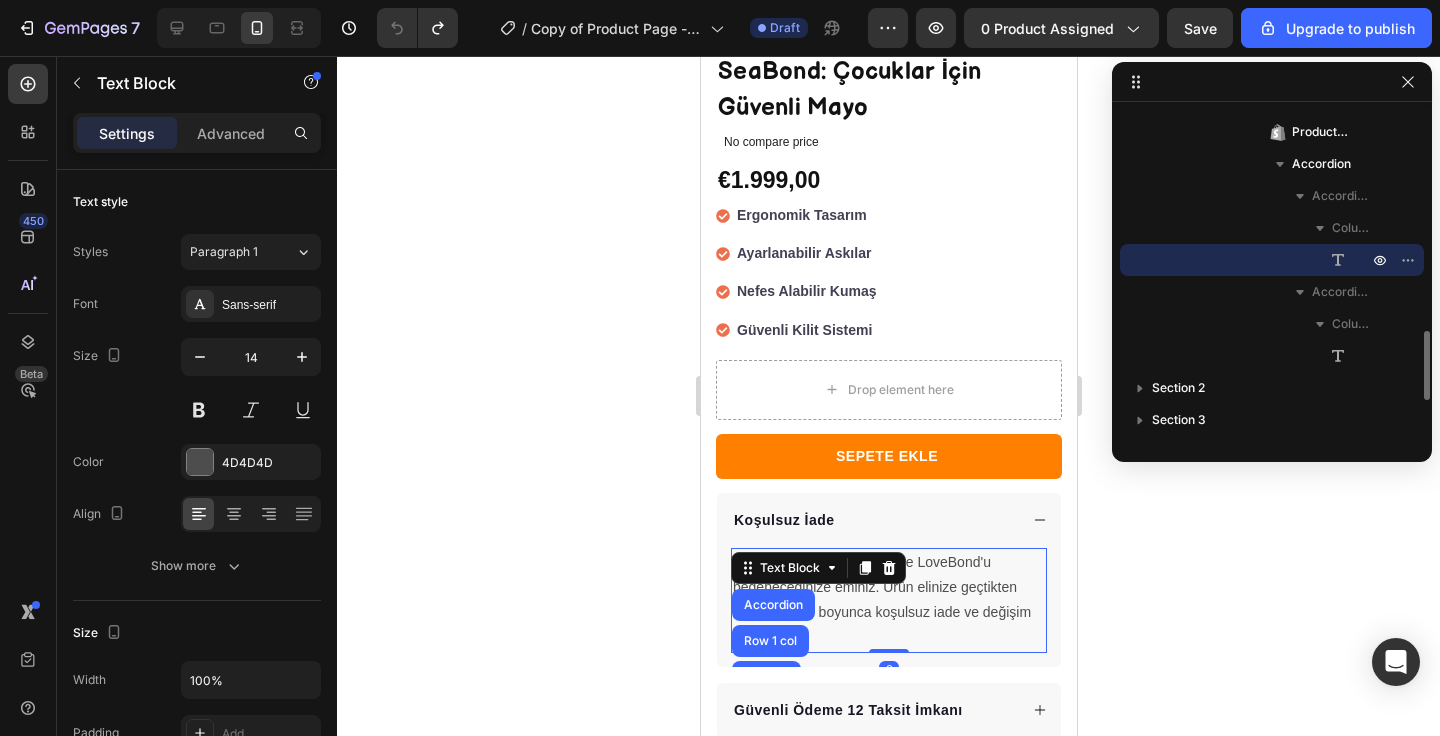click on "Ürünlerimize güveniyoruz, ve LoveBond'u beğeneceğinize eminiz. Ürün elinize geçtikten sonra 15 gün boyunca koşulsuz iade ve değişim sağlıyoruz." at bounding box center [888, 600] 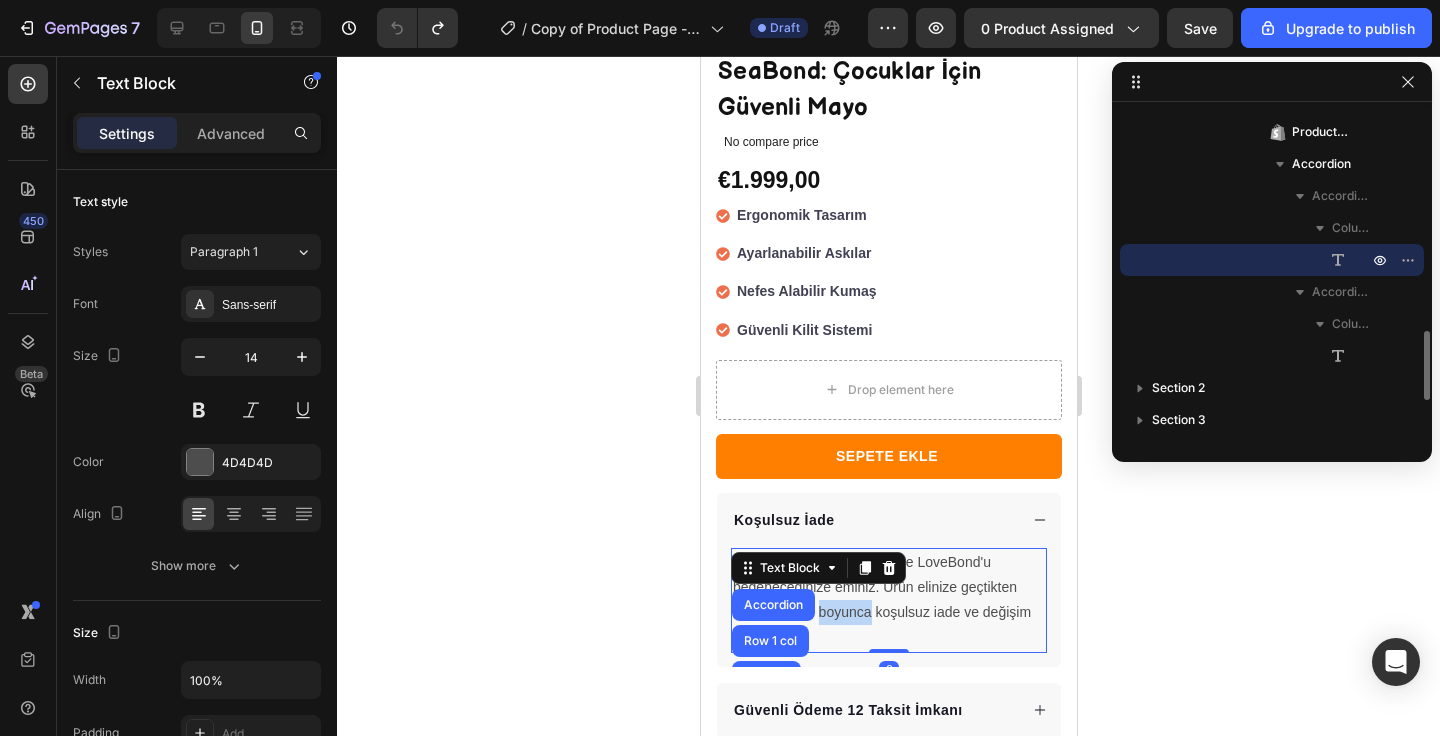 click on "Ürünlerimize güveniyoruz, ve LoveBond'u beğeneceğinize eminiz. Ürün elinize geçtikten sonra 15 gün boyunca koşulsuz iade ve değişim sağlıyoruz." at bounding box center (888, 600) 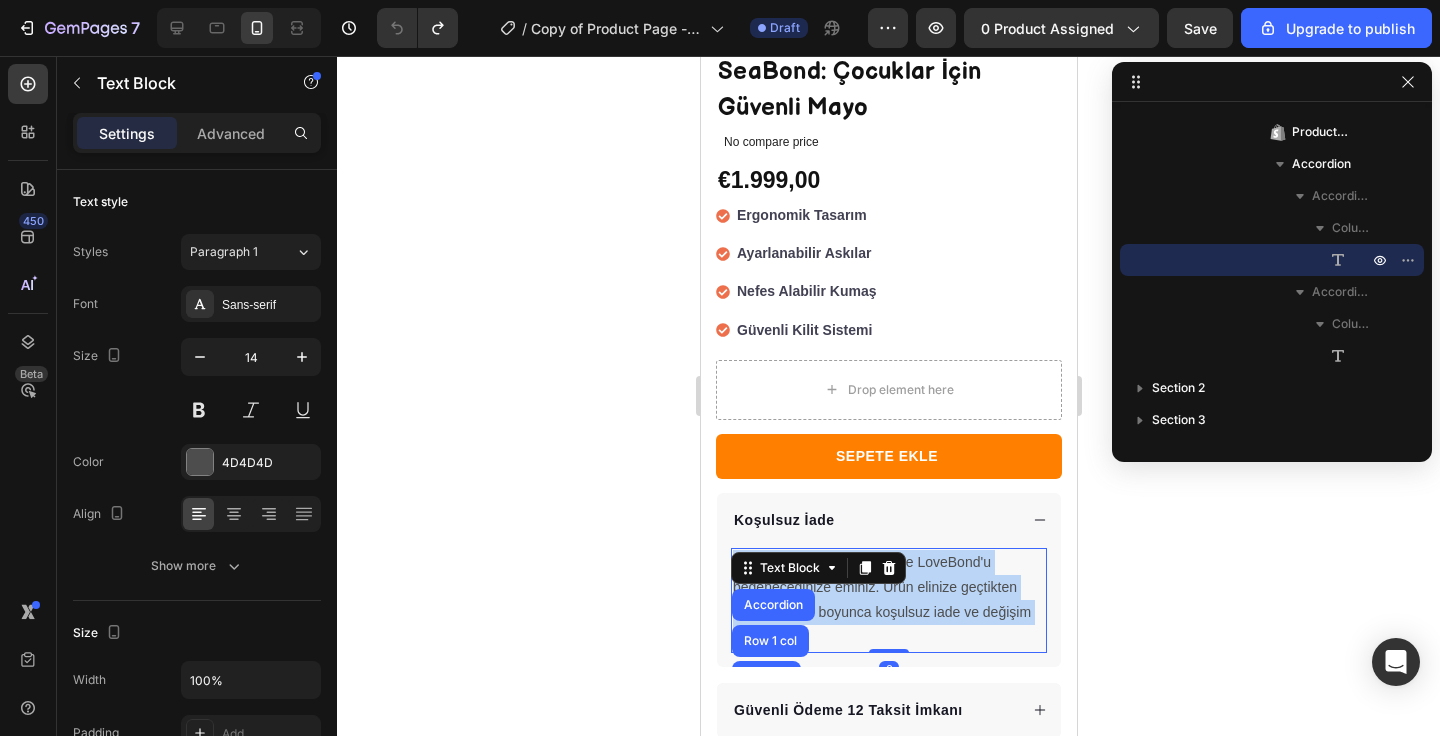 click on "Ürünlerimize güveniyoruz, ve LoveBond'u beğeneceğinize eminiz. Ürün elinize geçtikten sonra 15 gün boyunca koşulsuz iade ve değişim sağlıyoruz." at bounding box center [888, 600] 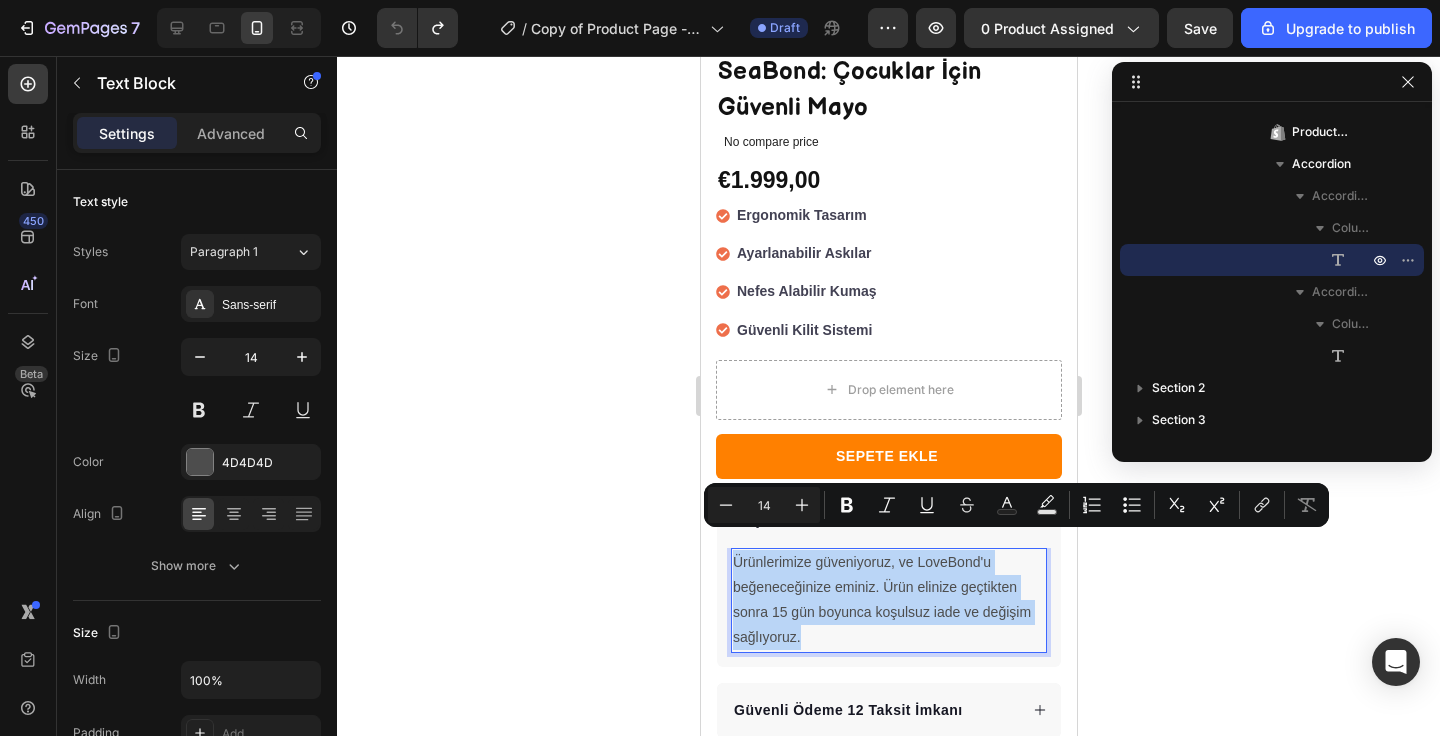 copy on "Ürünlerimize güveniyoruz, ve LoveBond'u beğeneceğinize eminiz. Ürün elinize geçtikten sonra 15 gün boyunca koşulsuz iade ve değişim sağlıyoruz." 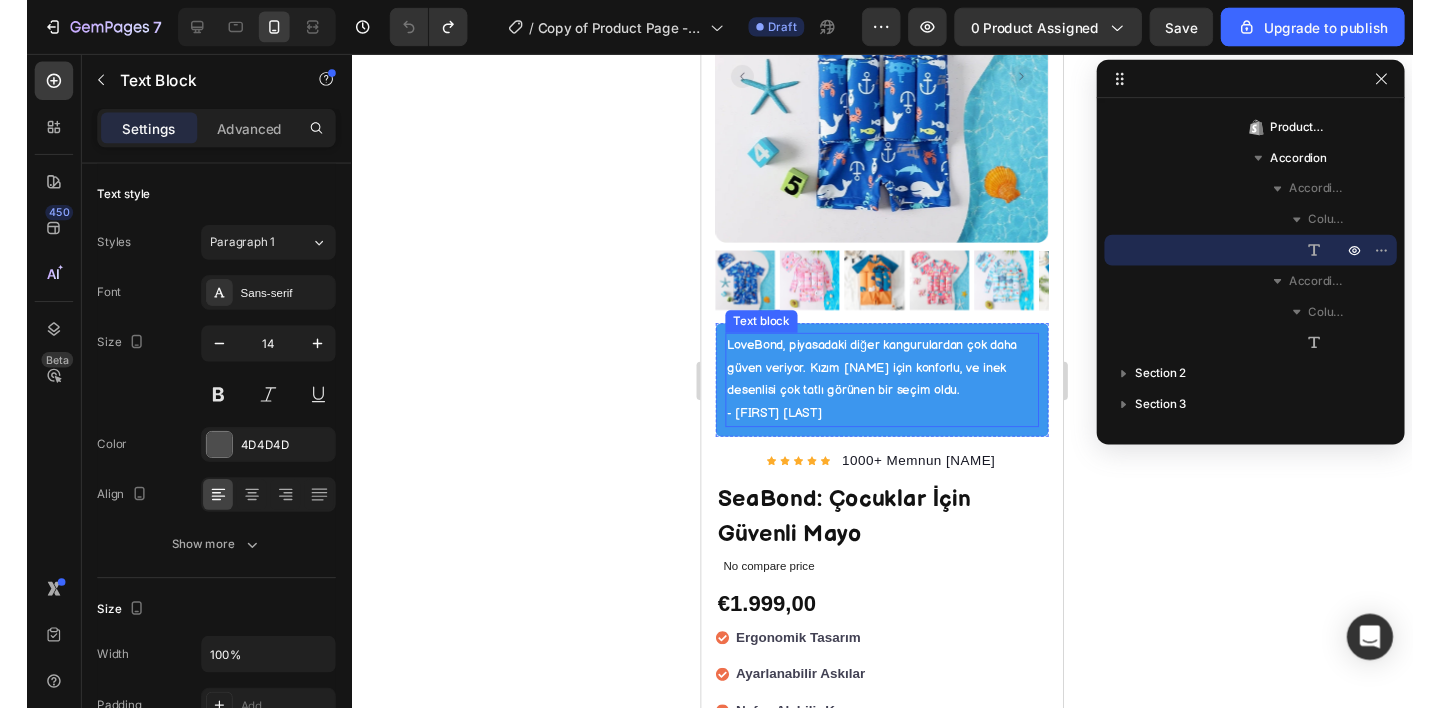 scroll, scrollTop: 233, scrollLeft: 0, axis: vertical 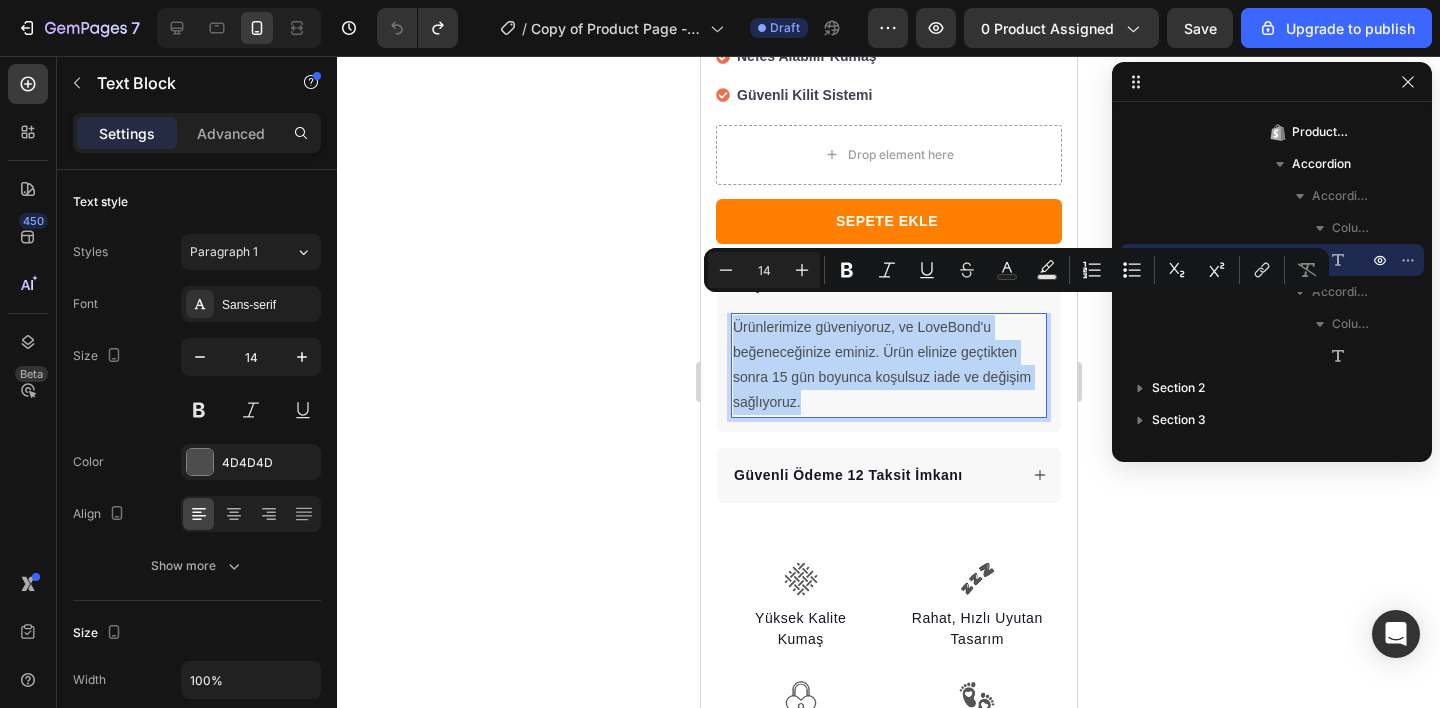 click on "Ürünlerimize güveniyoruz, ve LoveBond'u beğeneceğinize eminiz. Ürün elinize geçtikten sonra 15 gün boyunca koşulsuz iade ve değişim sağlıyoruz." at bounding box center [888, 365] 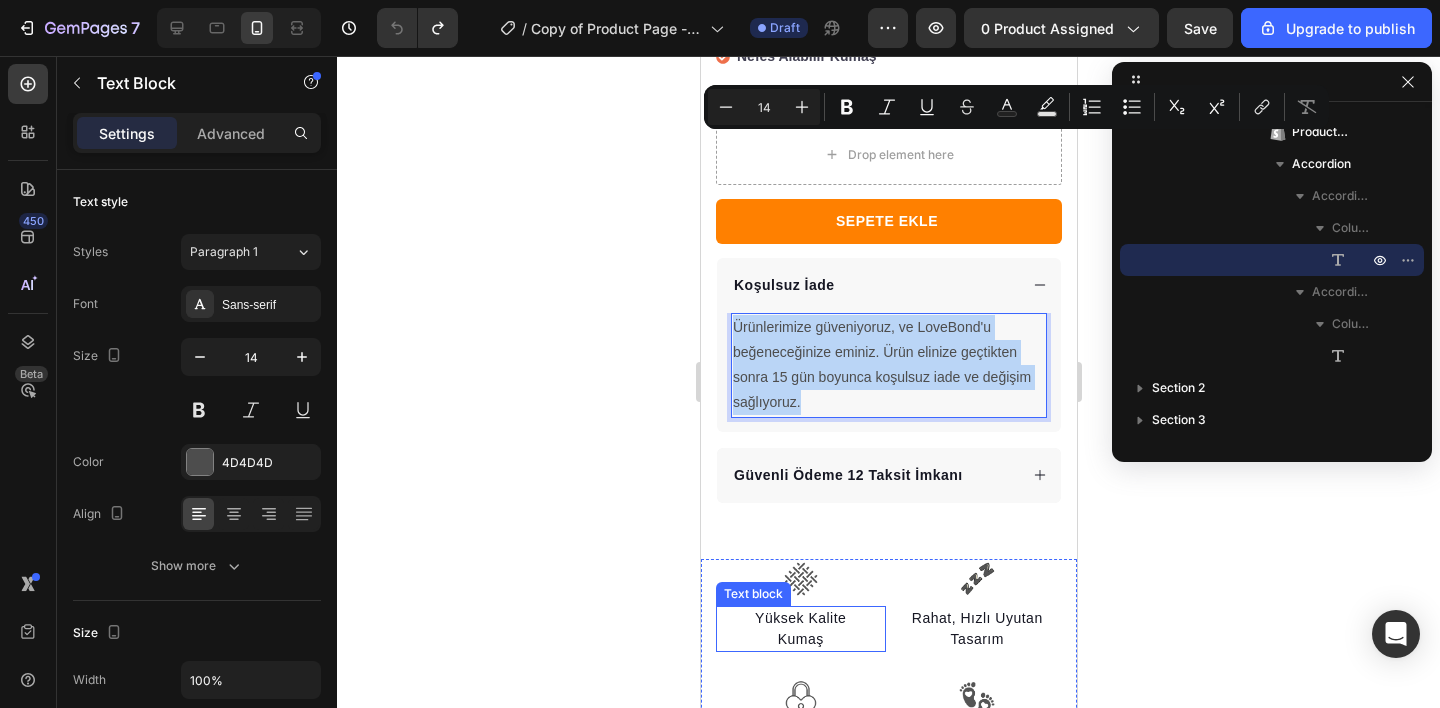 scroll, scrollTop: 1074, scrollLeft: 0, axis: vertical 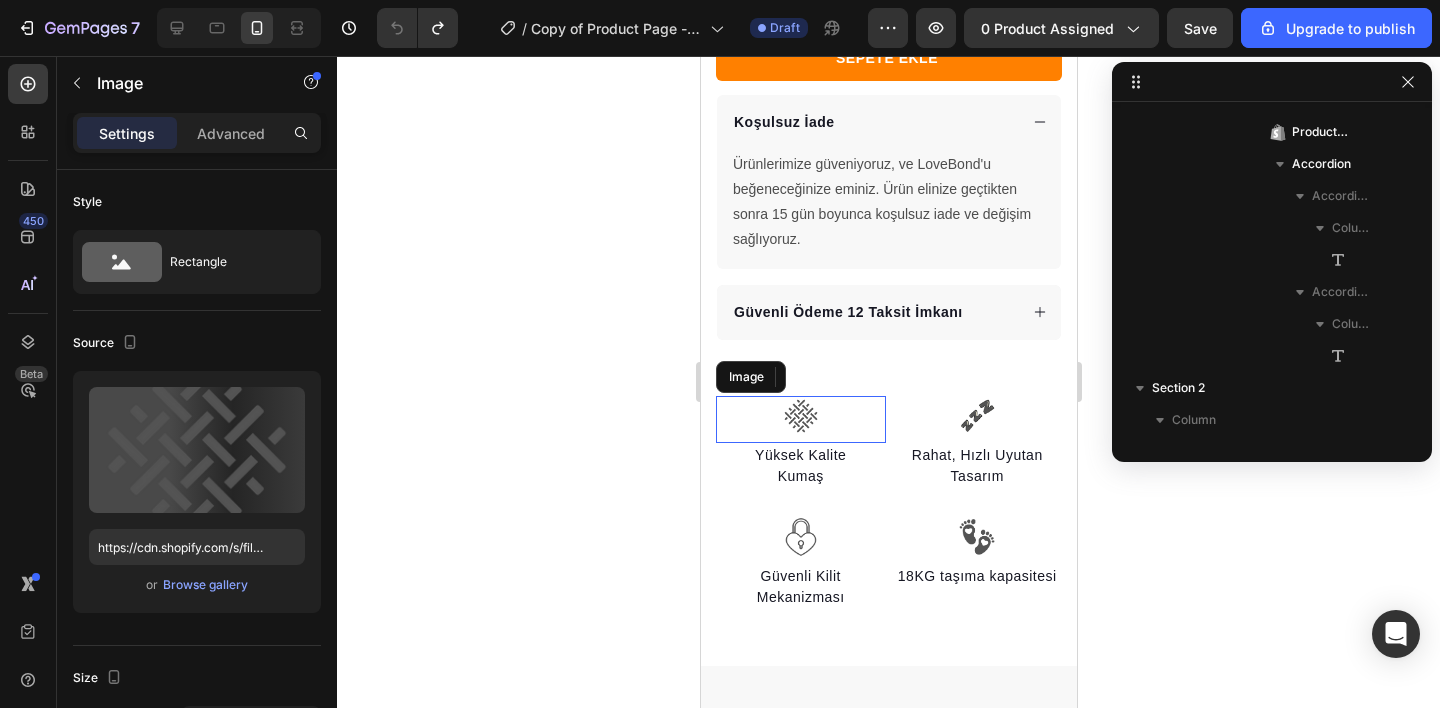 click at bounding box center (800, 416) 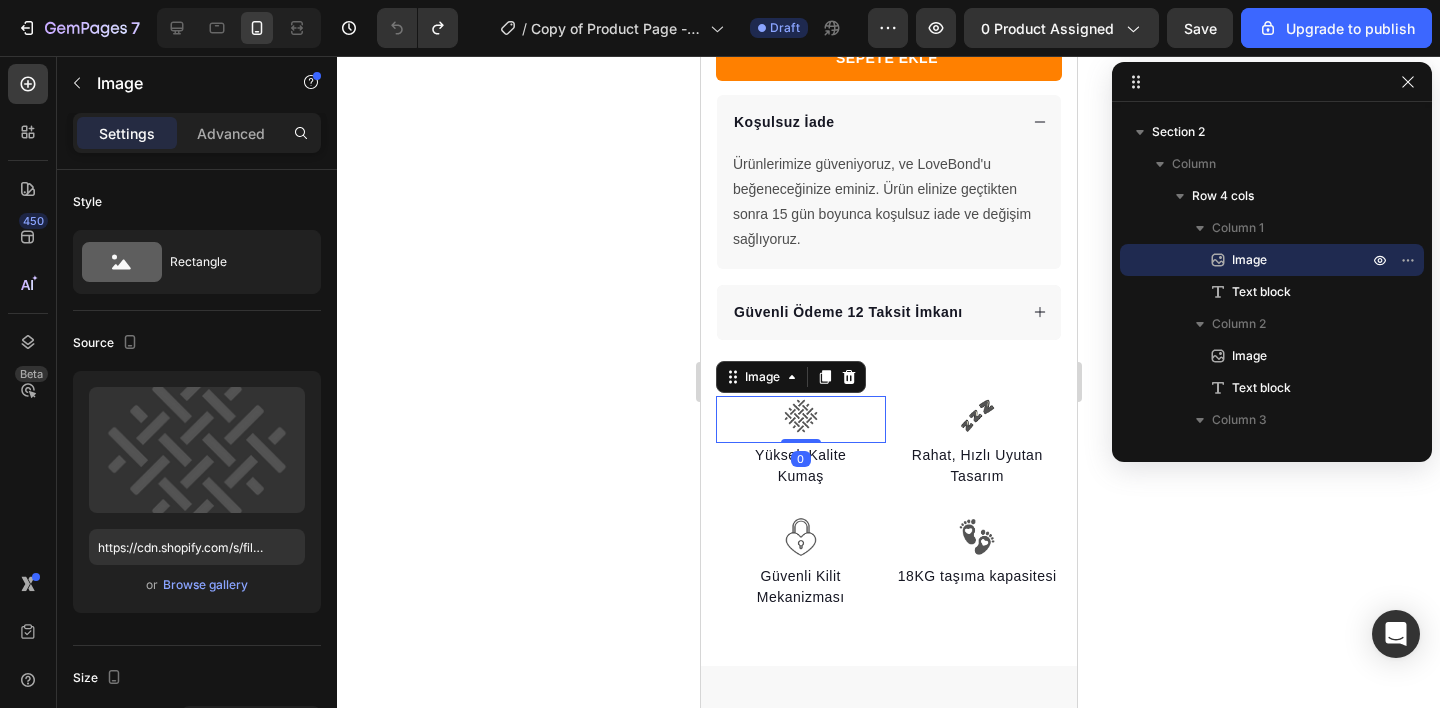 click at bounding box center (800, 416) 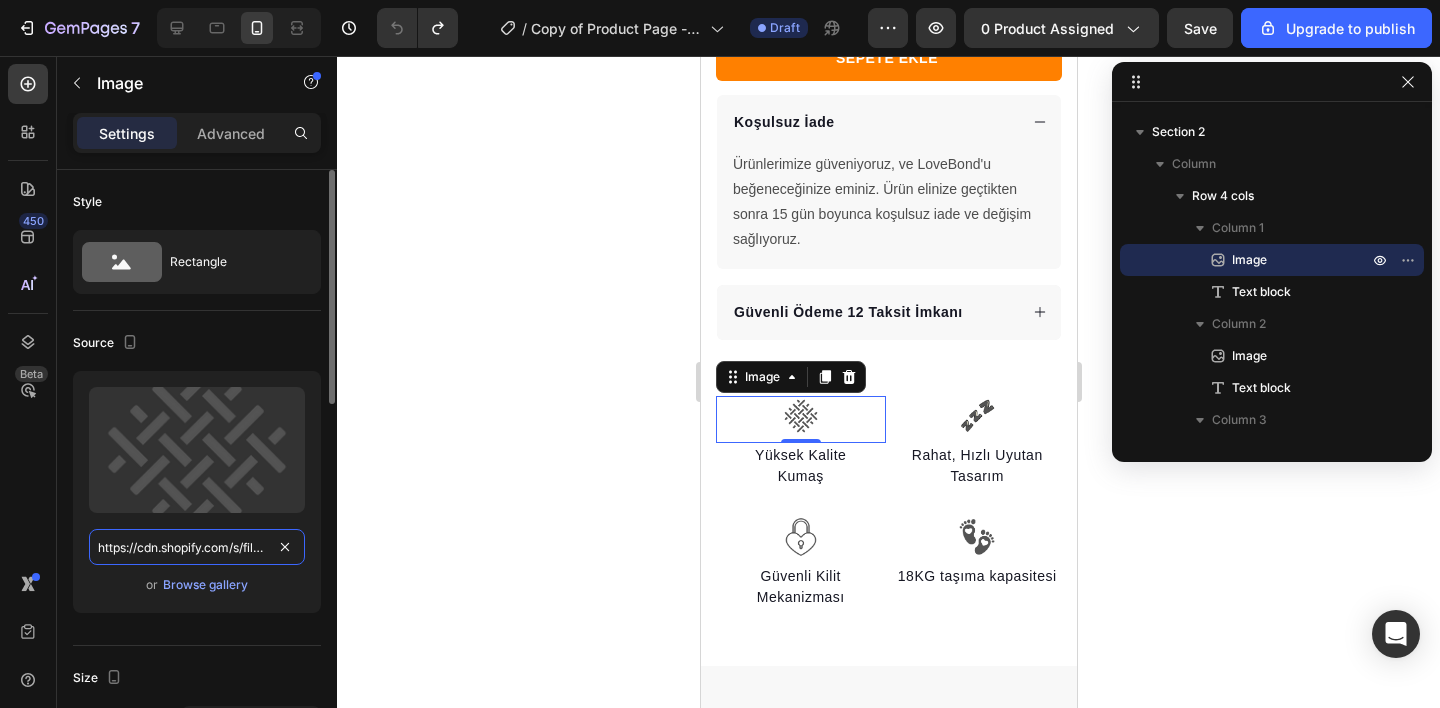 click on "https://cdn.shopify.com/s/files/1/0762/2141/5643/files/gempages_565322868779385867-fd9f3e0e-9e64-4589-9503-4410347160a6.png" at bounding box center (197, 547) 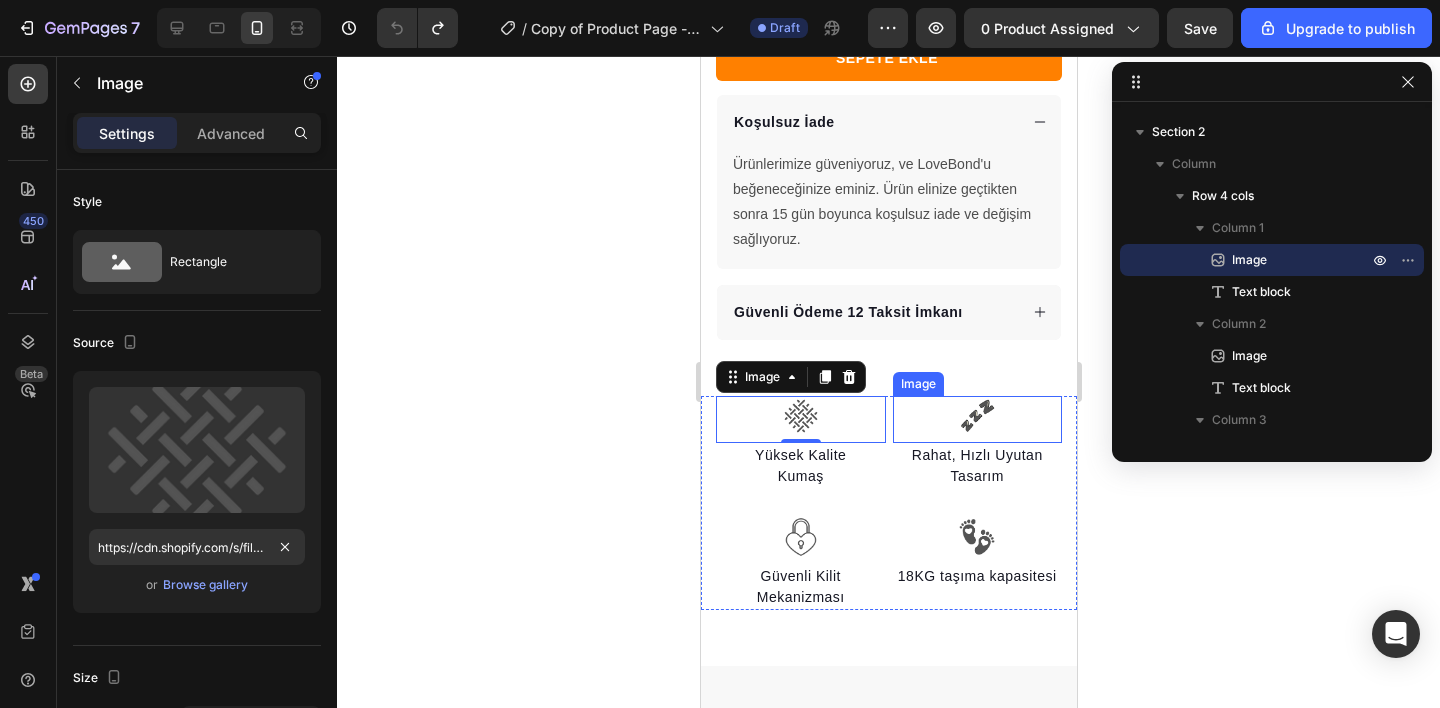 click at bounding box center [976, 416] 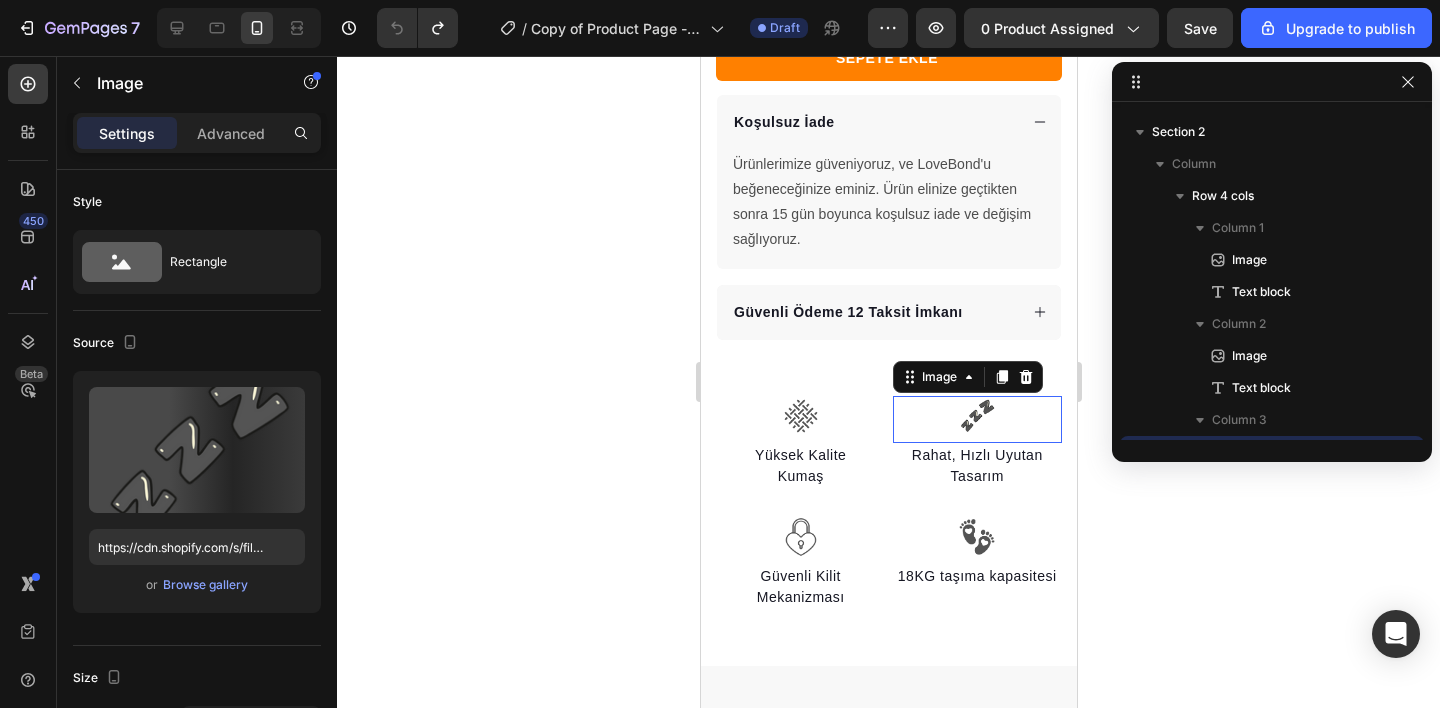 scroll, scrollTop: 1490, scrollLeft: 0, axis: vertical 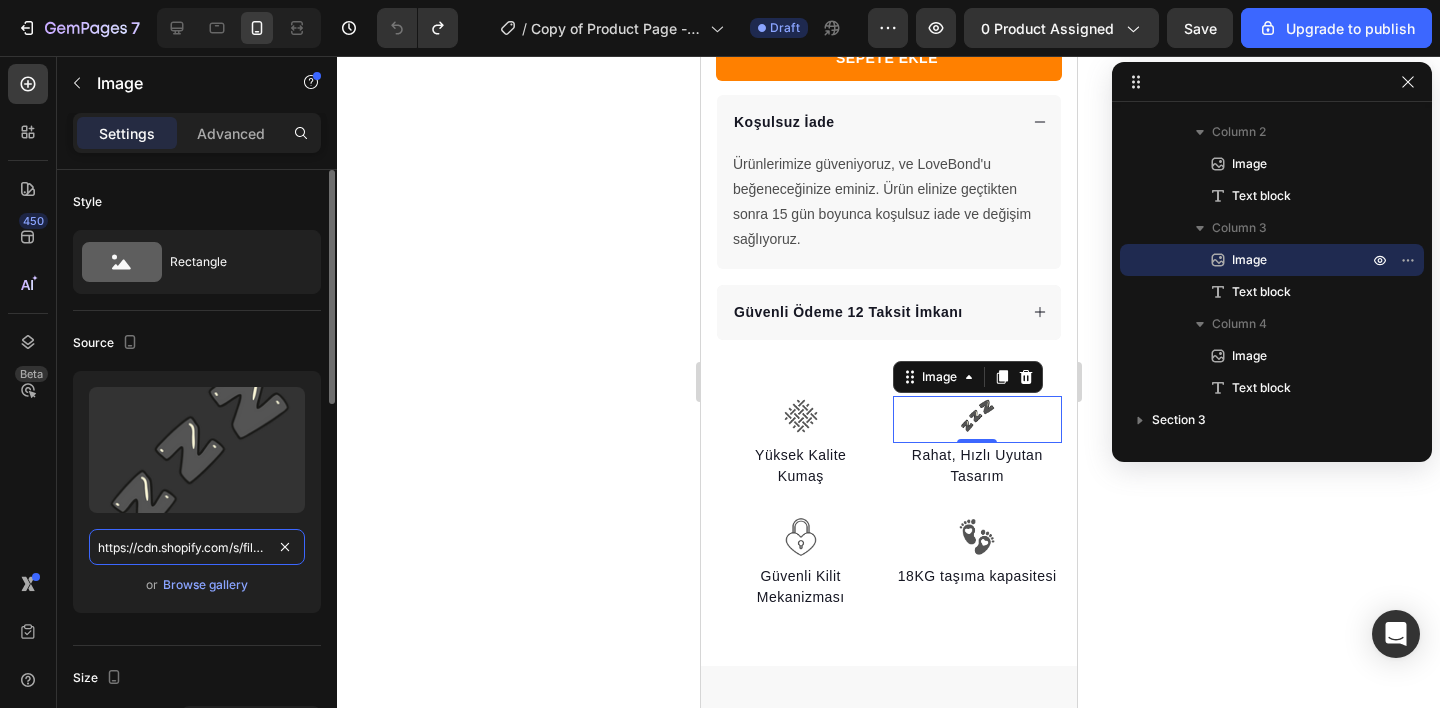 click on "https://cdn.shopify.com/s/files/1/0762/2141/5643/files/gempages_565322868779385867-cab37dae-2c7a-4480-a47f-c2ce51eff429.png" at bounding box center (197, 547) 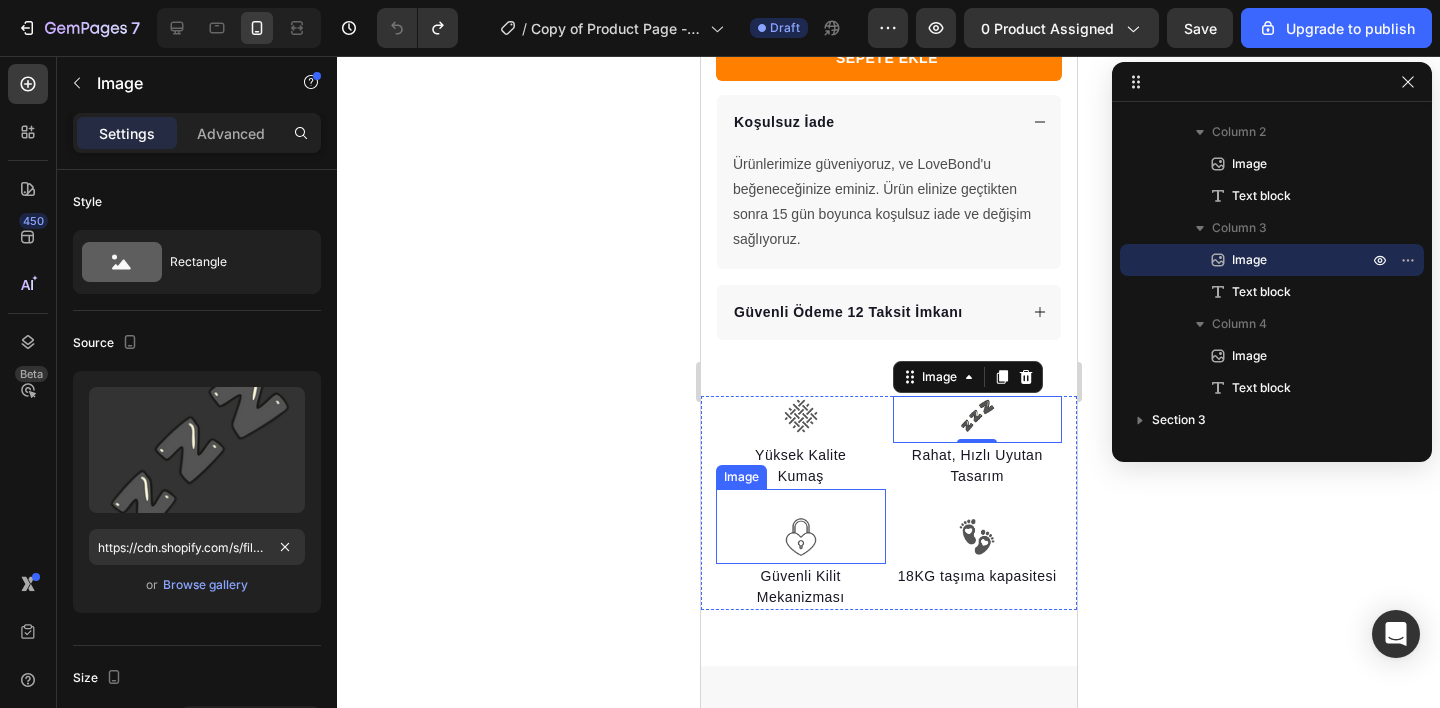 click at bounding box center (800, 537) 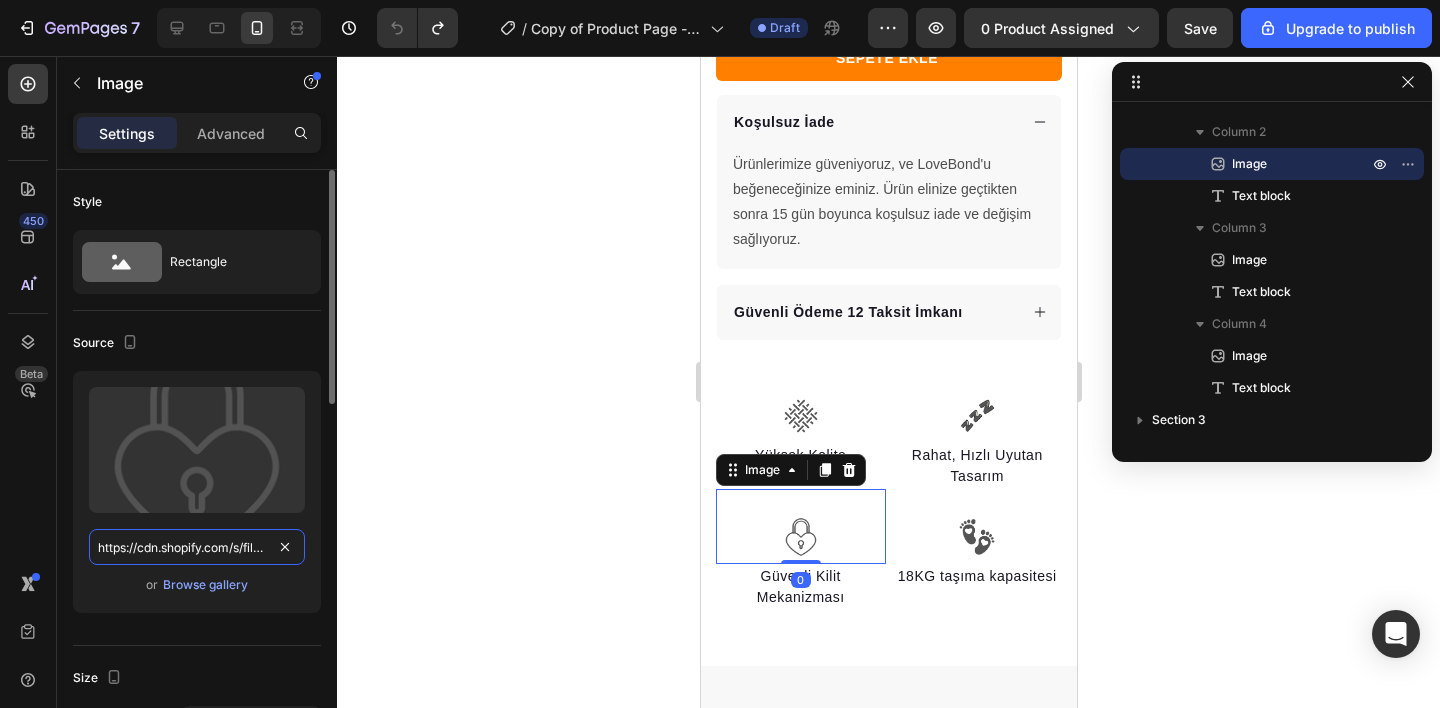 click on "https://cdn.shopify.com/s/files/1/0762/2141/5643/files/gempages_565322868779385867-4439de94-b20d-42c2-90c4-4bac4c039a57.png" at bounding box center [197, 547] 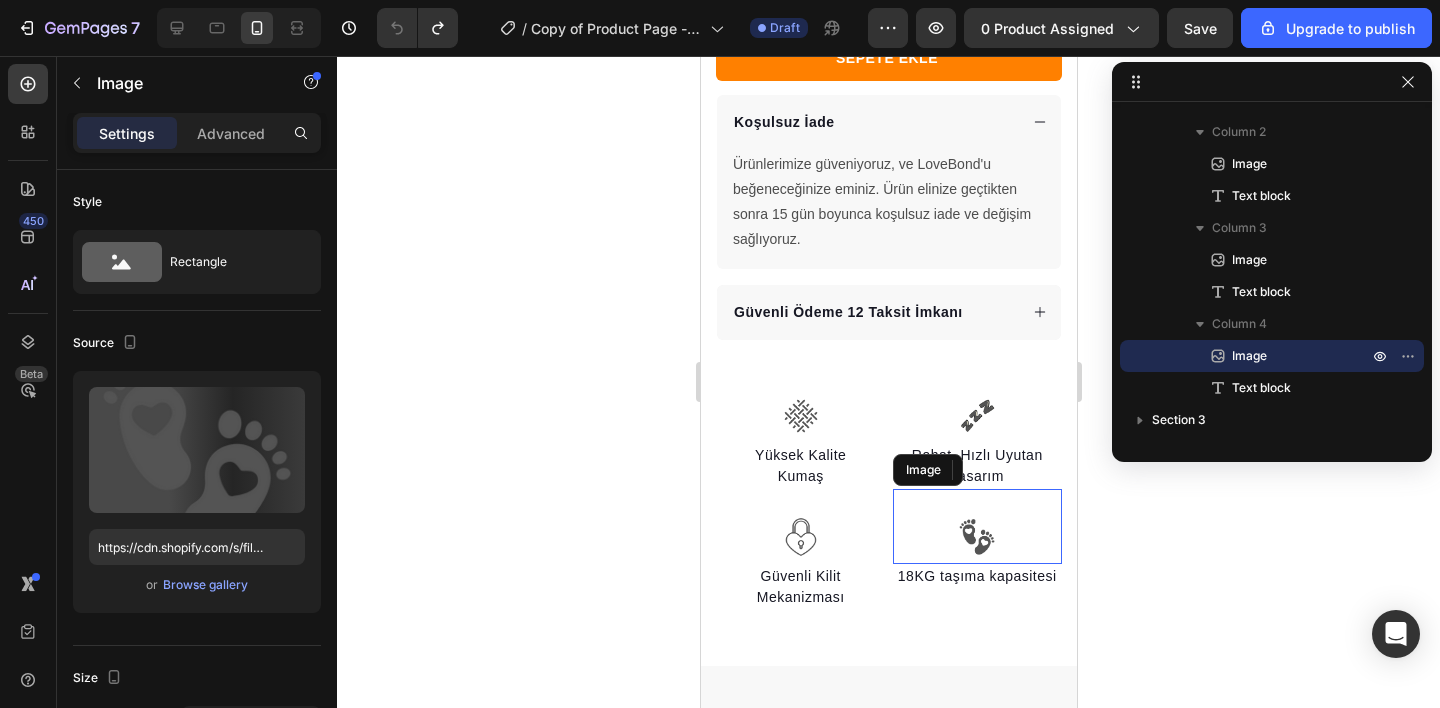 click at bounding box center [976, 537] 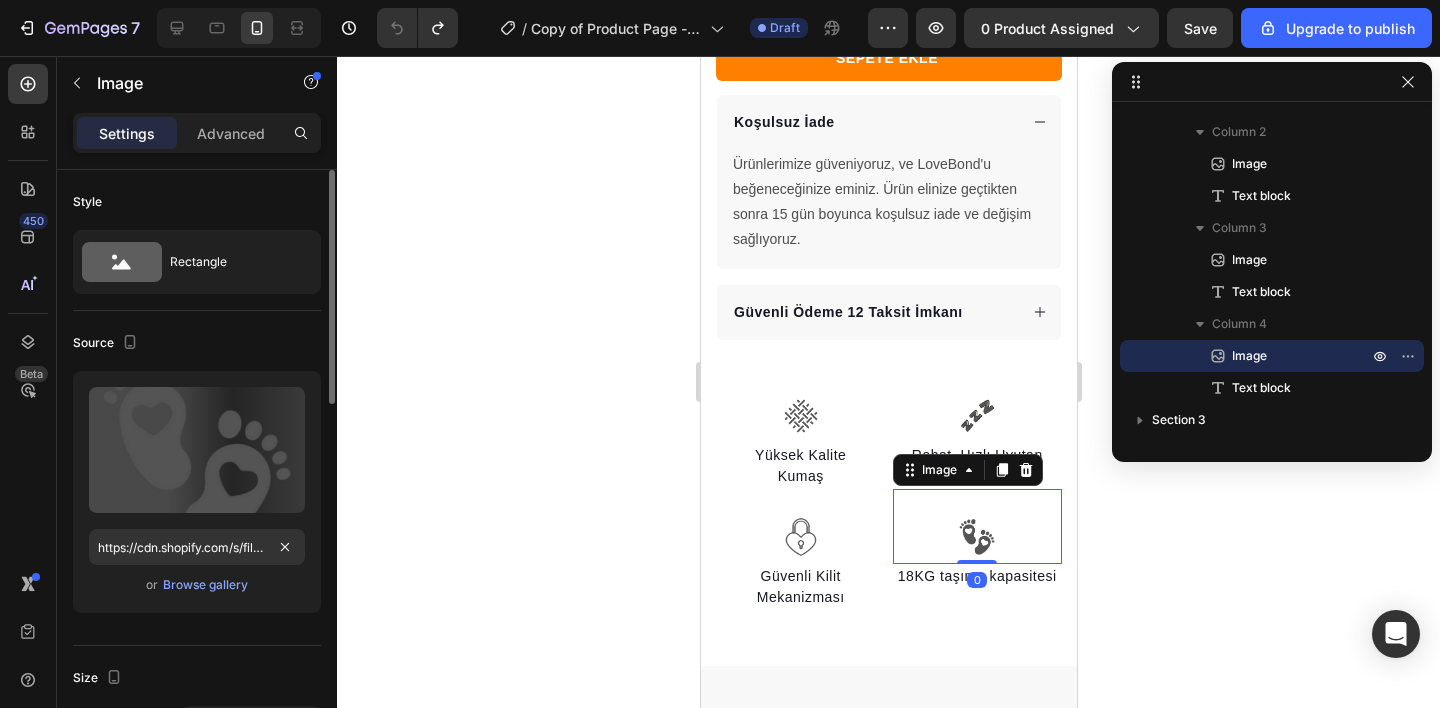 click on "Upload Image https://cdn.shopify.com/s/files/1/0762/2141/5643/files/gempages_565322868779385867-45a6d589-c4e7-4bc1-af22-5acf838f60e7.png or  Browse gallery" at bounding box center (197, 492) 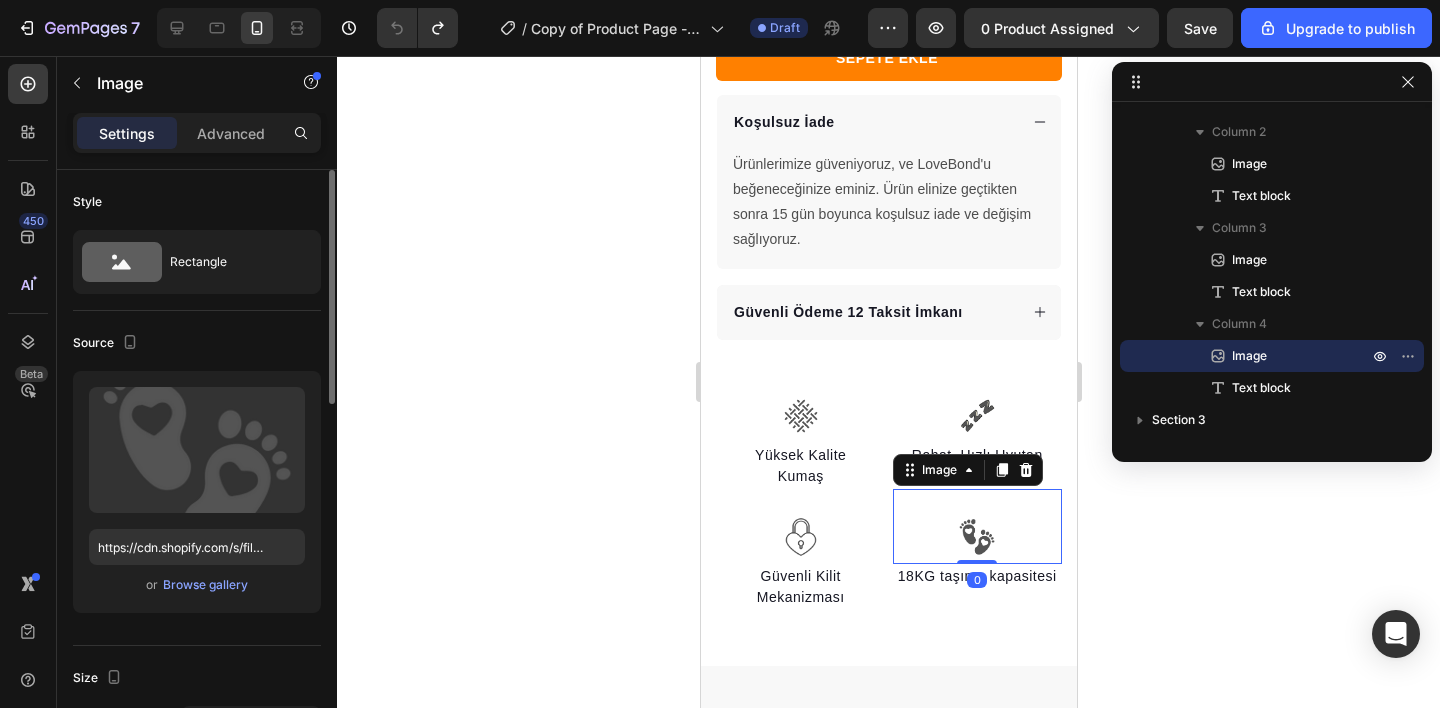 click on "Upload Image https://cdn.shopify.com/s/files/1/0762/2141/5643/files/gempages_565322868779385867-45a6d589-c4e7-4bc1-af22-5acf838f60e7.png or  Browse gallery" at bounding box center [197, 492] 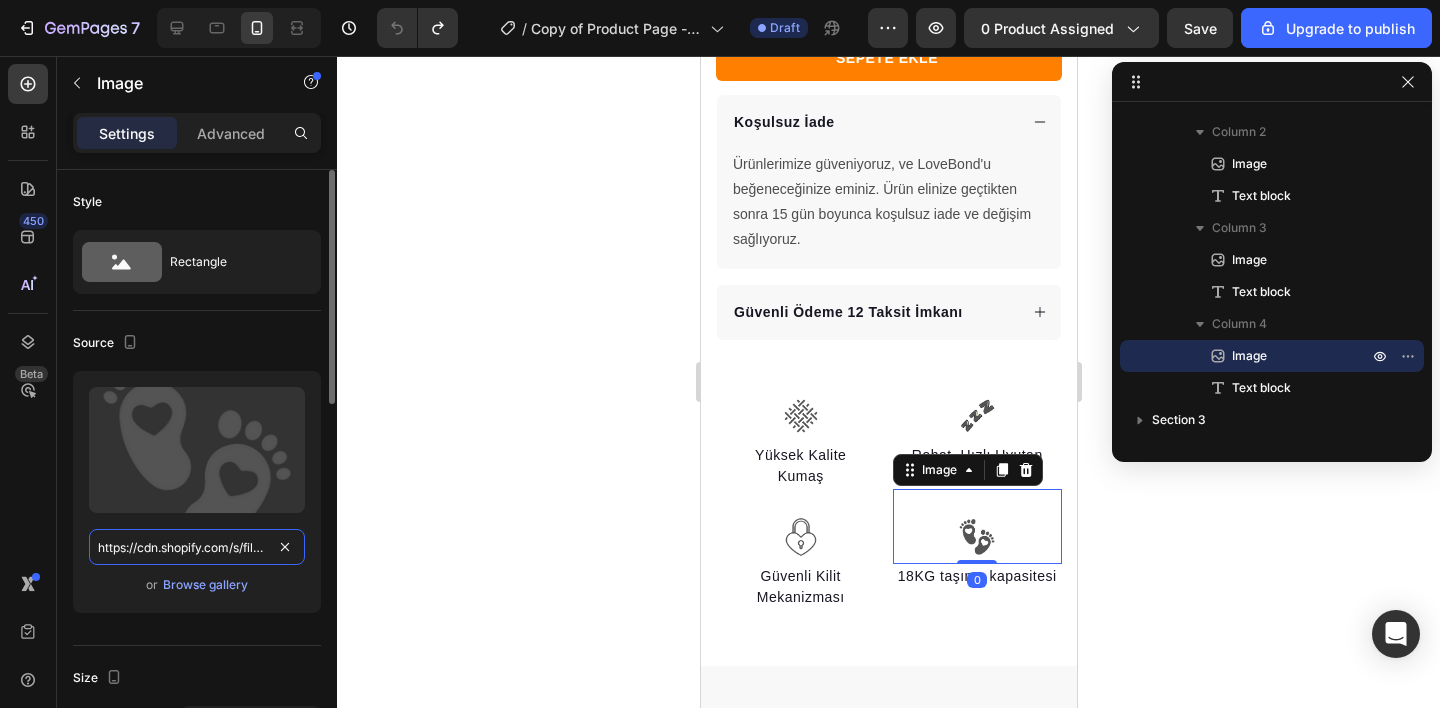 click on "https://cdn.shopify.com/s/files/1/0762/2141/5643/files/gempages_565322868779385867-45a6d589-c4e7-4bc1-af22-5acf838f60e7.png" at bounding box center (197, 547) 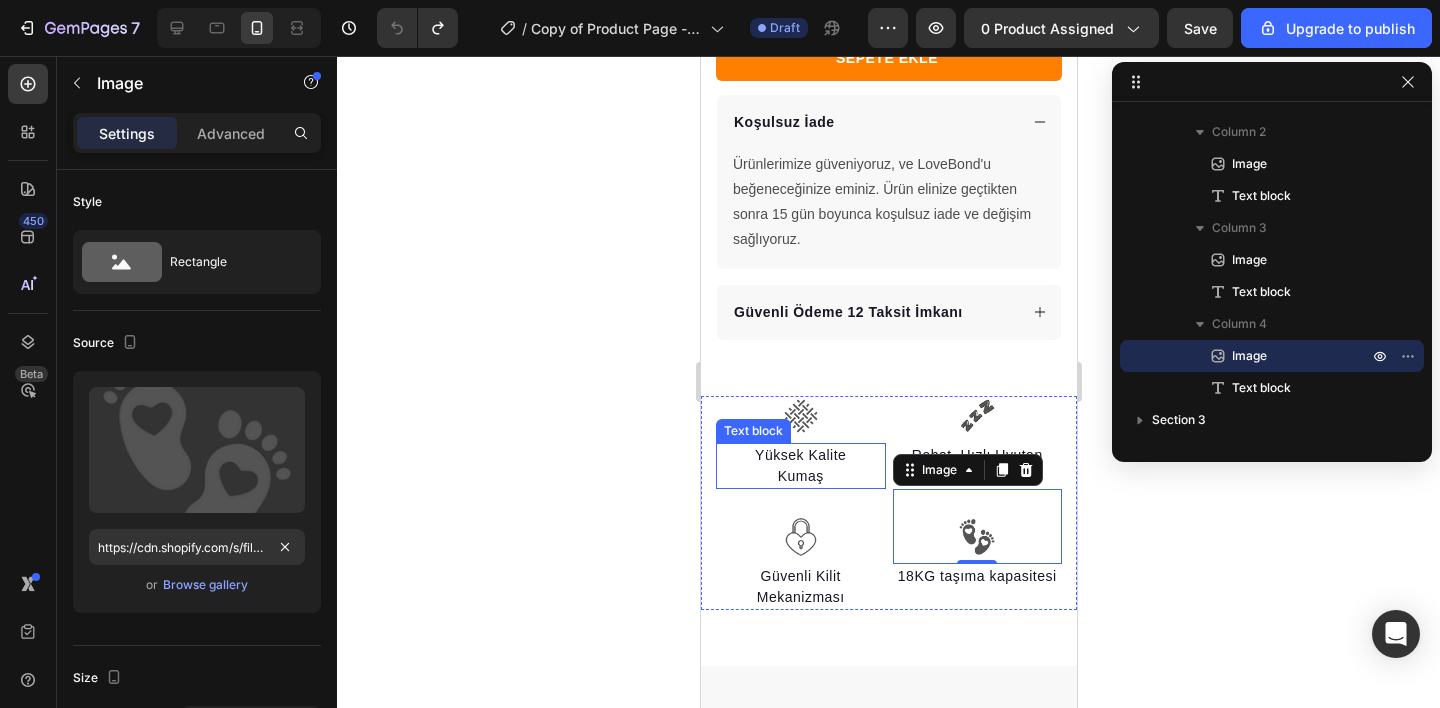 click on "Kumaş" at bounding box center [800, 476] 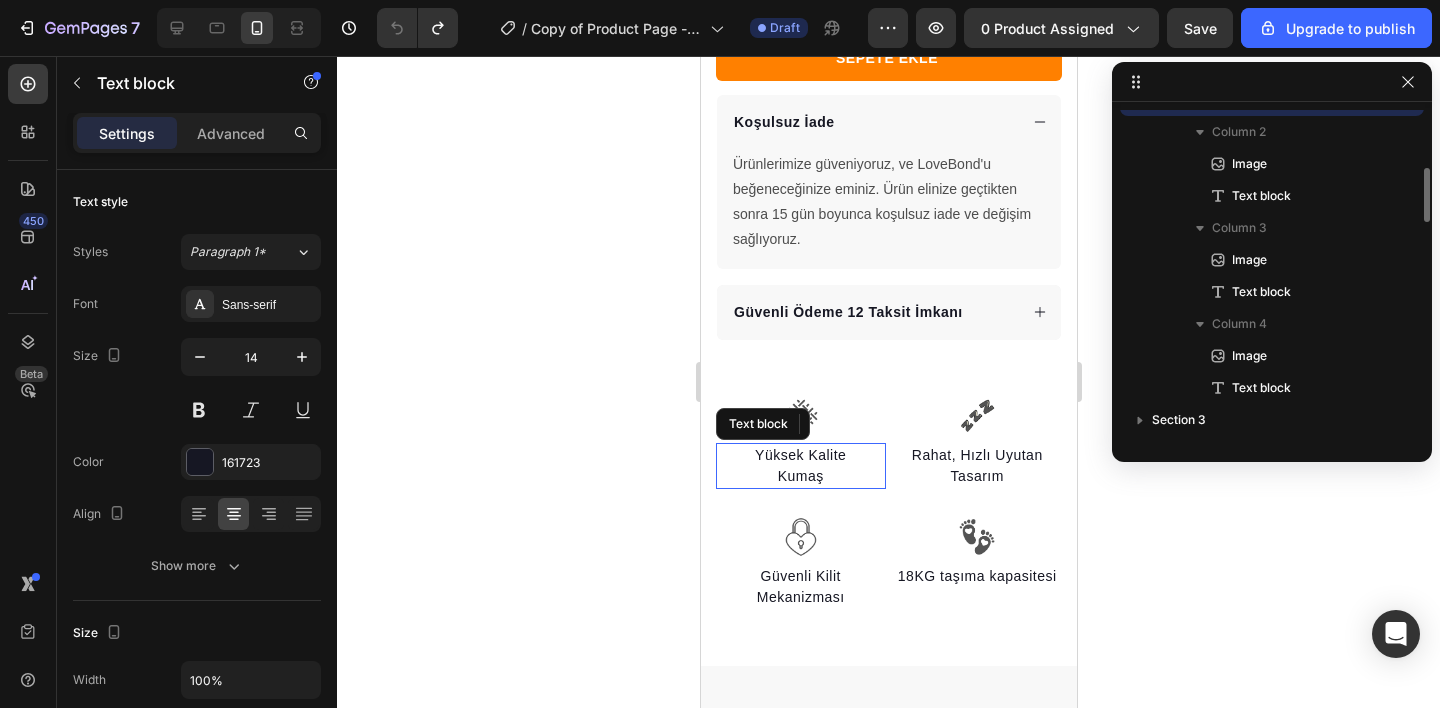click on "Kumaş" at bounding box center (800, 476) 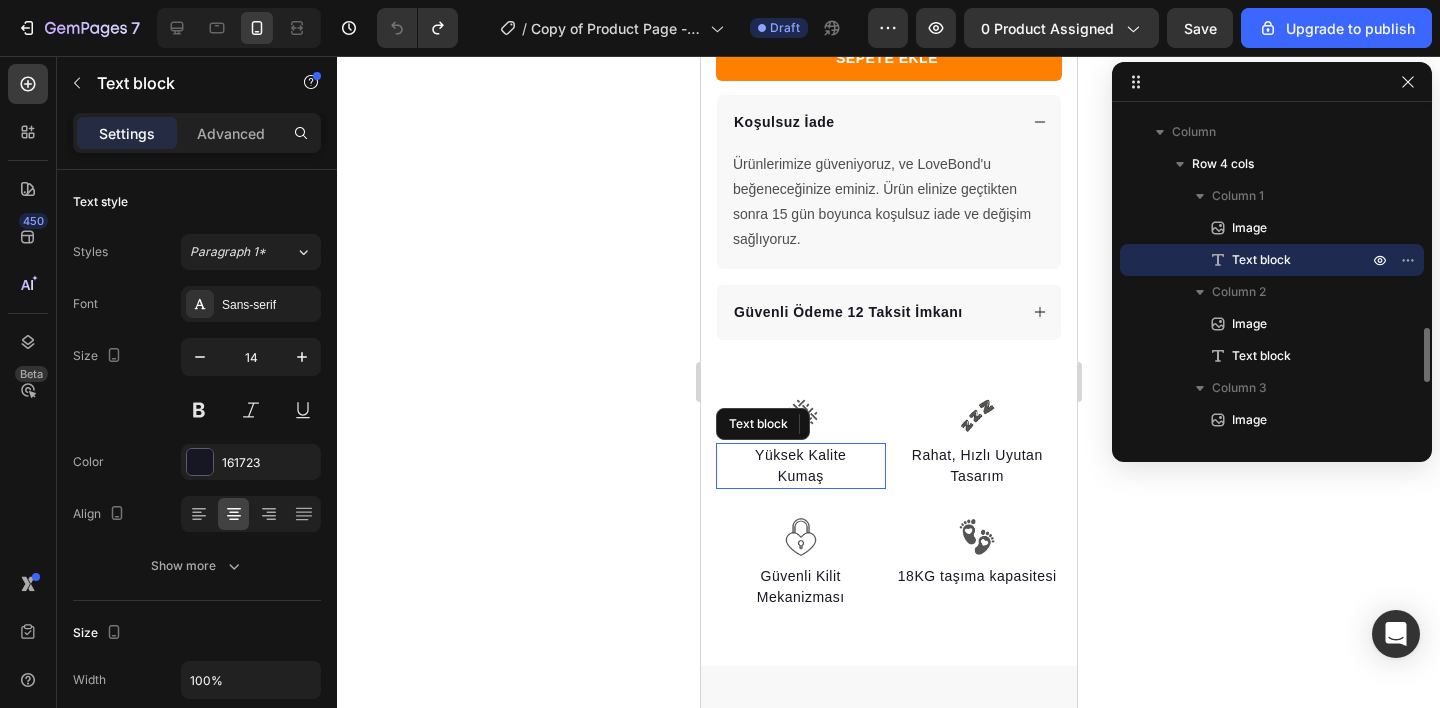 click on "Kumaş" at bounding box center [800, 476] 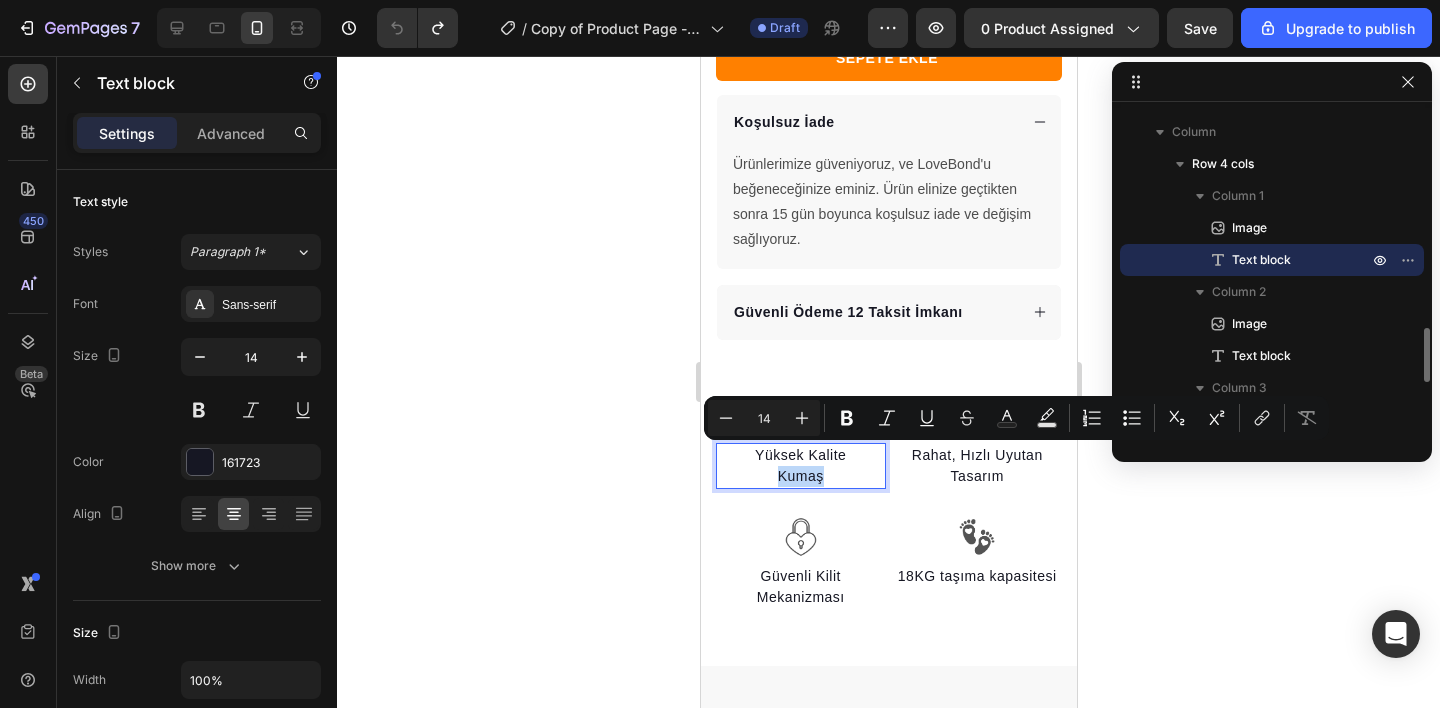 click on "Kumaş" at bounding box center (800, 476) 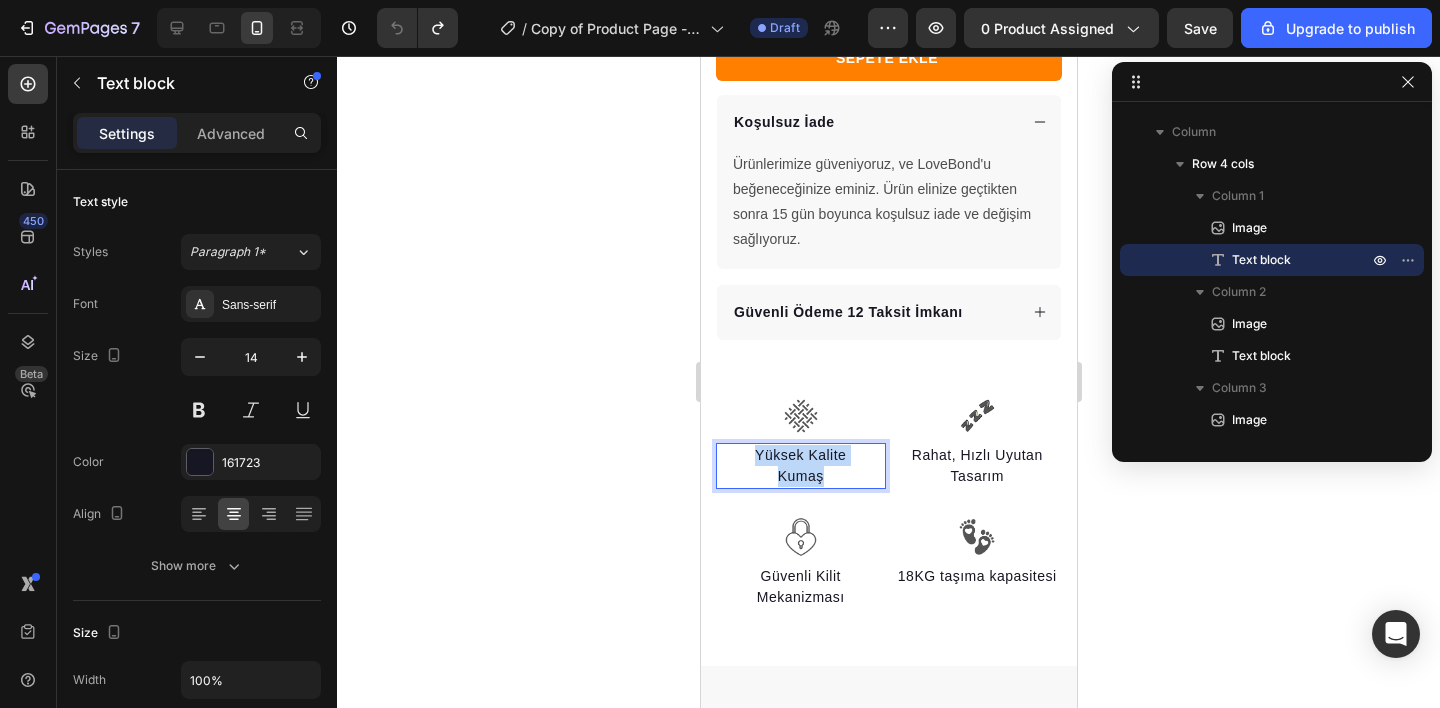 drag, startPoint x: 836, startPoint y: 453, endPoint x: 753, endPoint y: 433, distance: 85.37564 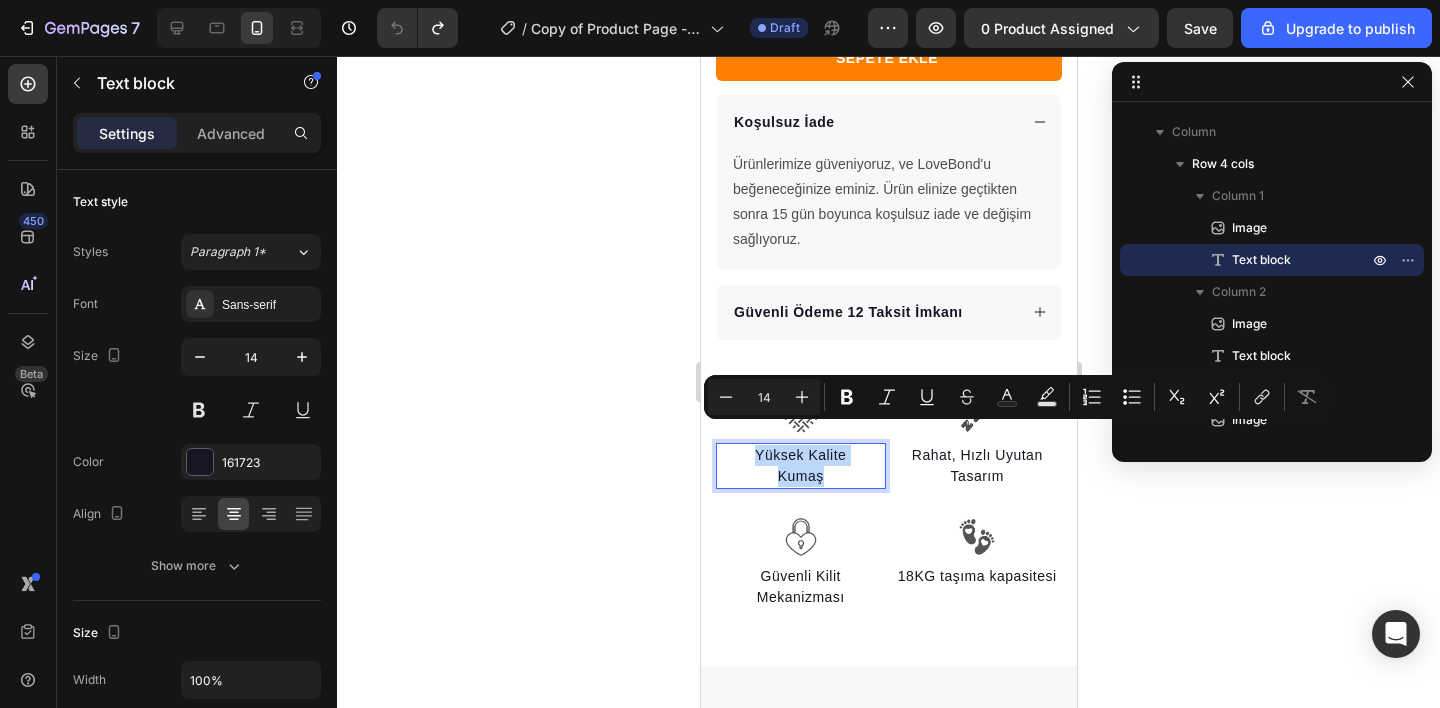 copy on "Yüksek Kalite Kumaş" 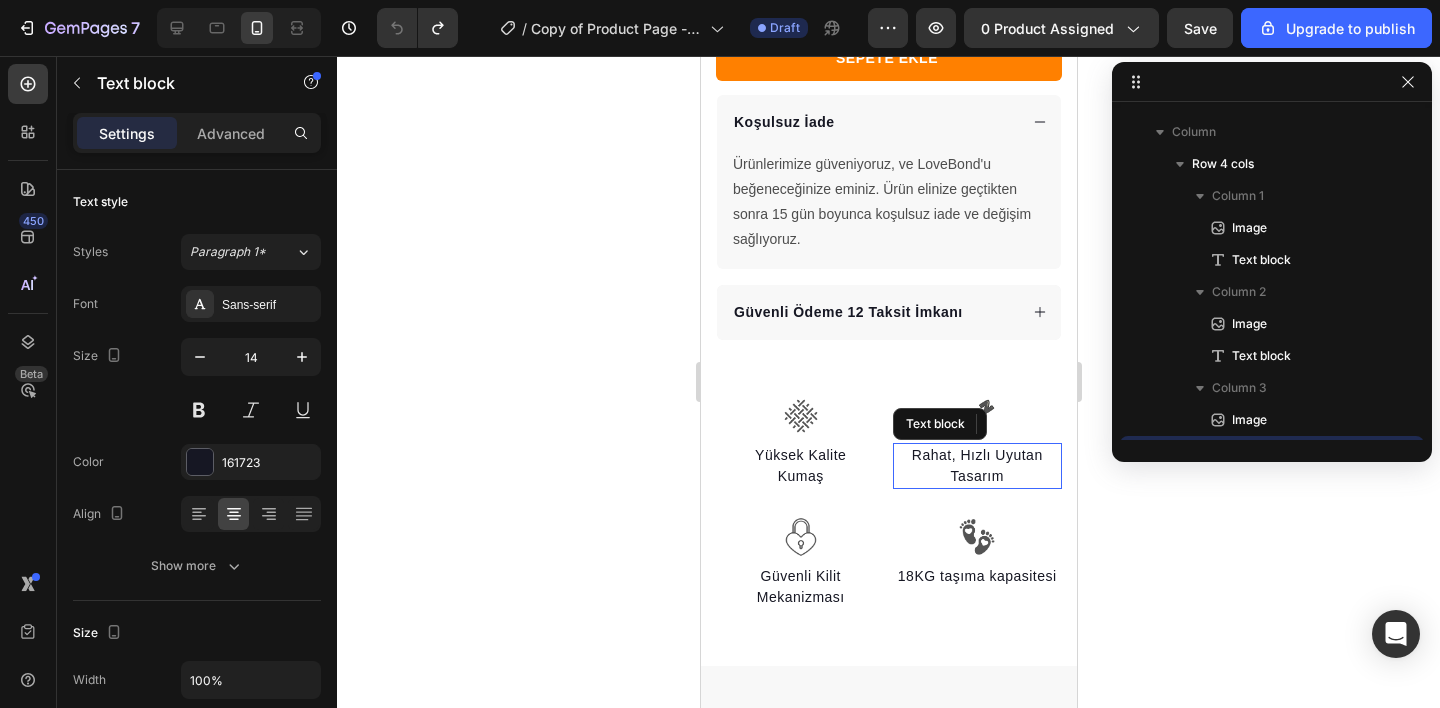 click on "Rahat, Hızlı Uyutan Tasarım" at bounding box center (977, 466) 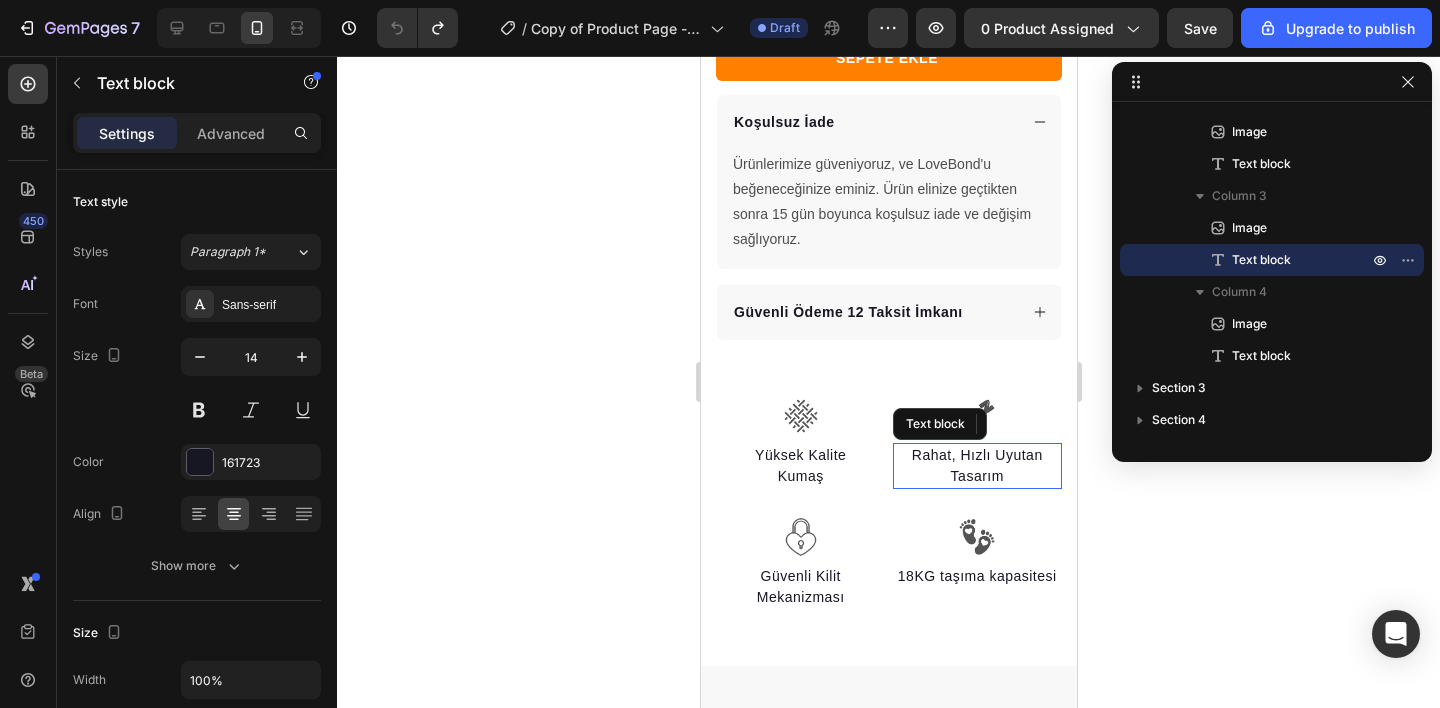 click on "Rahat, Hızlı Uyutan Tasarım" at bounding box center [977, 466] 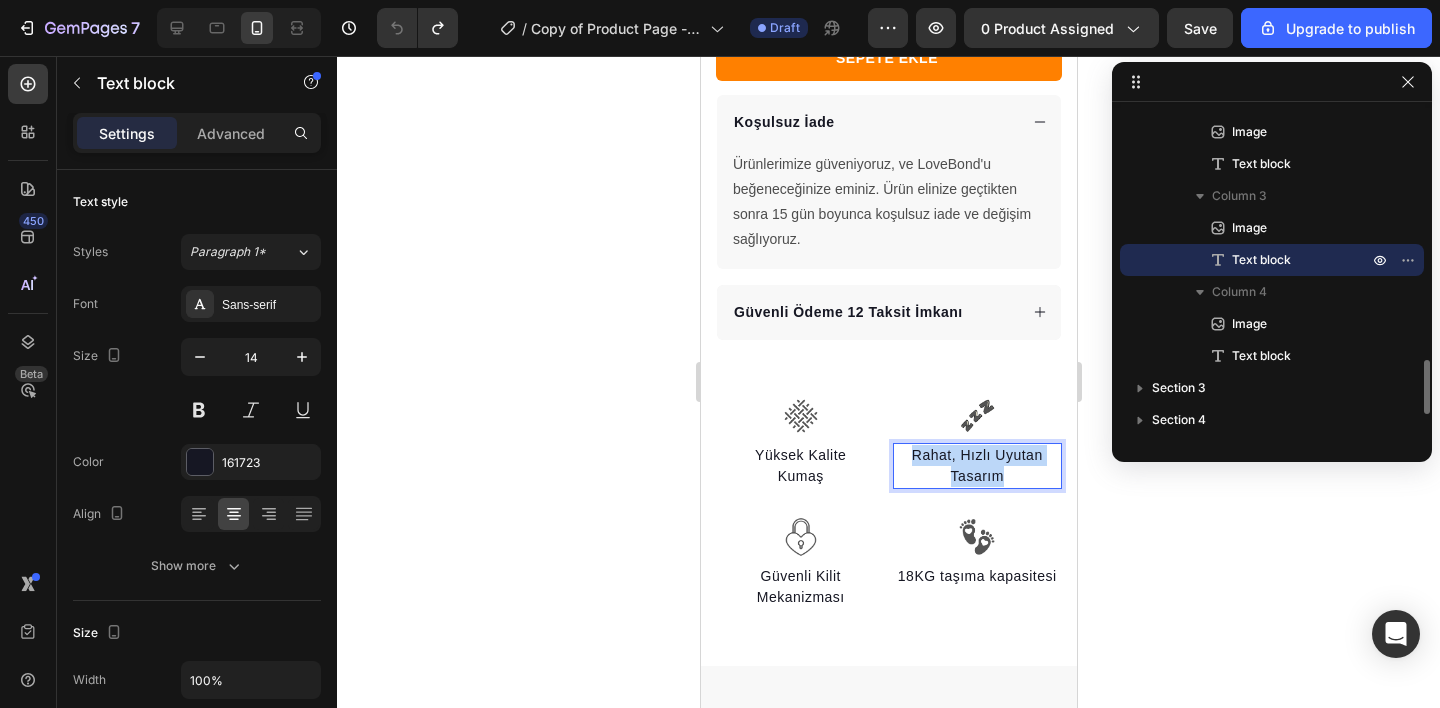copy on "Rahat, Hızlı Uyutan Tasarım" 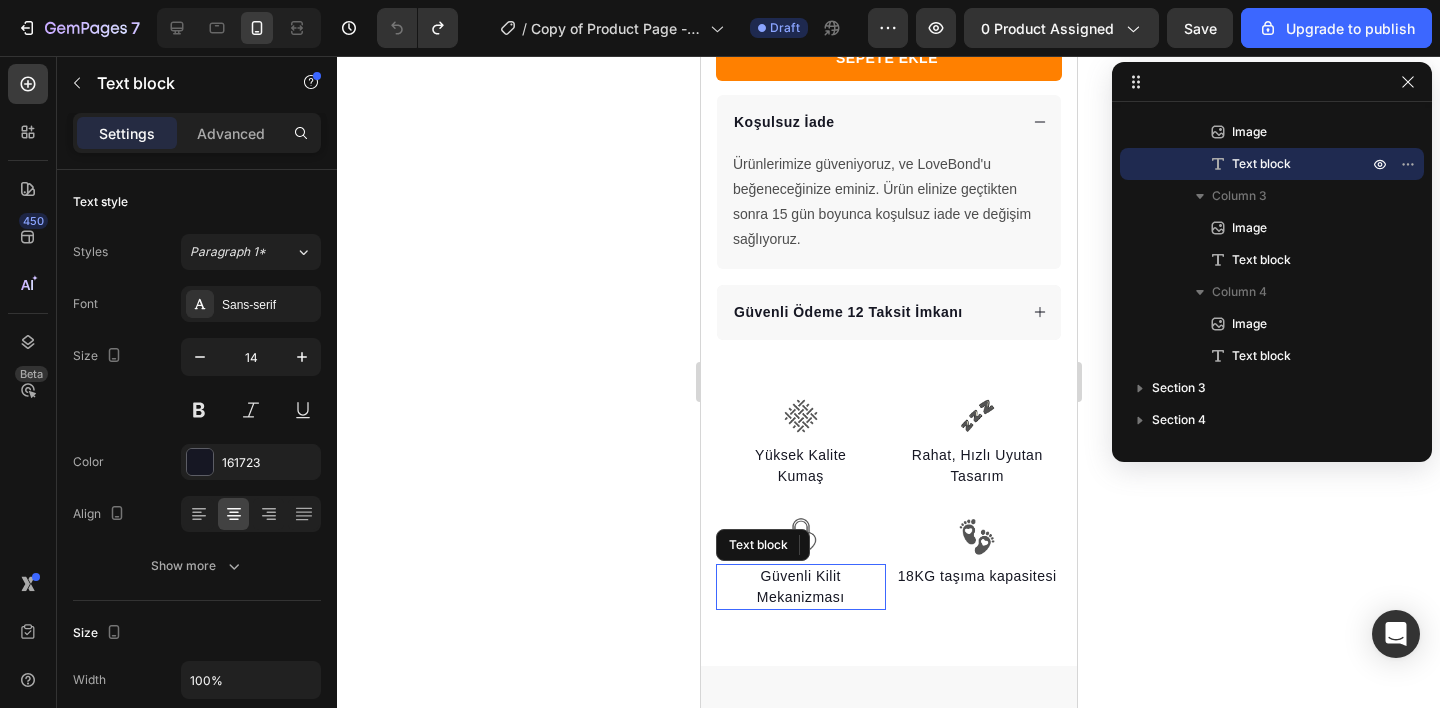 click on "Mekanizması" at bounding box center (800, 597) 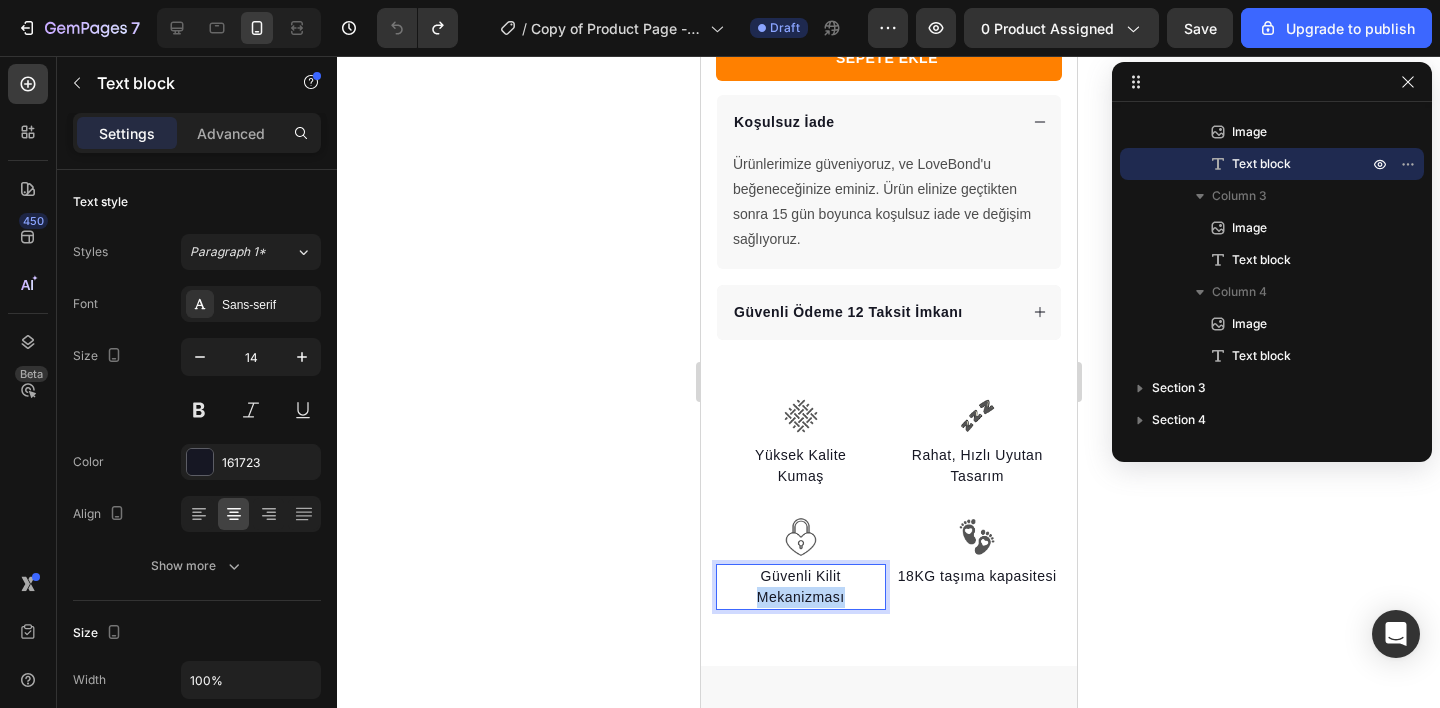 copy on "Mekanizması" 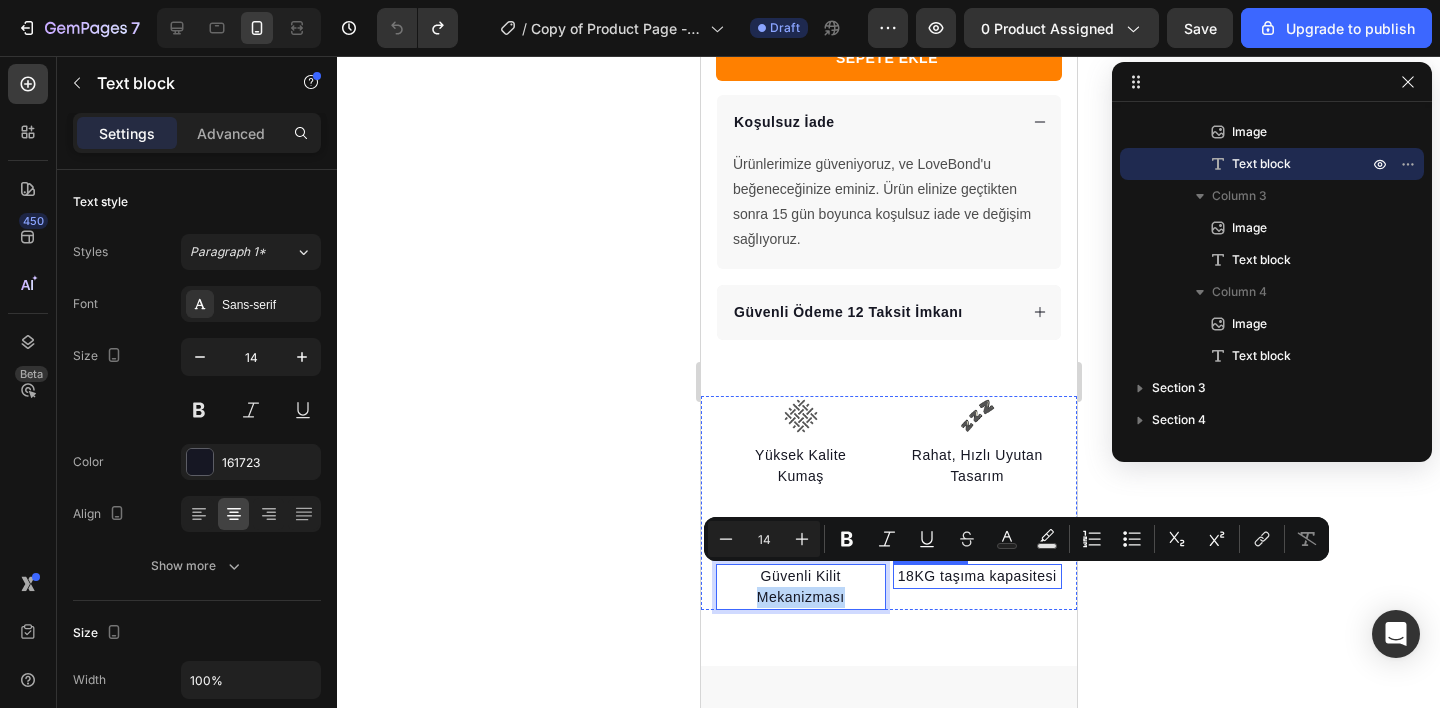click on "18KG taşıma kapasitesi" at bounding box center [977, 576] 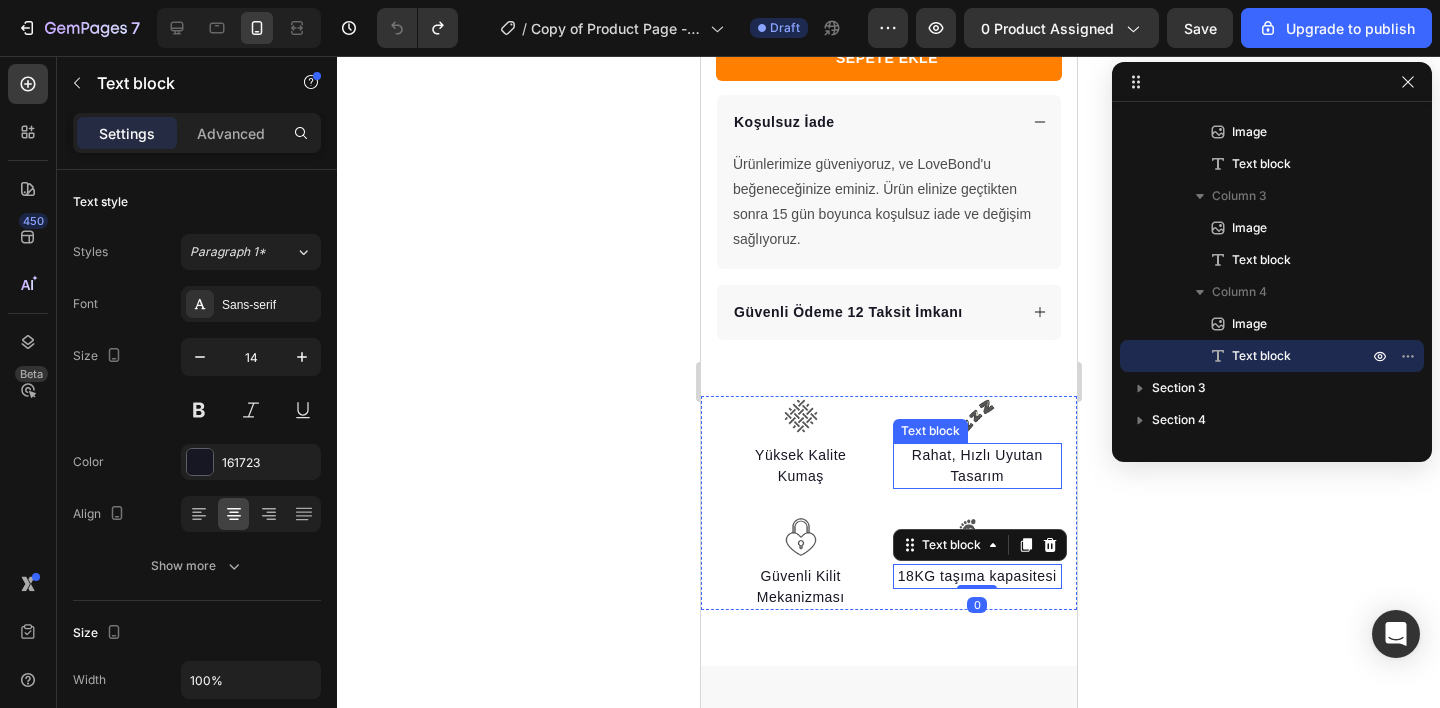 click on "Rahat, Hızlı Uyutan Tasarım" at bounding box center [977, 466] 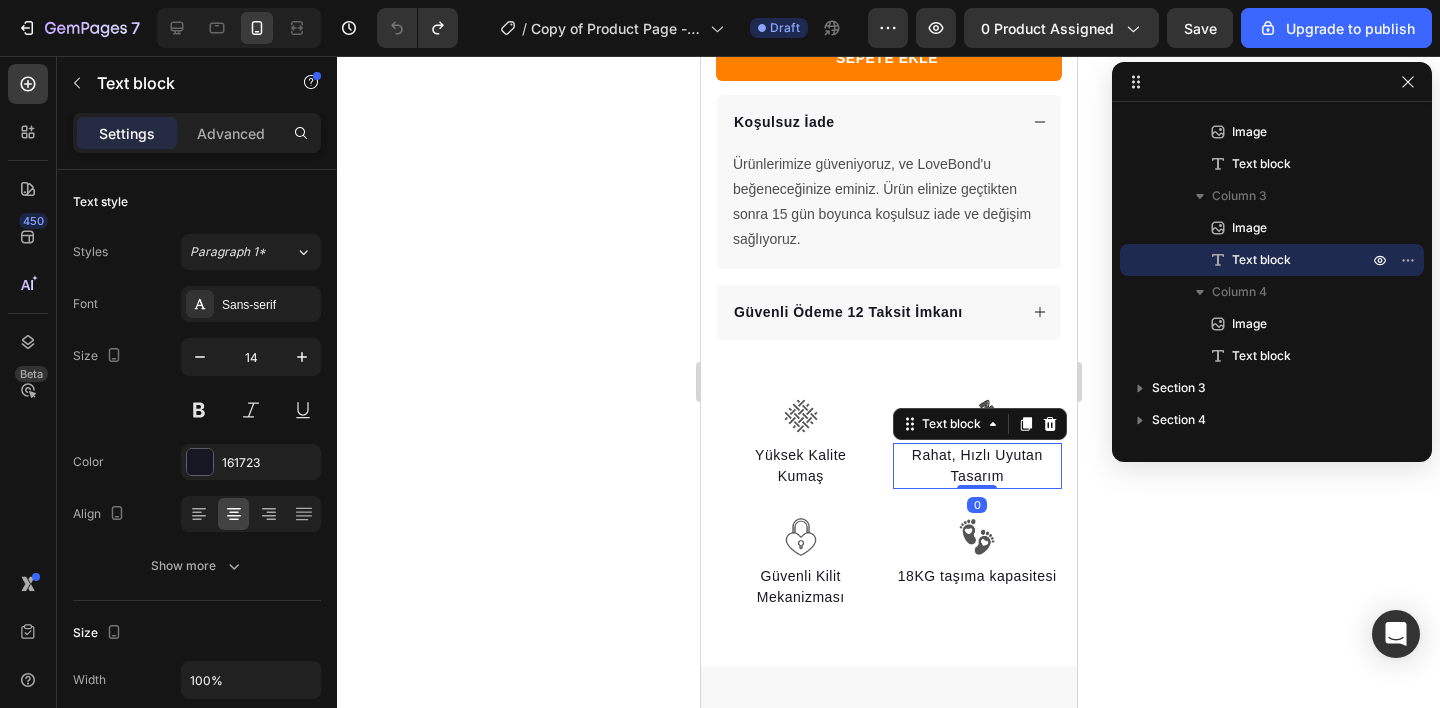 click on "Rahat, Hızlı Uyutan Tasarım" at bounding box center [977, 466] 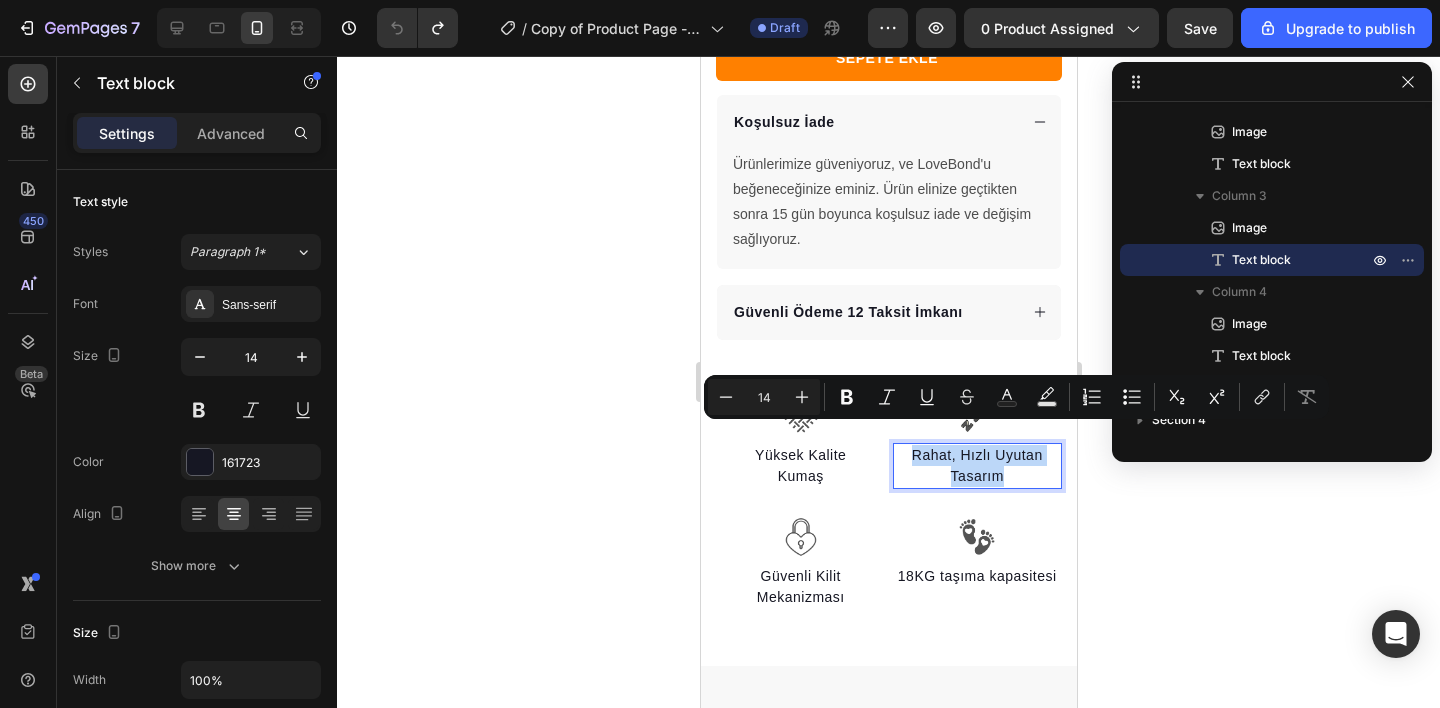 copy on "Rahat, Hızlı Uyutan Tasarım" 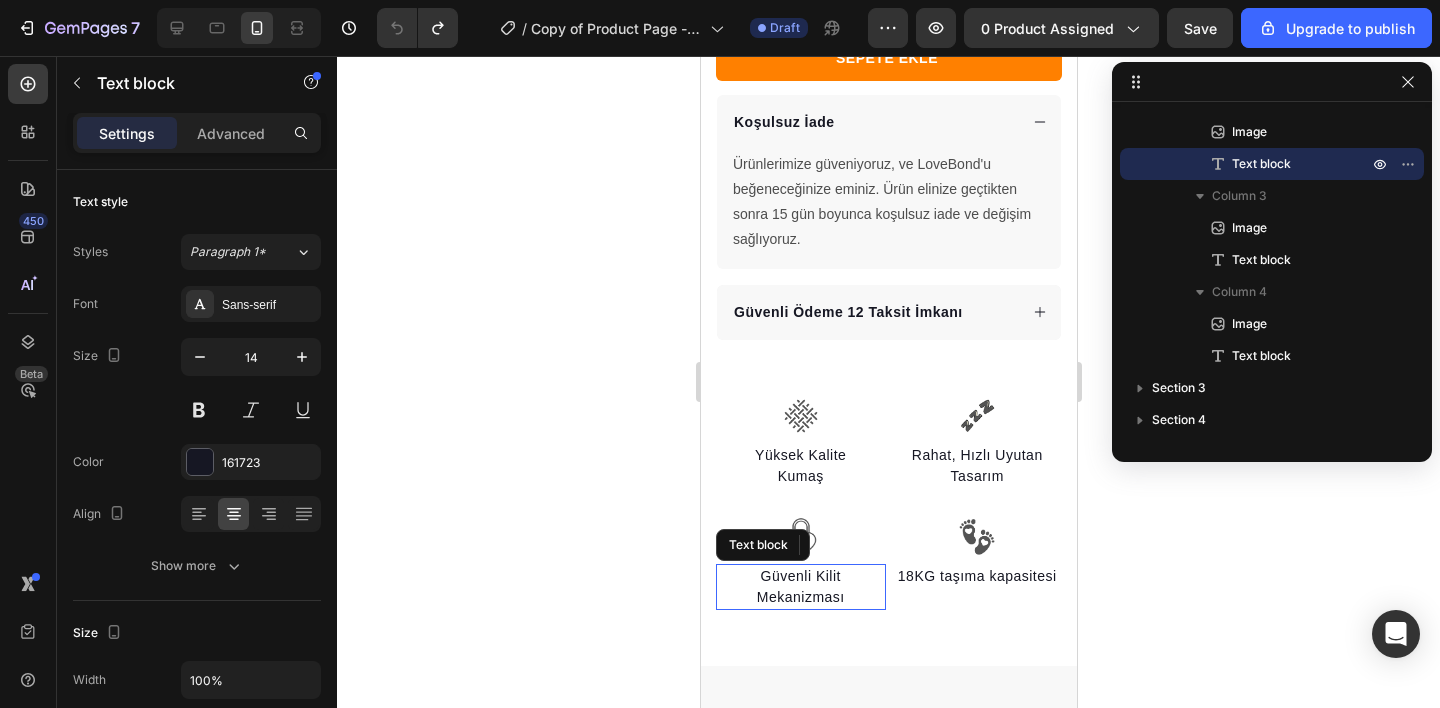 click on "Güvenli Kilit" at bounding box center (800, 576) 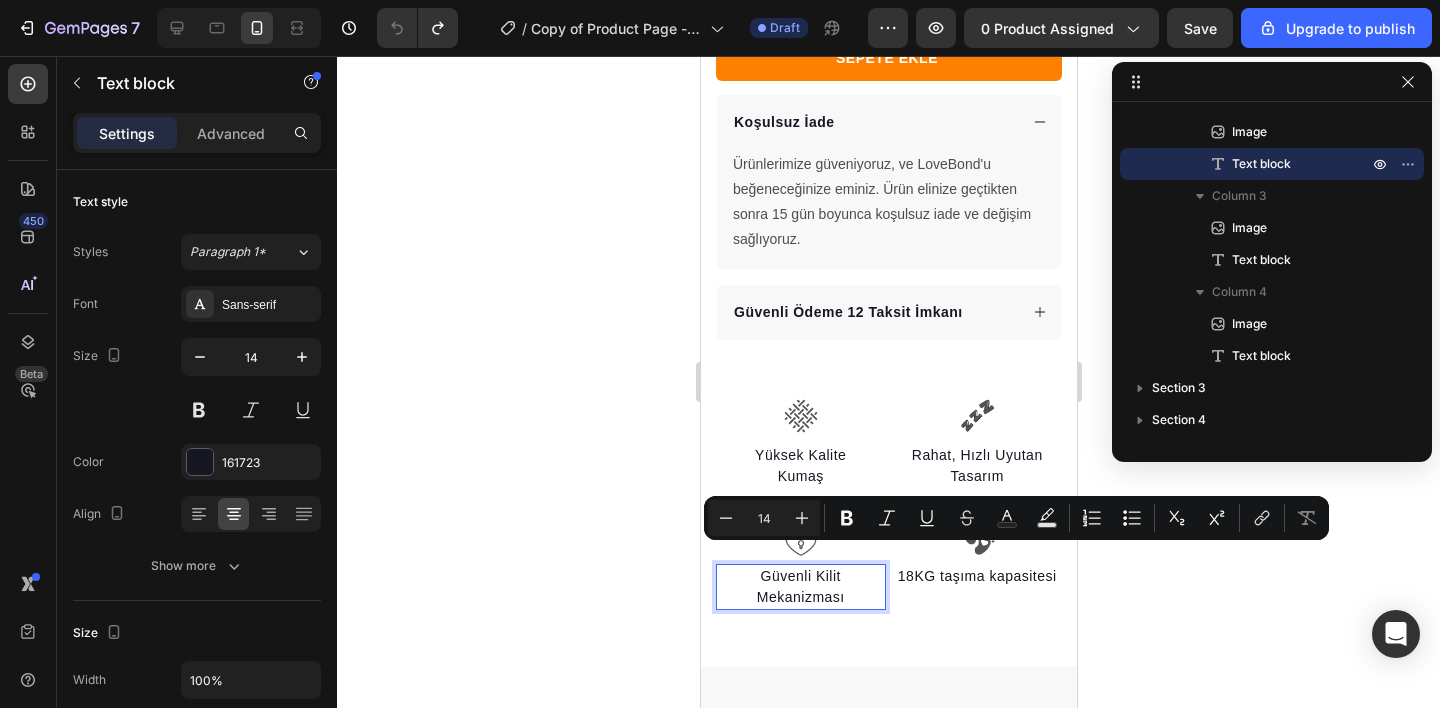 click on "Güvenli Kilit" at bounding box center (800, 576) 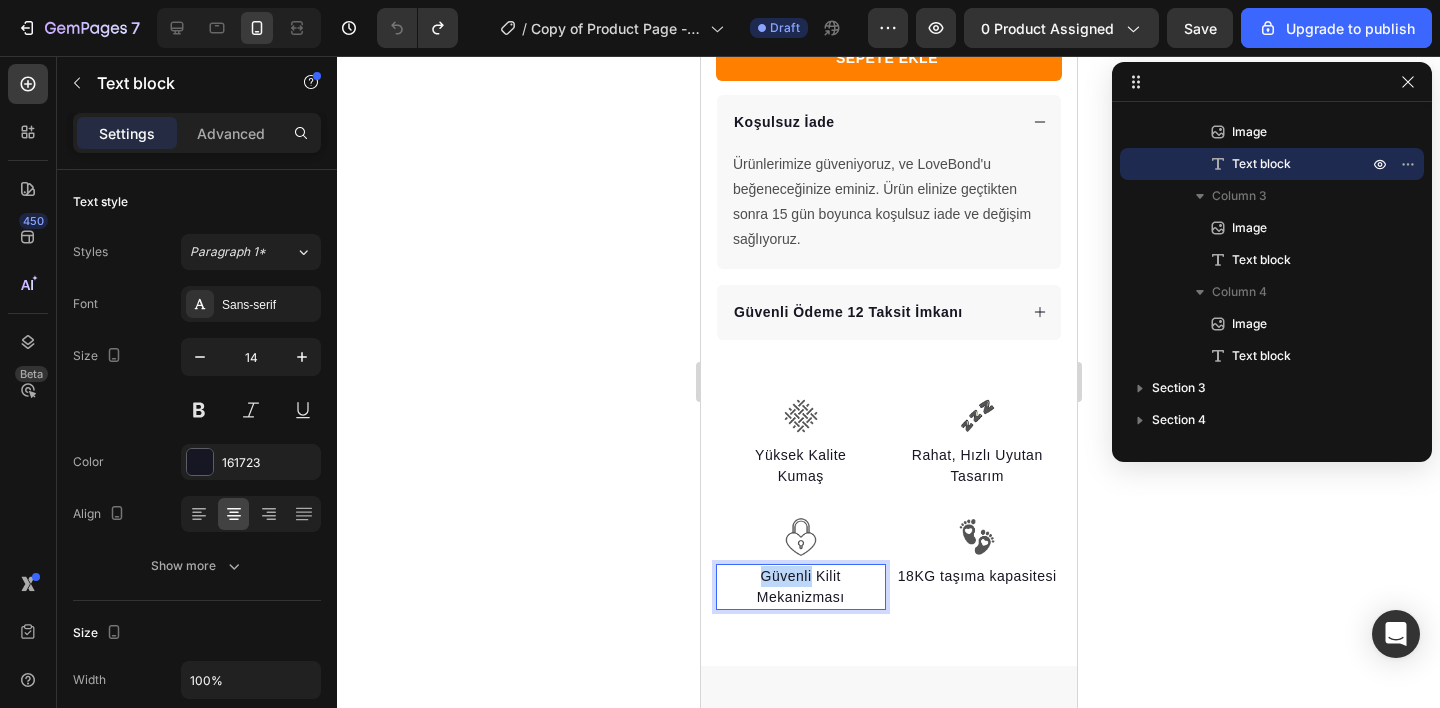 click on "Güvenli Kilit" at bounding box center [800, 576] 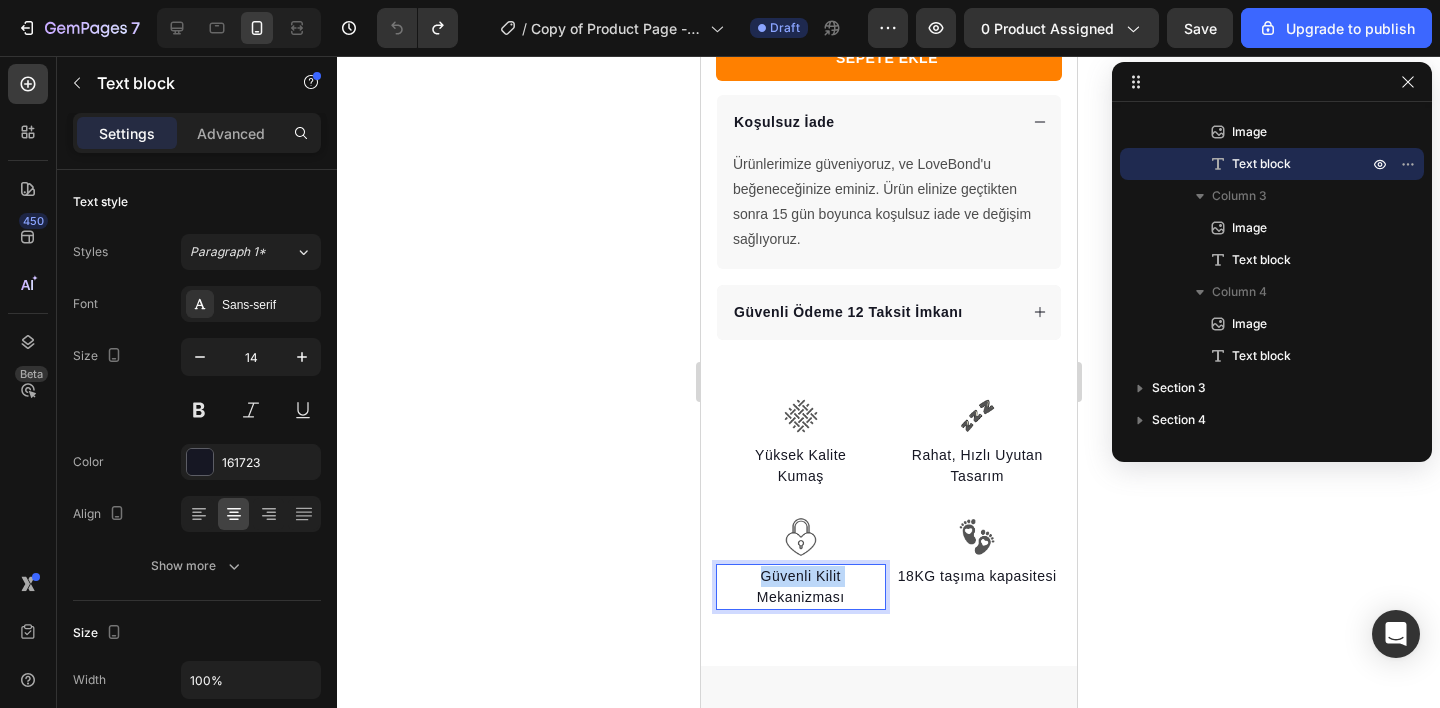click on "Güvenli Kilit" at bounding box center (800, 576) 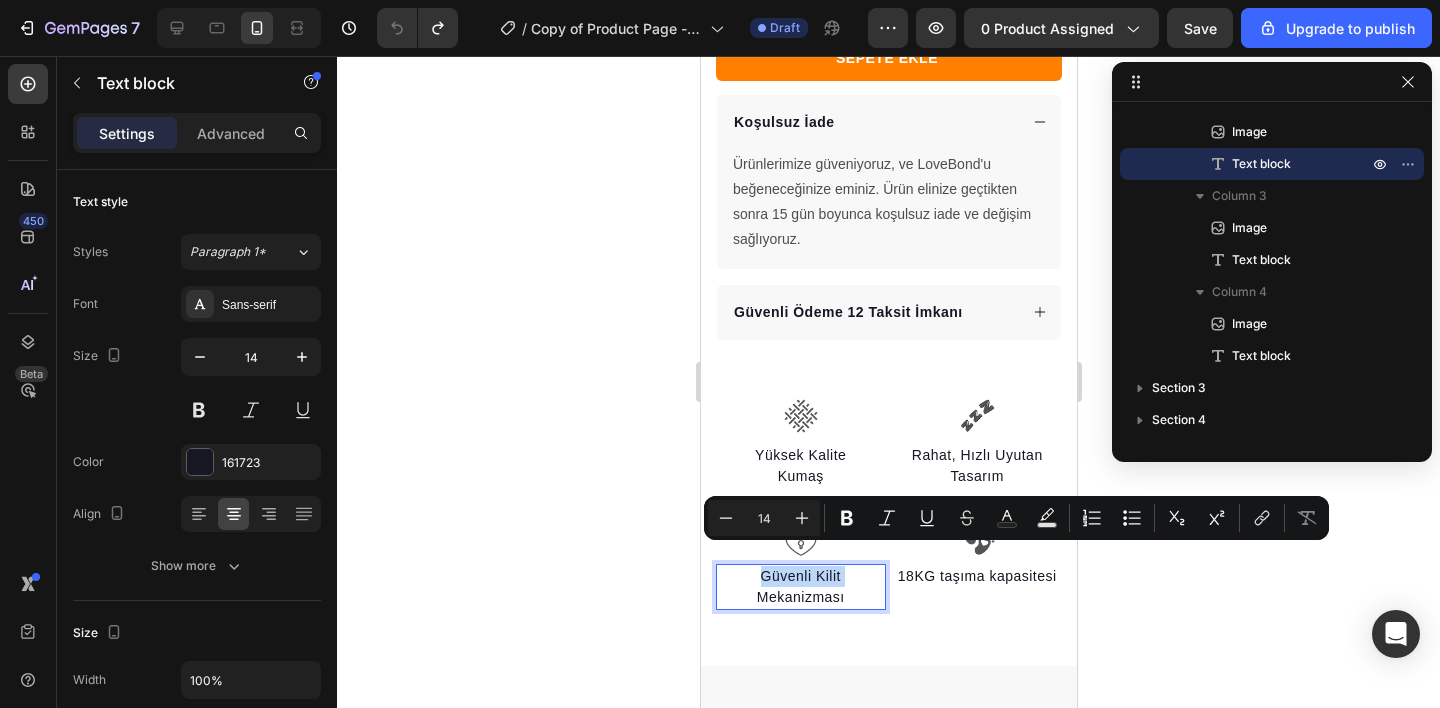 click on "Güvenli Kilit" at bounding box center [800, 576] 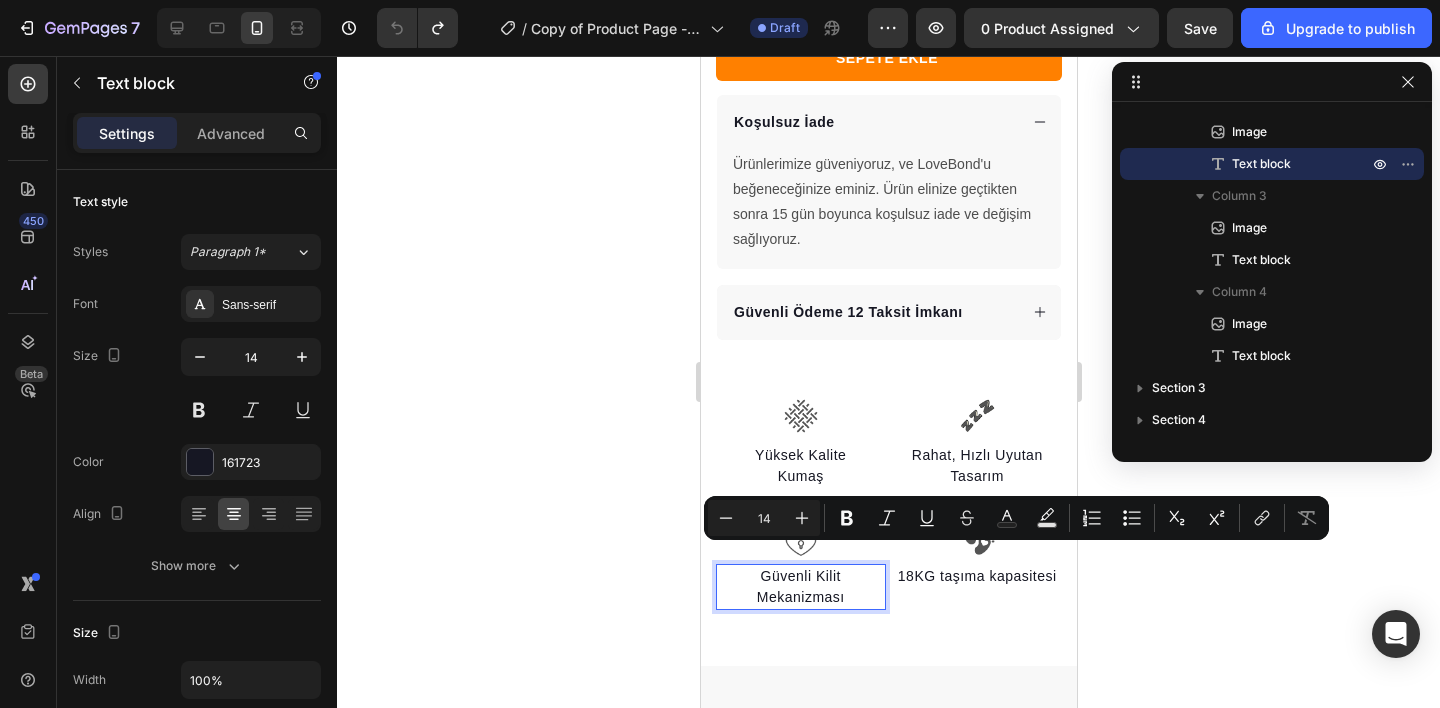 click on "Mekanizması" at bounding box center [800, 597] 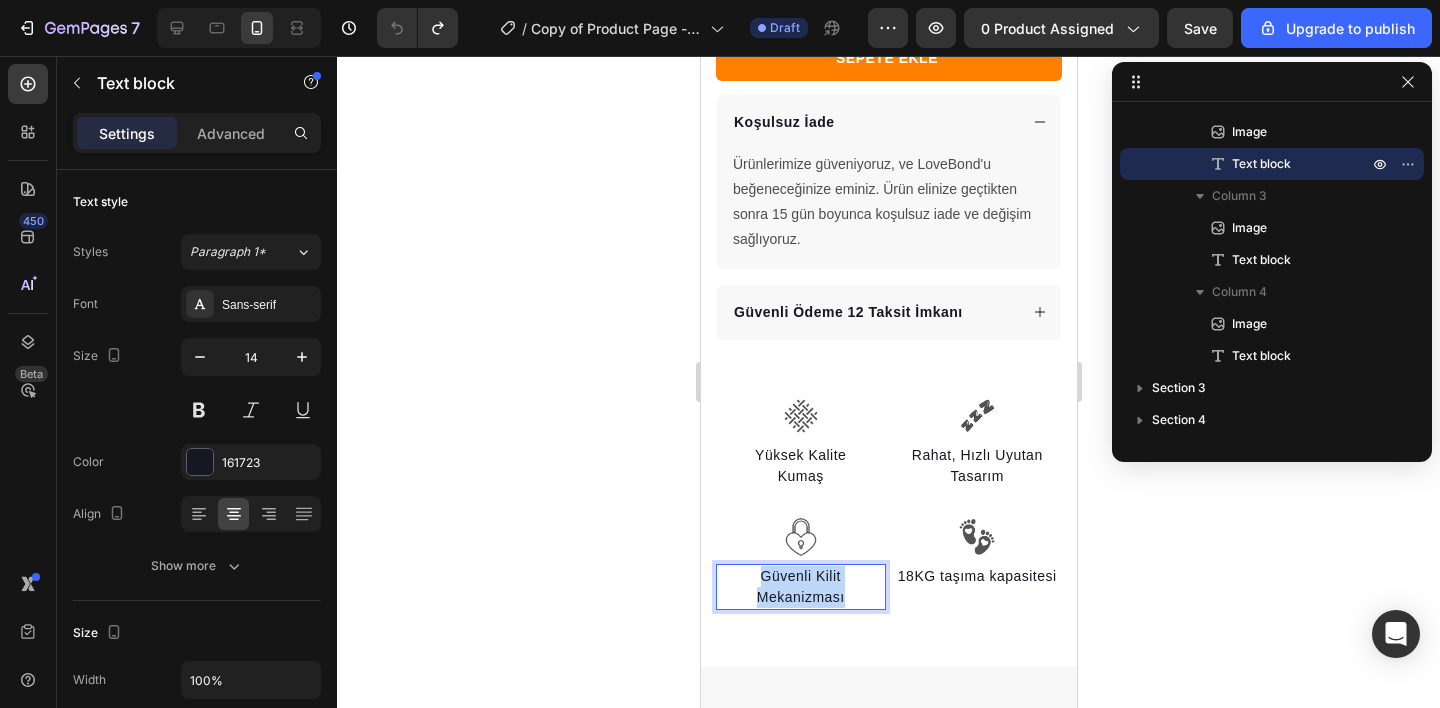 drag, startPoint x: 851, startPoint y: 571, endPoint x: 756, endPoint y: 557, distance: 96.02604 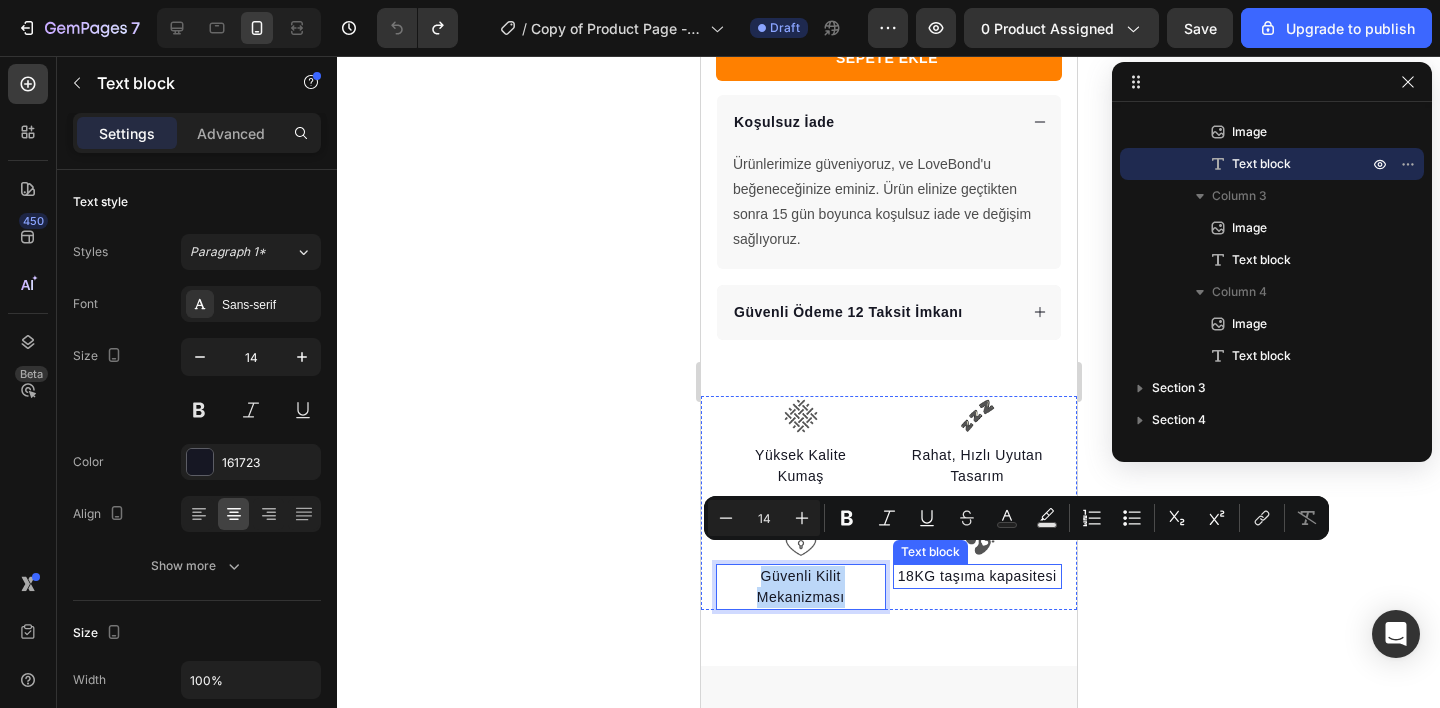 click on "18KG taşıma kapasitesi" at bounding box center [977, 576] 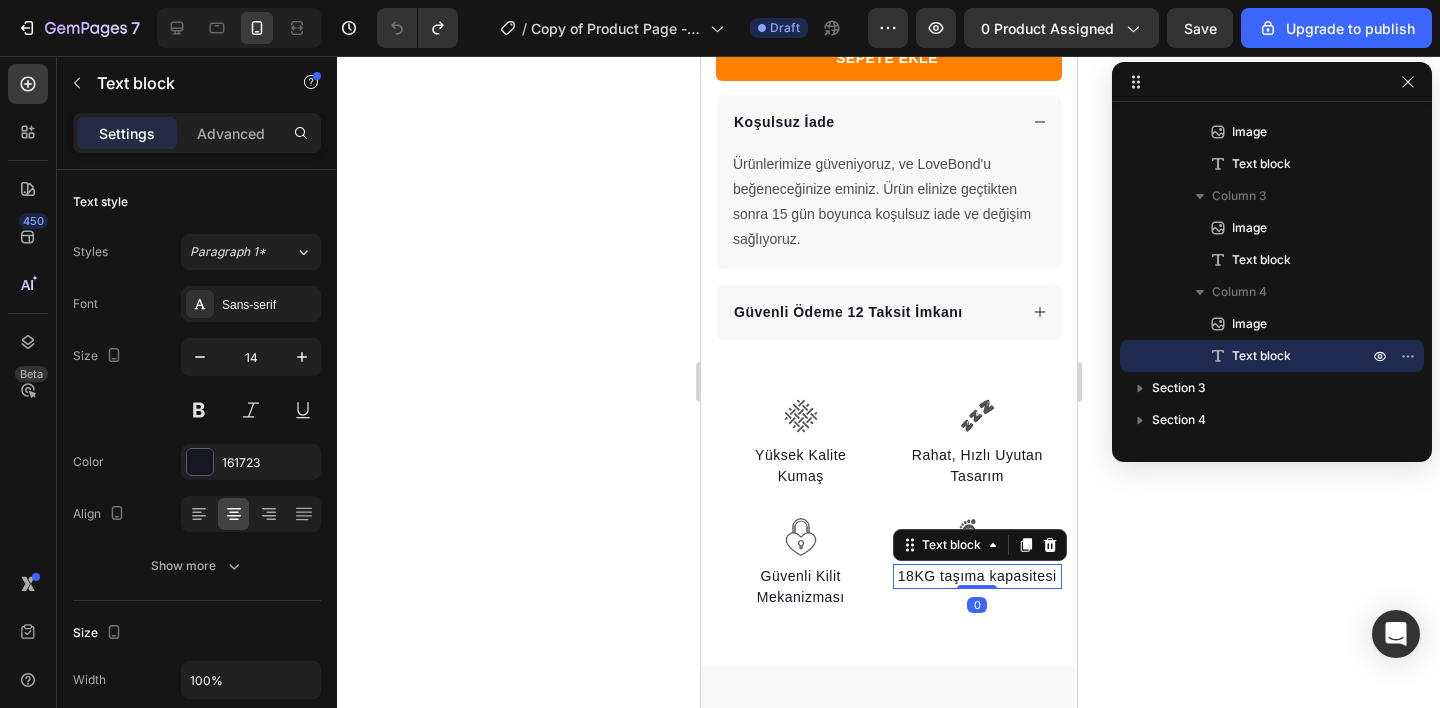 click on "18KG taşıma kapasitesi" at bounding box center [977, 576] 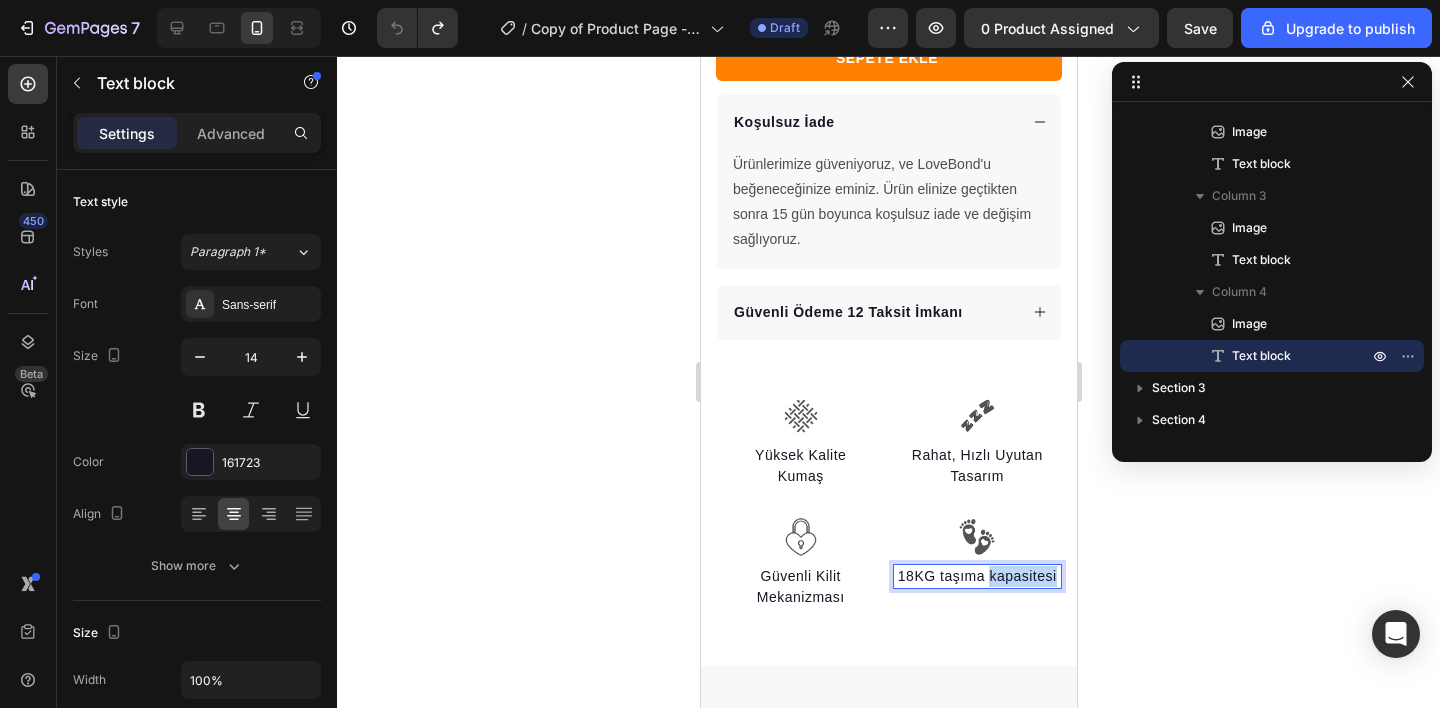 click on "18KG taşıma kapasitesi" at bounding box center [977, 576] 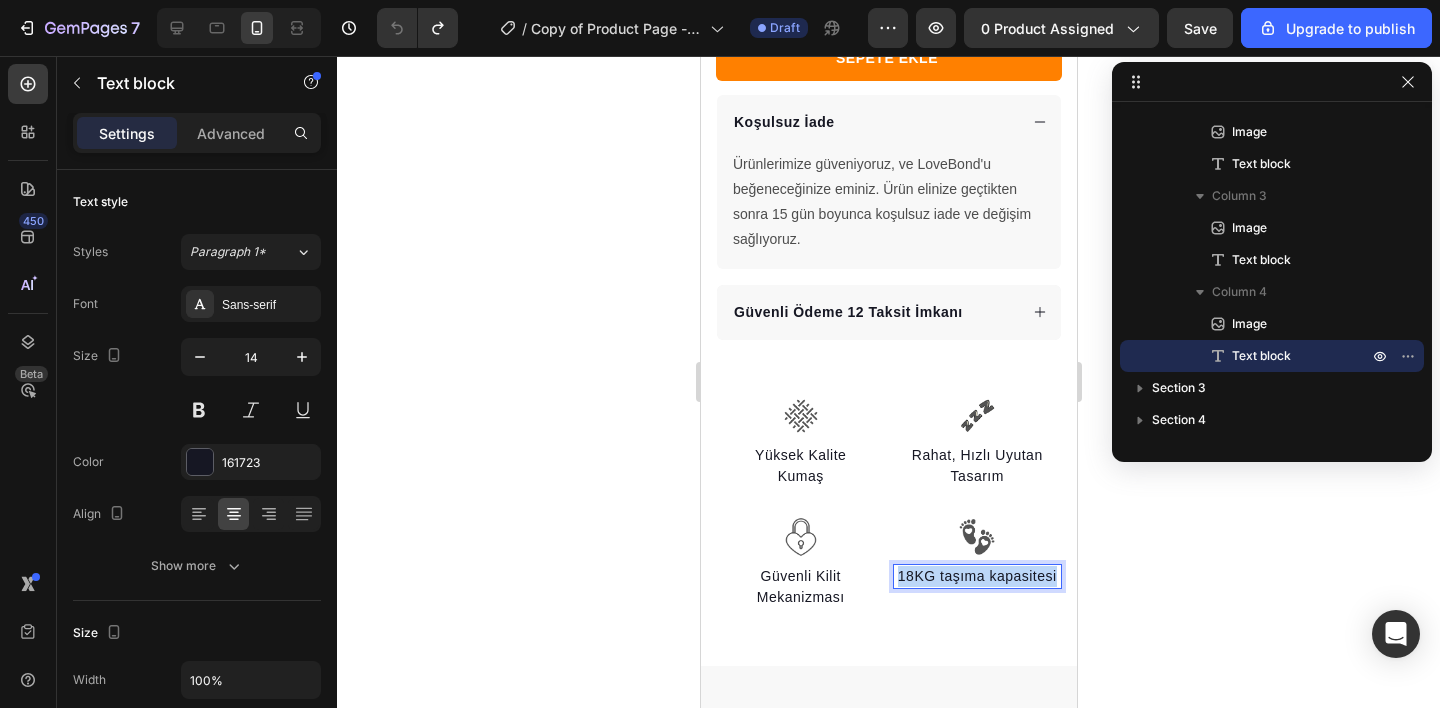 click on "18KG taşıma kapasitesi" at bounding box center (977, 576) 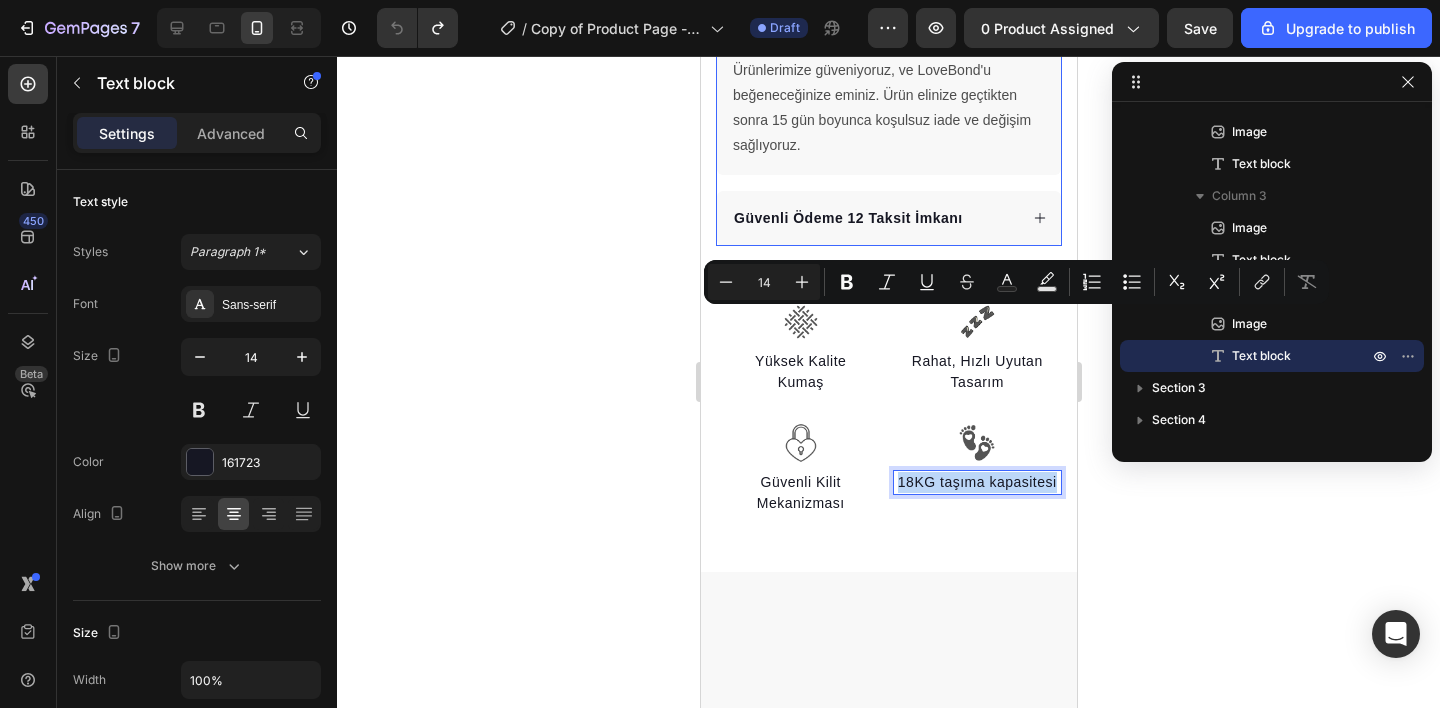 scroll, scrollTop: 1653, scrollLeft: 0, axis: vertical 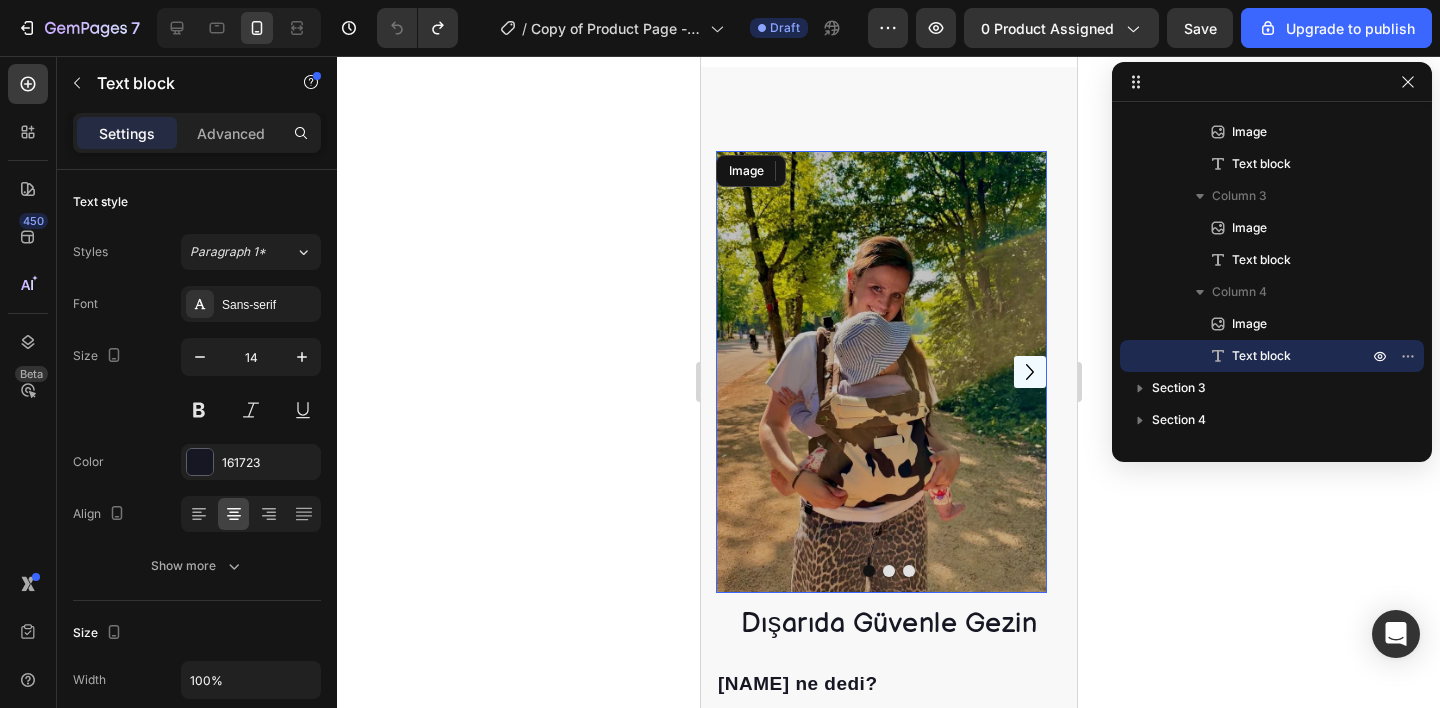 click at bounding box center (880, 371) 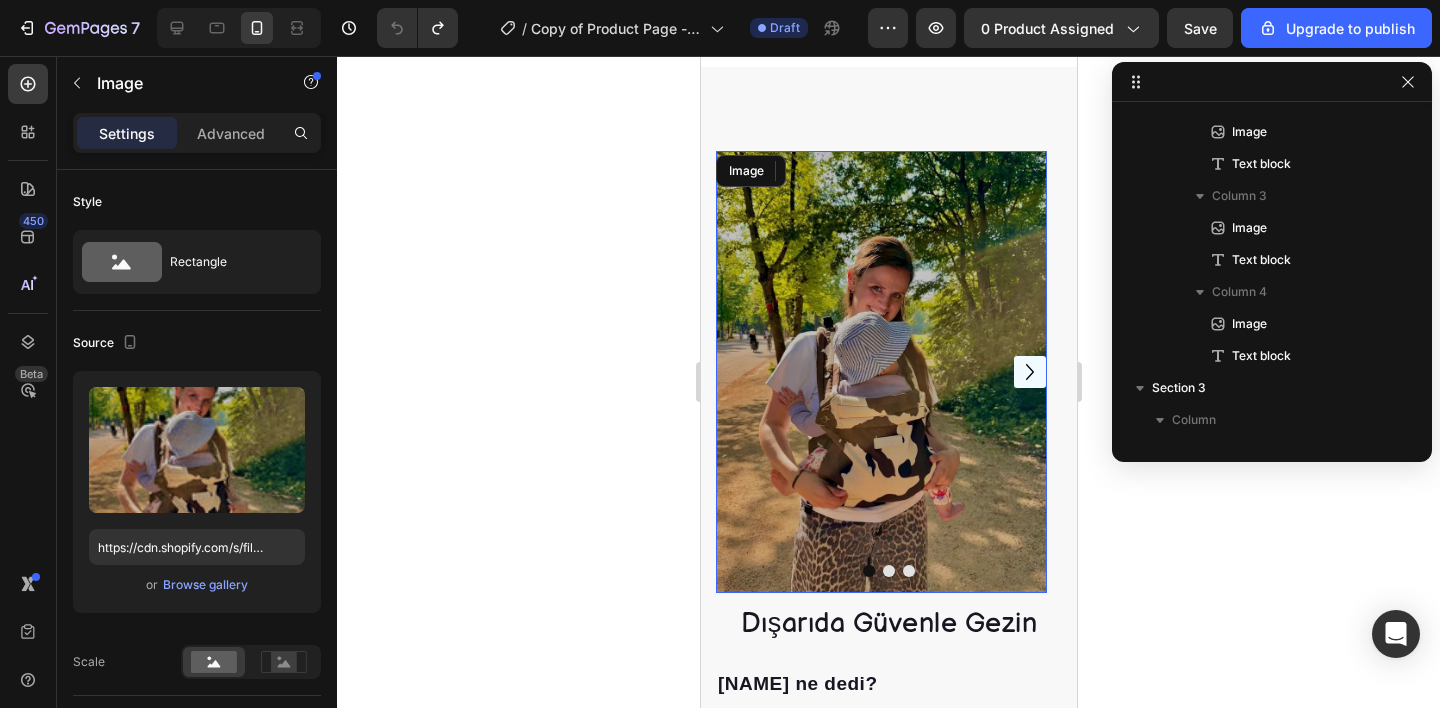 scroll, scrollTop: 1906, scrollLeft: 0, axis: vertical 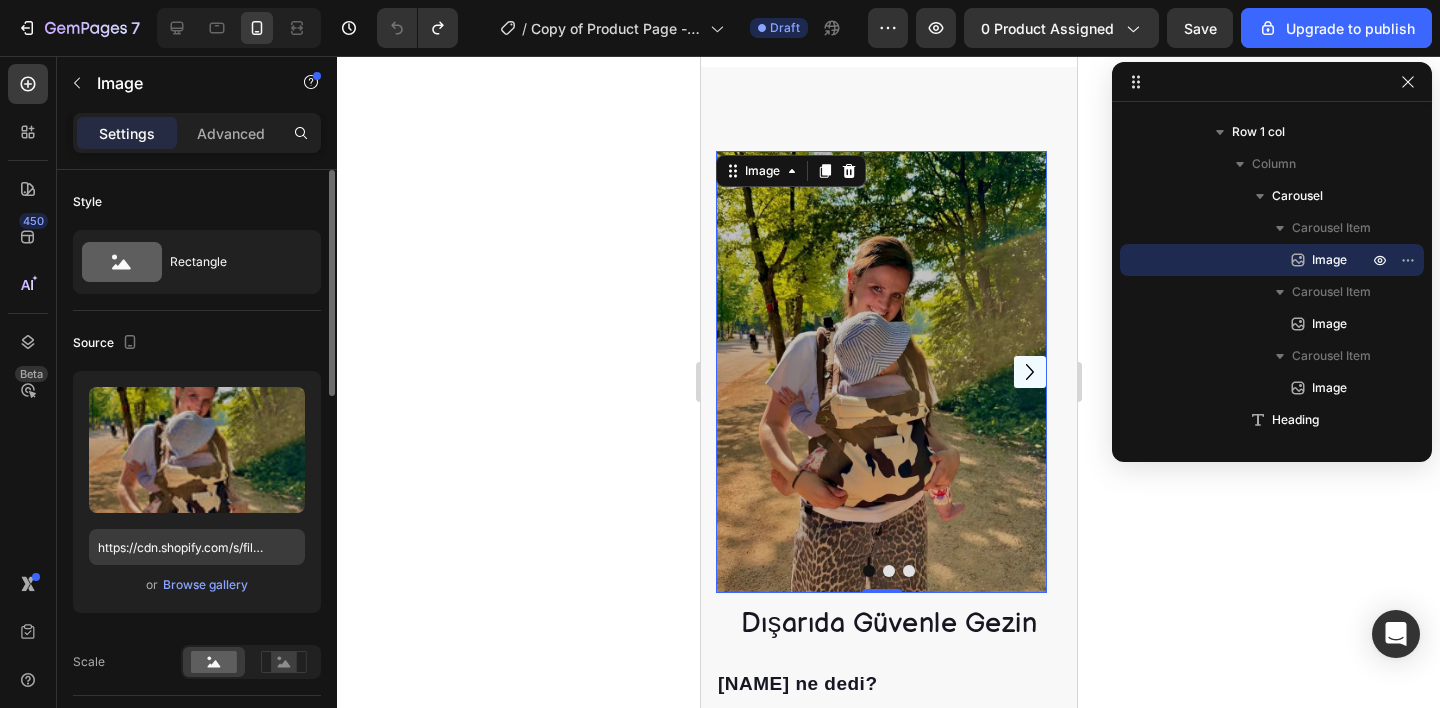 drag, startPoint x: 174, startPoint y: 487, endPoint x: 151, endPoint y: 540, distance: 57.77543 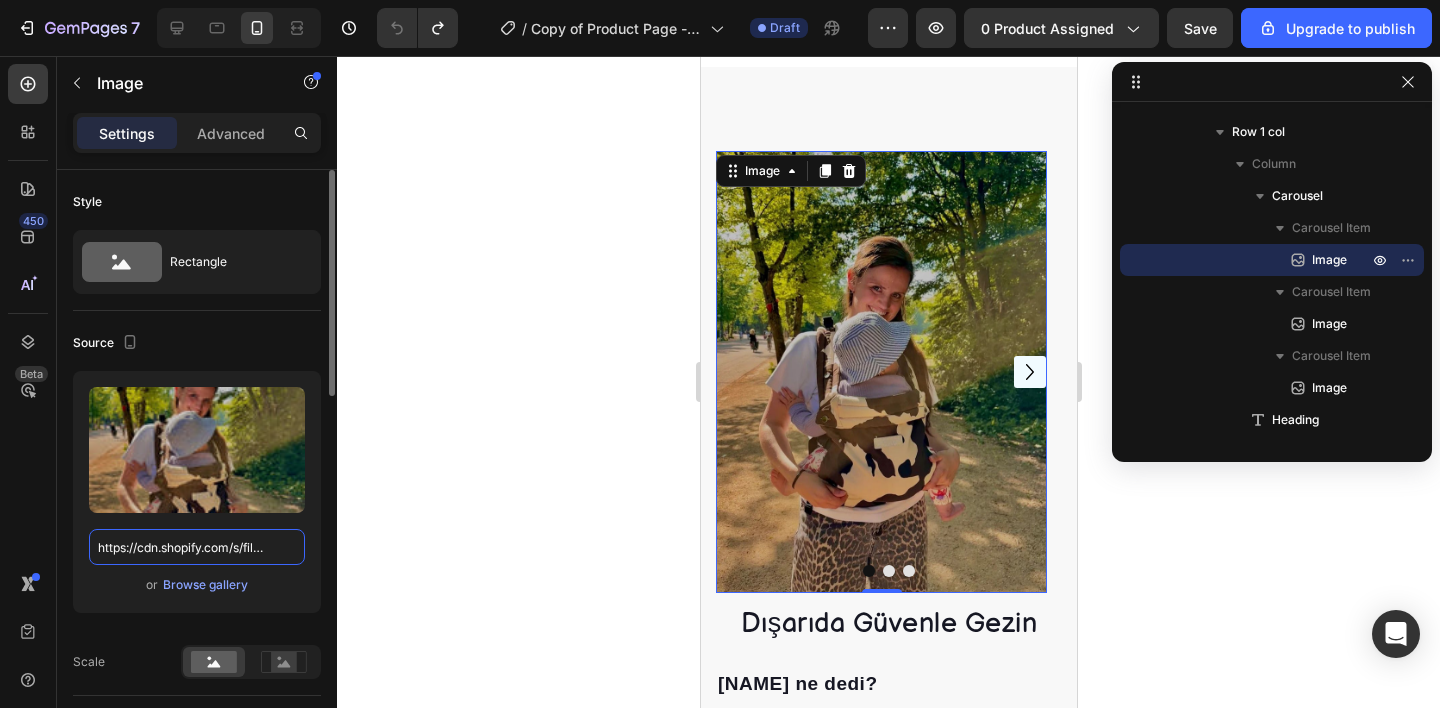 click on "https://cdn.shopify.com/s/files/1/0762/2141/5643/files/gempages_565322868779385867-558b053e-3db4-4c85-b63c-deea74d48fb7.jpg" at bounding box center (197, 547) 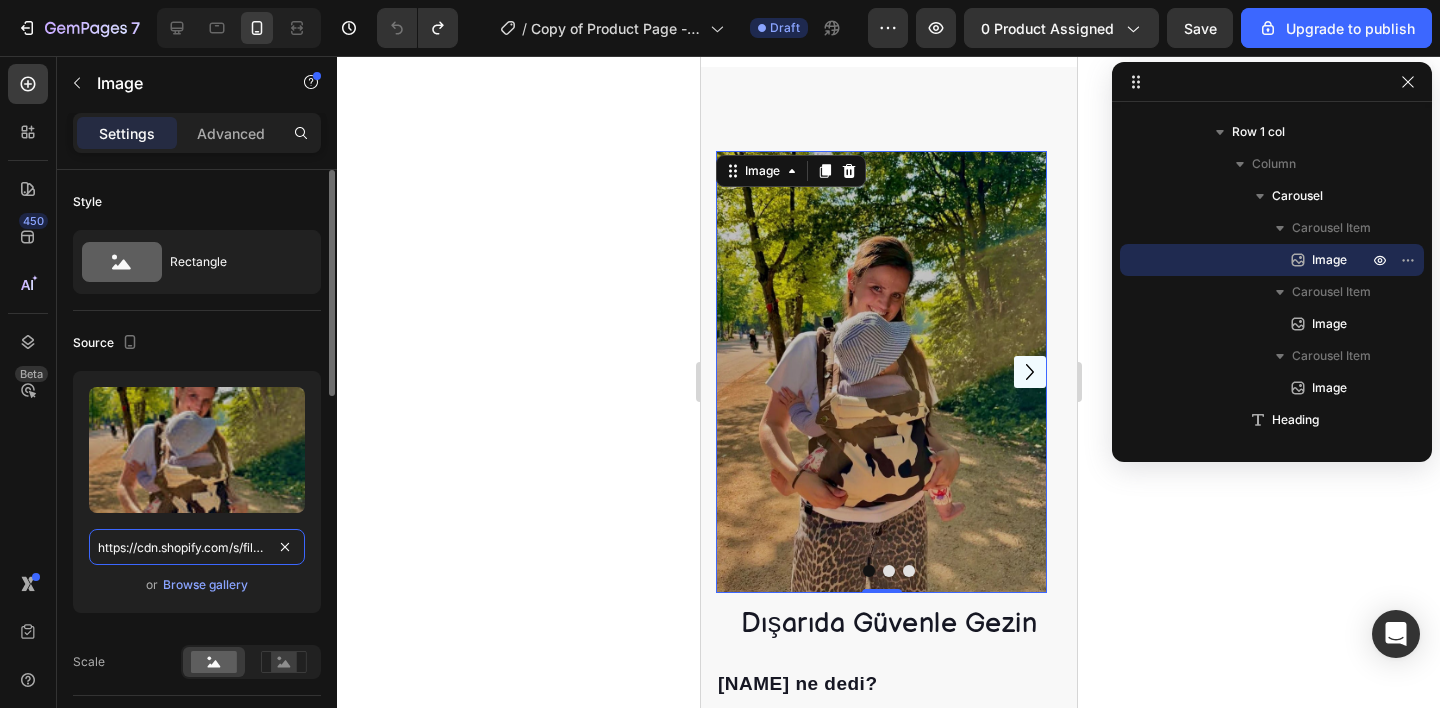 click on "https://cdn.shopify.com/s/files/1/0762/2141/5643/files/gempages_565322868779385867-558b053e-3db4-4c85-b63c-deea74d48fb7.jpg" at bounding box center (197, 547) 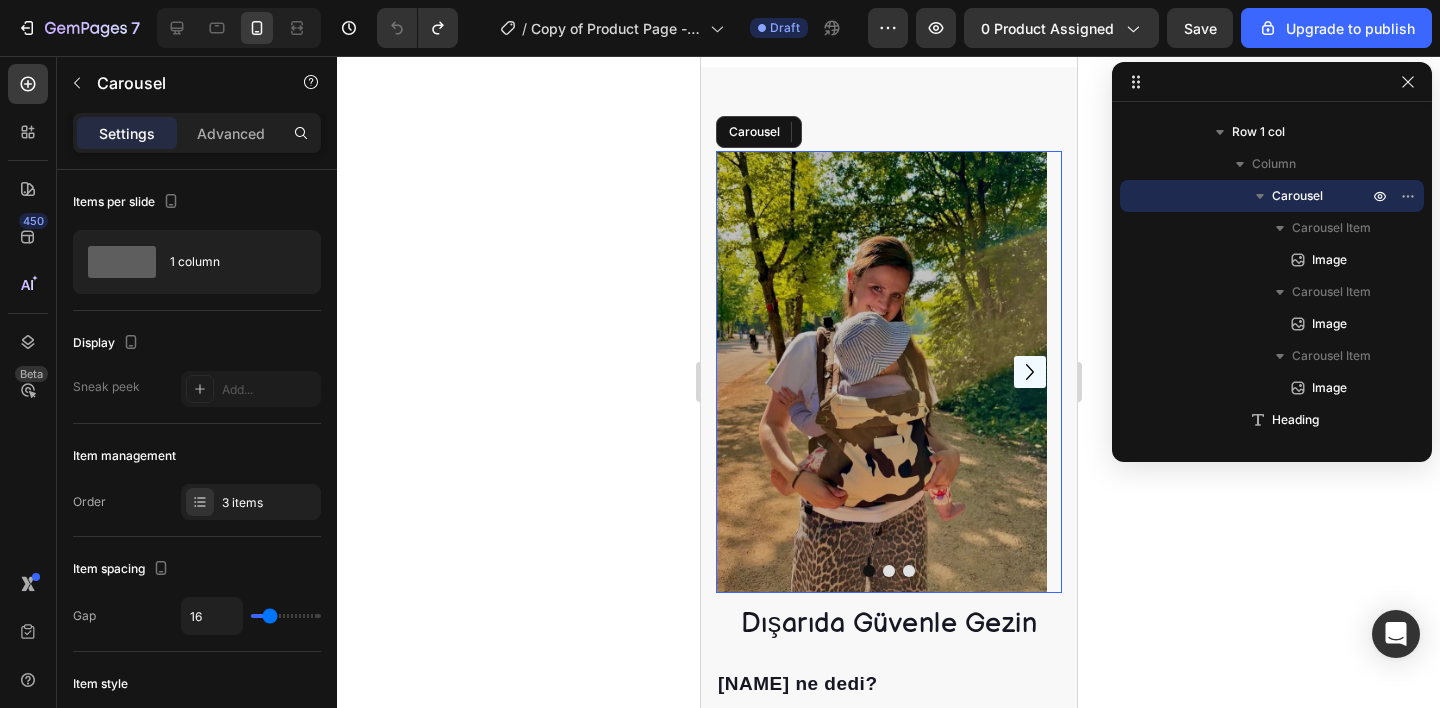 click 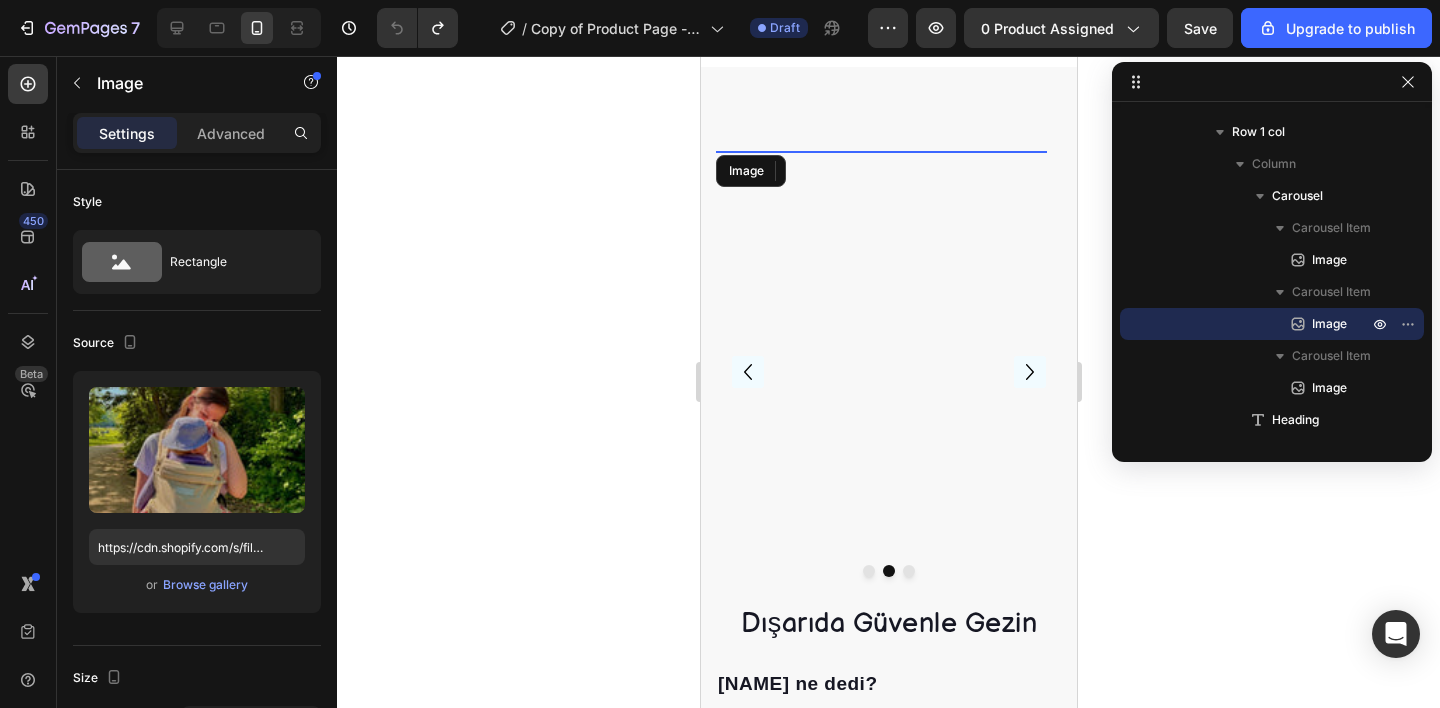 click at bounding box center [880, 387] 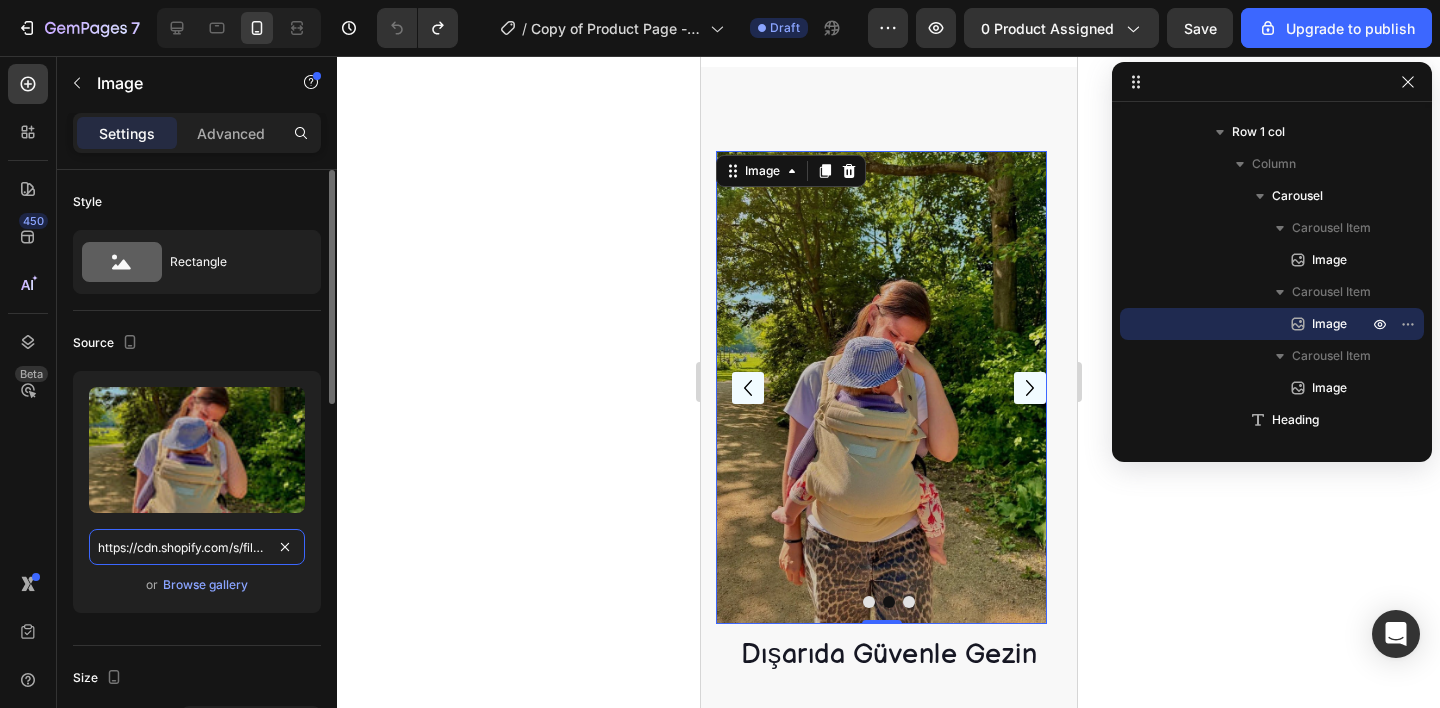 click on "https://cdn.shopify.com/s/files/1/0762/2141/5643/files/gempages_565322868779385867-2b0eac59-cf1f-47e2-a842-8a1fe368d40d.jpg" at bounding box center (197, 547) 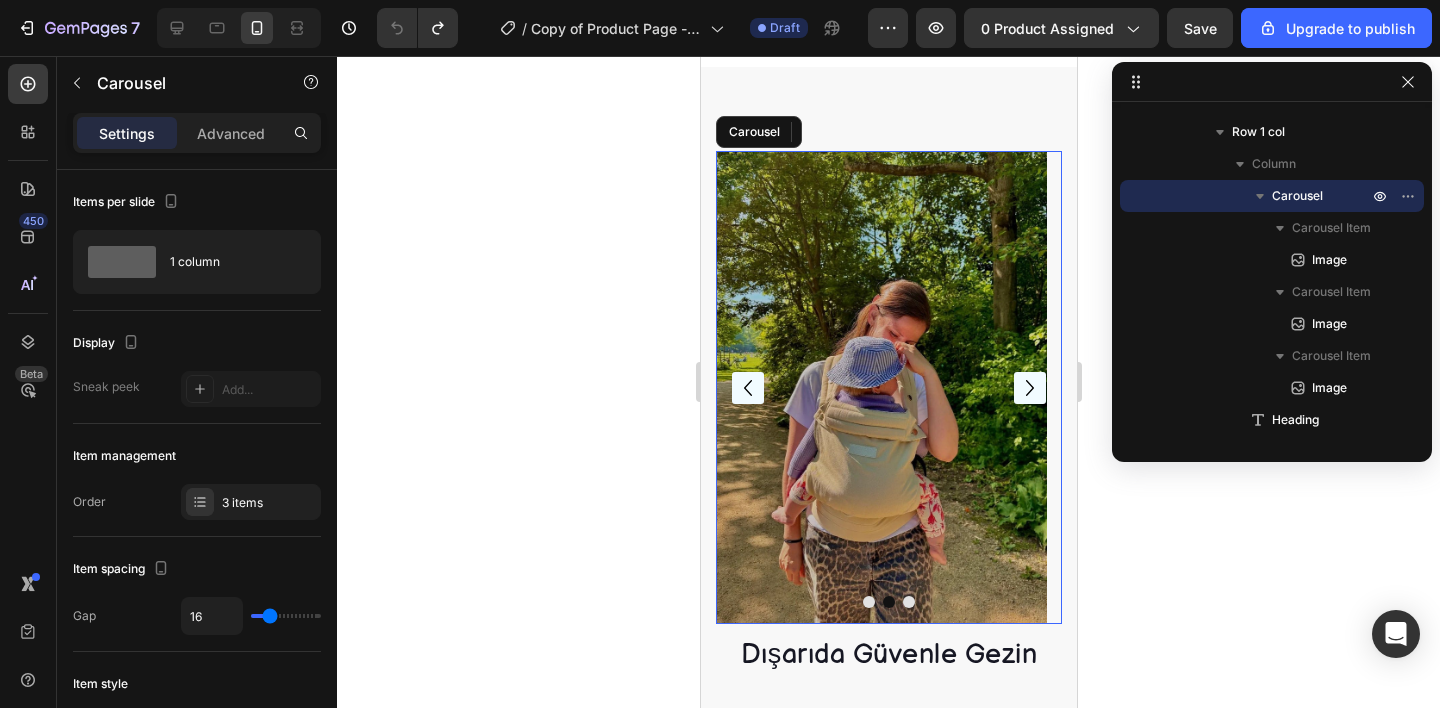 click 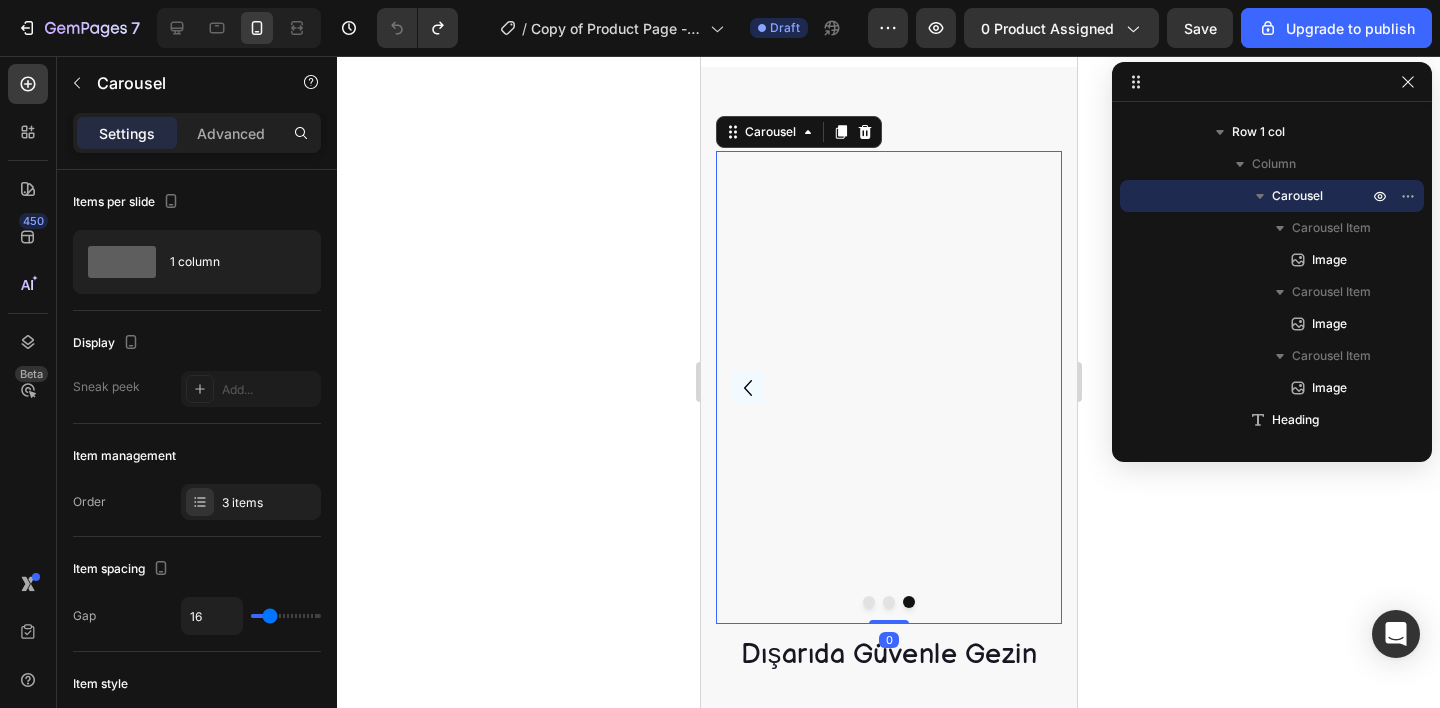 click at bounding box center (880, 387) 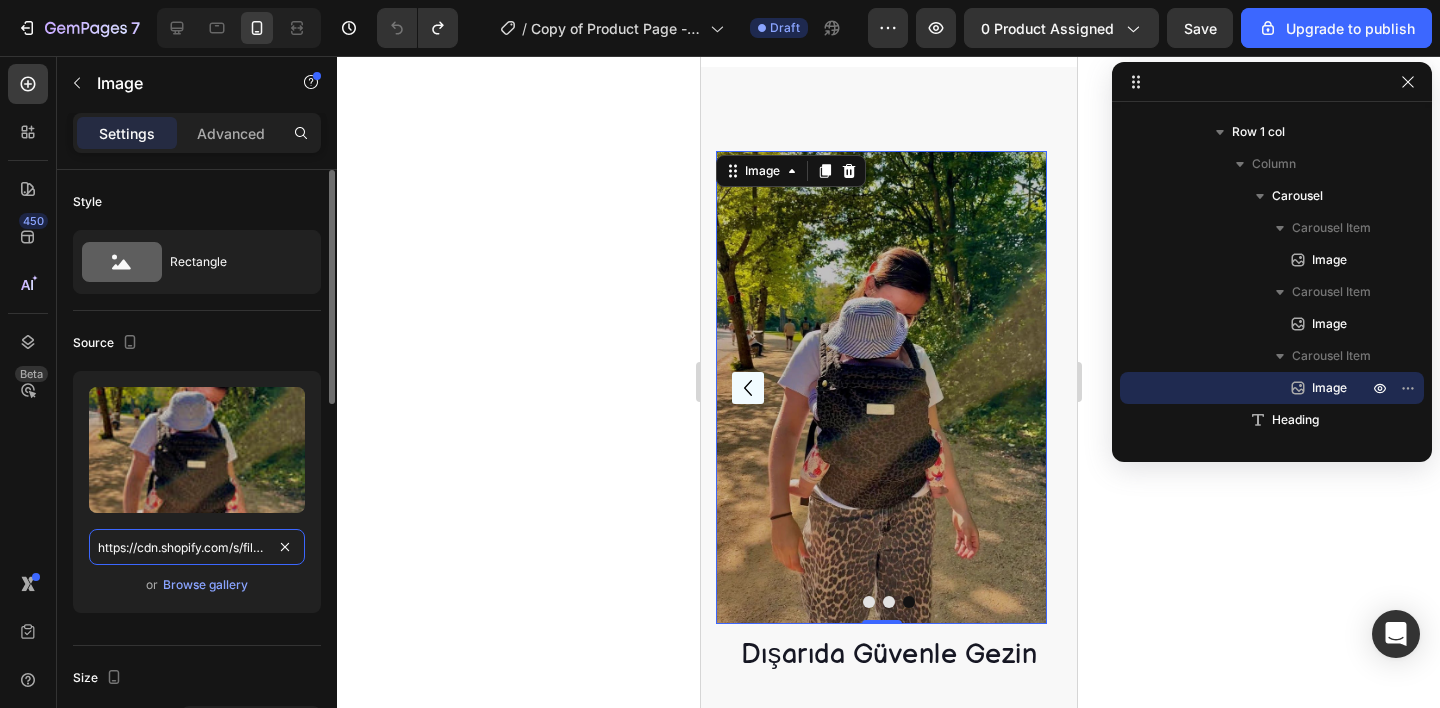 click on "https://cdn.shopify.com/s/files/1/0762/2141/5643/files/gempages_565322868779385867-c67c40b7-3722-412e-b39b-98f648188d33.jpg" at bounding box center (197, 547) 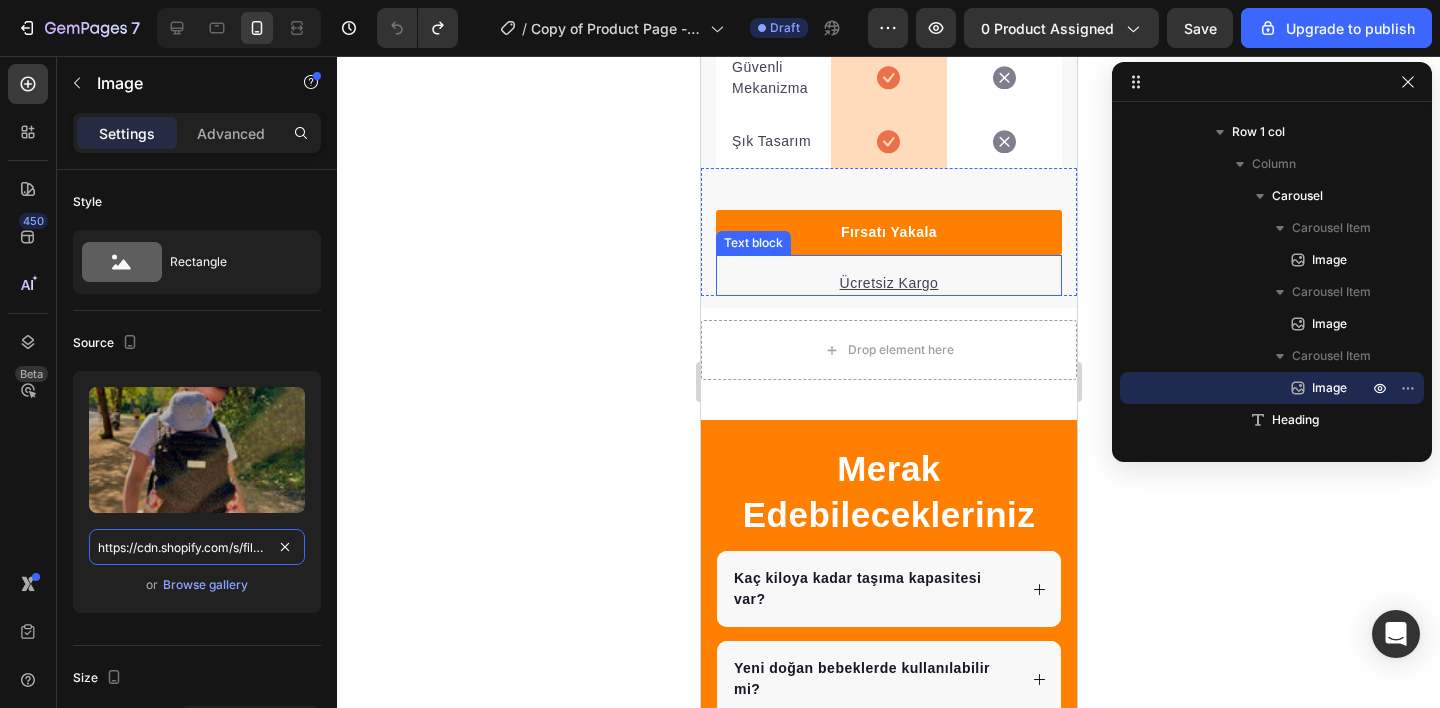 scroll, scrollTop: 4549, scrollLeft: 0, axis: vertical 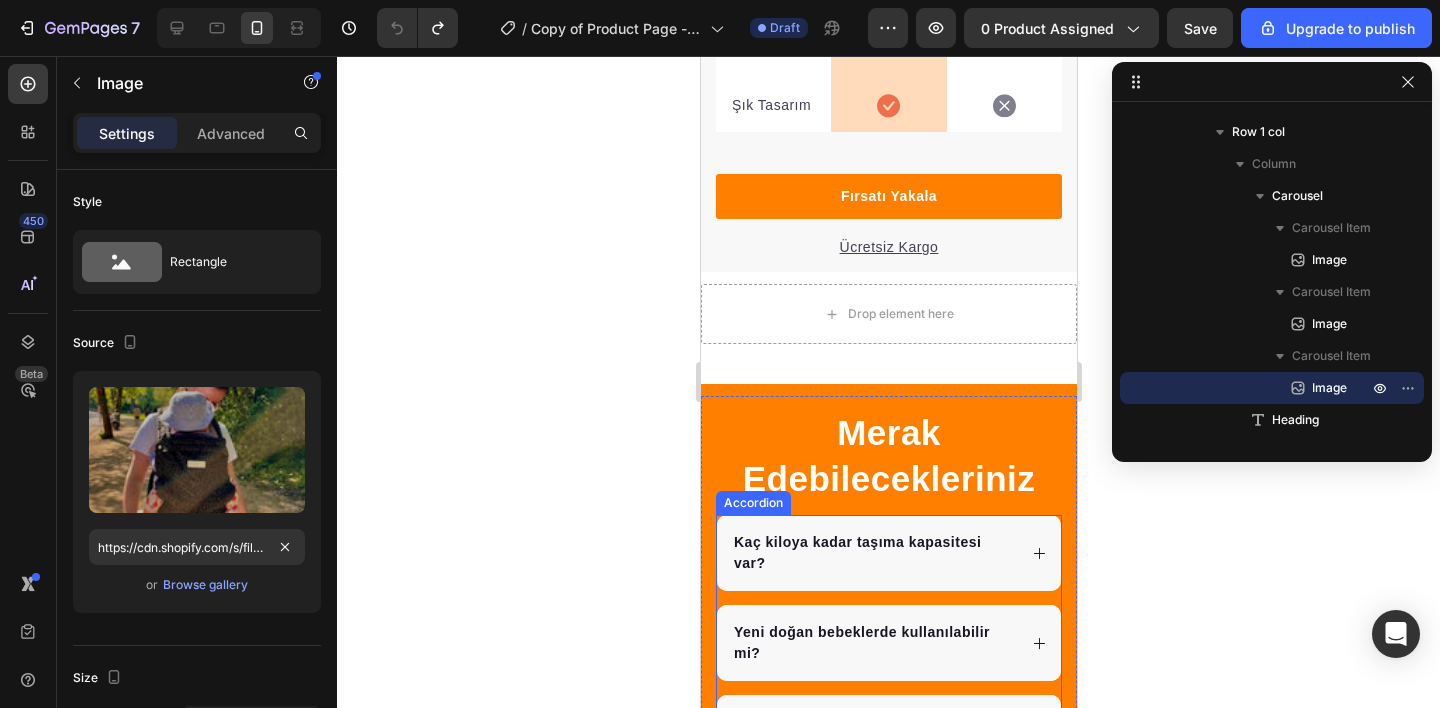 click on "Kaç kiloya kadar taşıma kapasitesi var?" at bounding box center [872, 553] 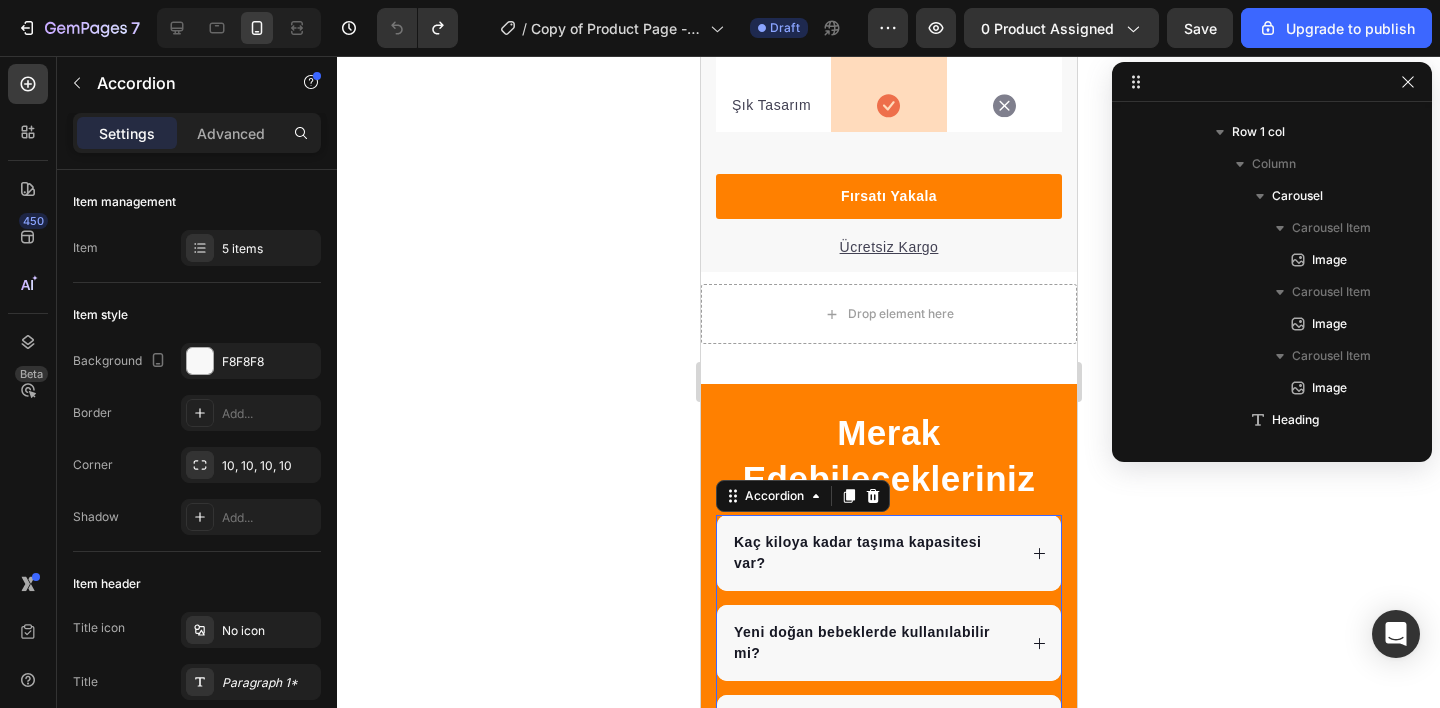 scroll, scrollTop: 2510, scrollLeft: 0, axis: vertical 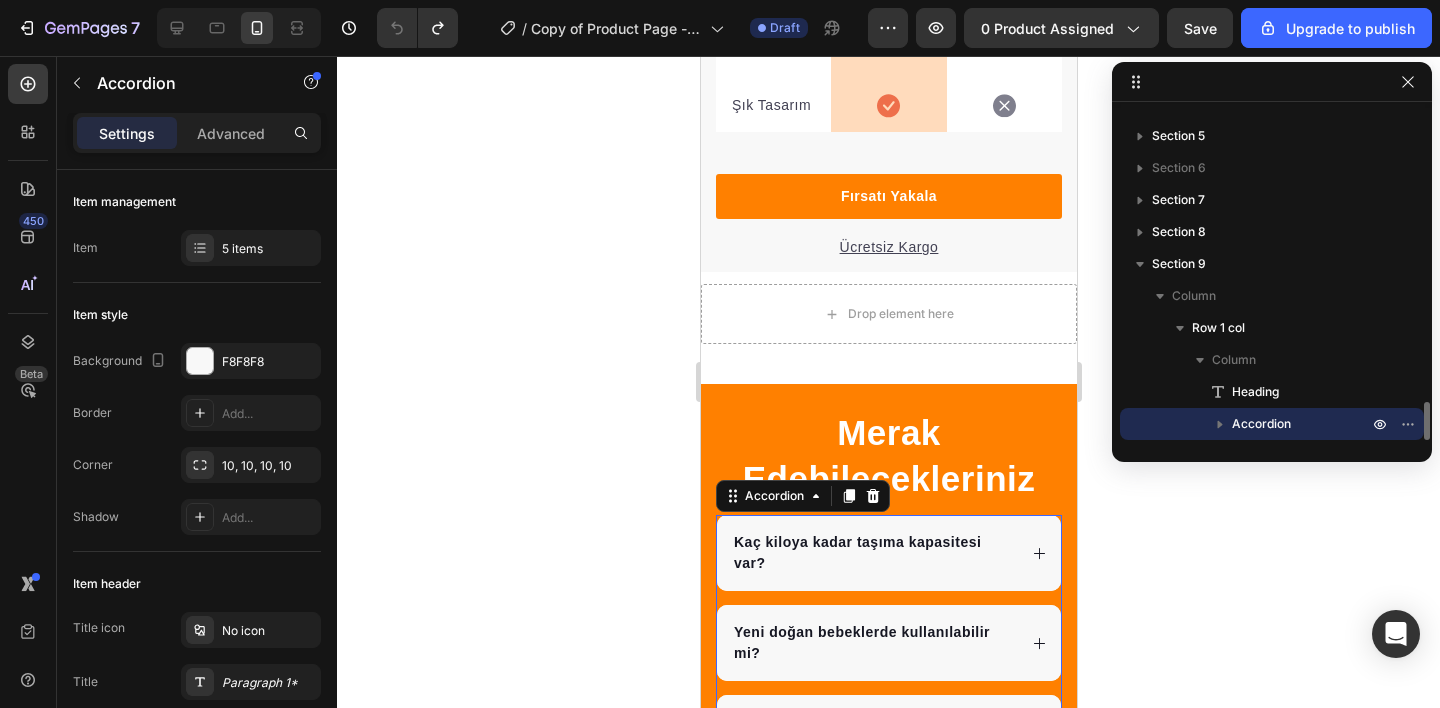 click on "Kaç kiloya kadar taşıma kapasitesi var?" at bounding box center [856, 552] 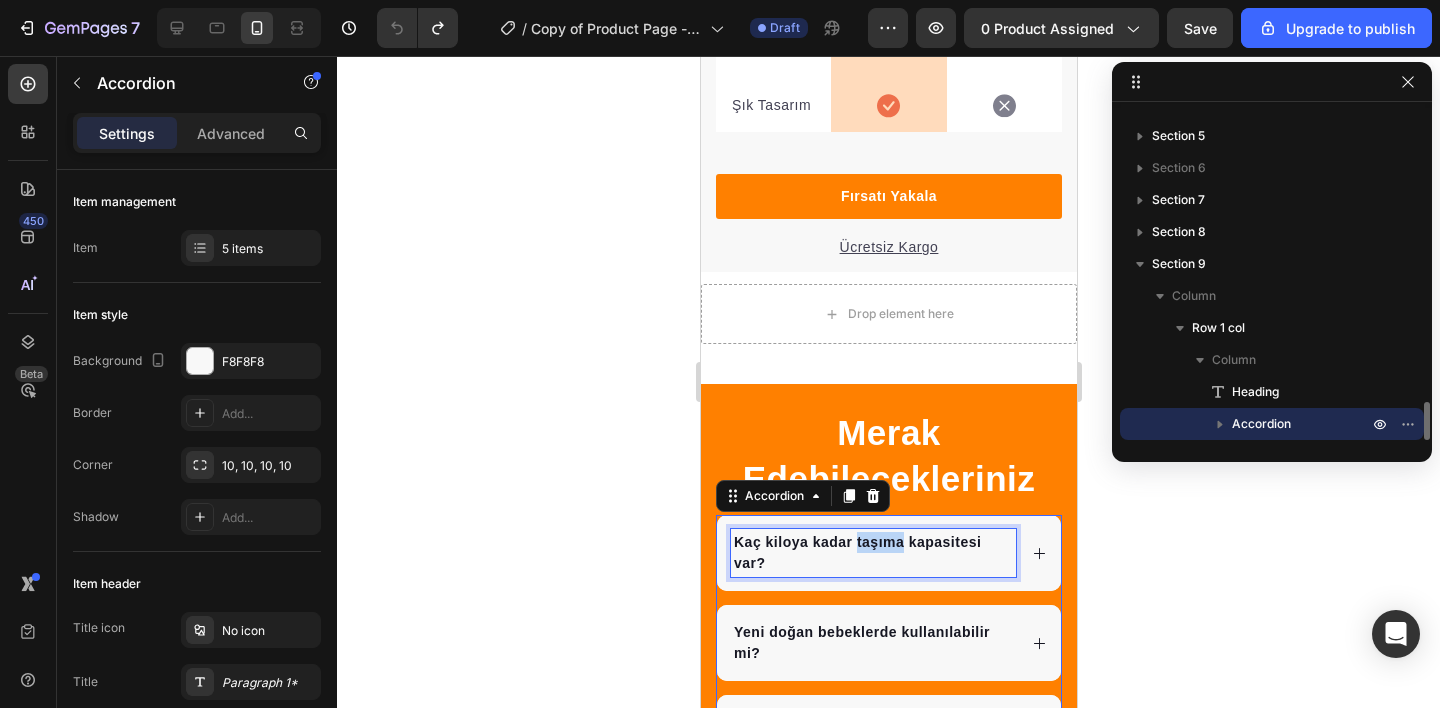click on "Kaç kiloya kadar taşıma kapasitesi var?" at bounding box center [856, 552] 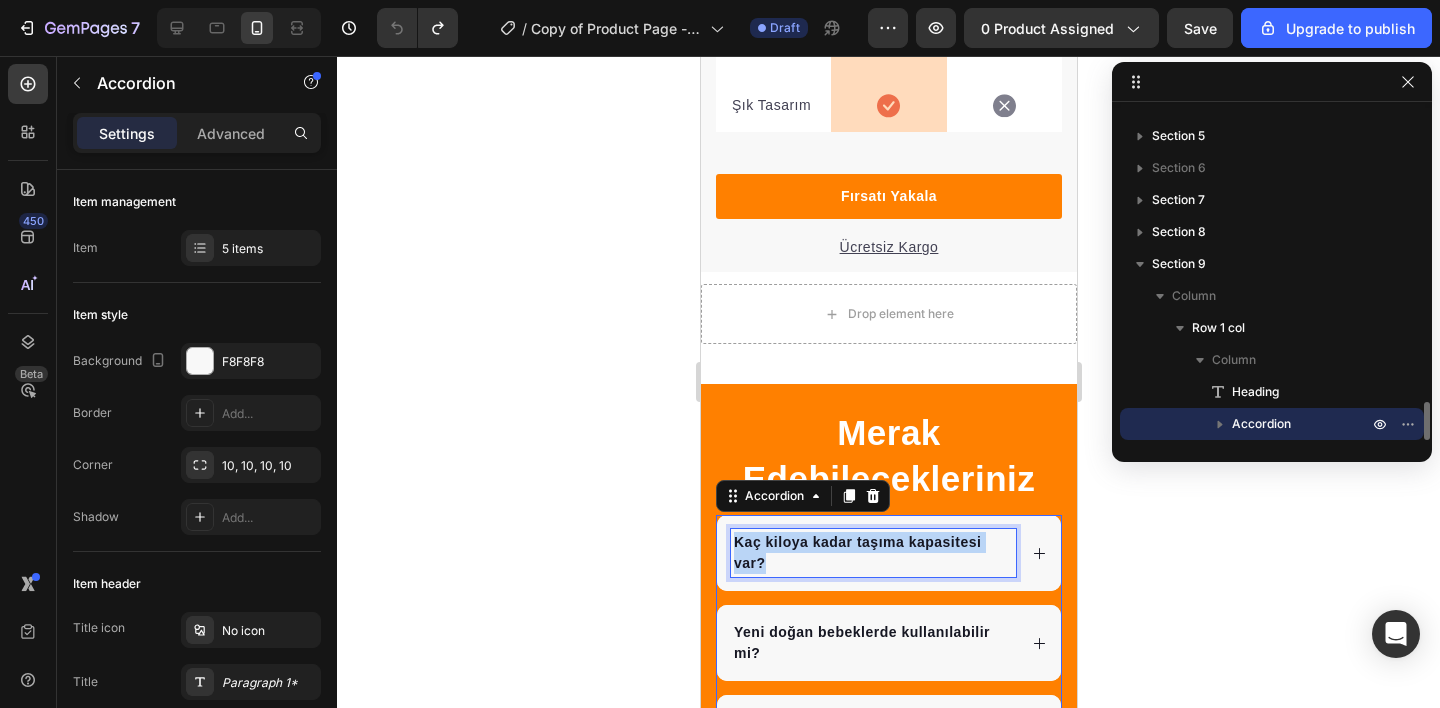 click on "Kaç kiloya kadar taşıma kapasitesi var?" at bounding box center (856, 552) 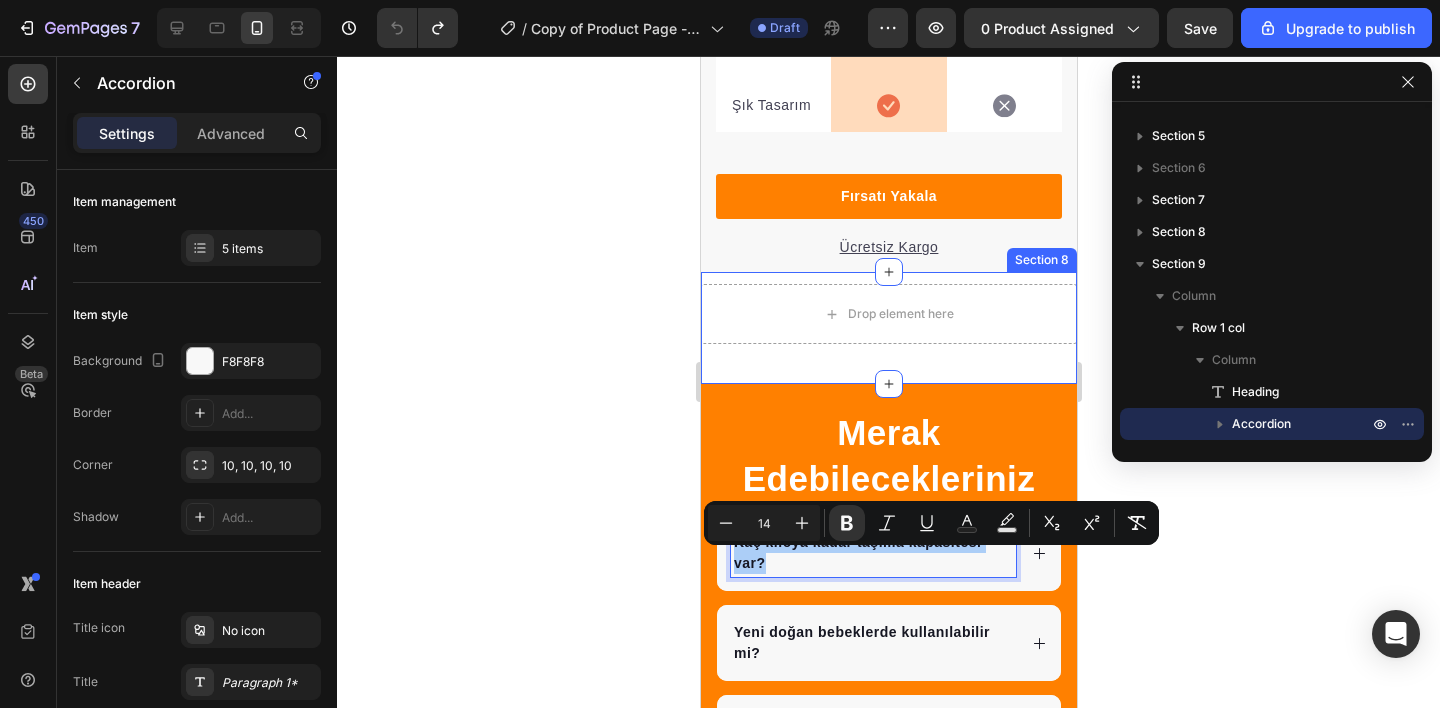 click 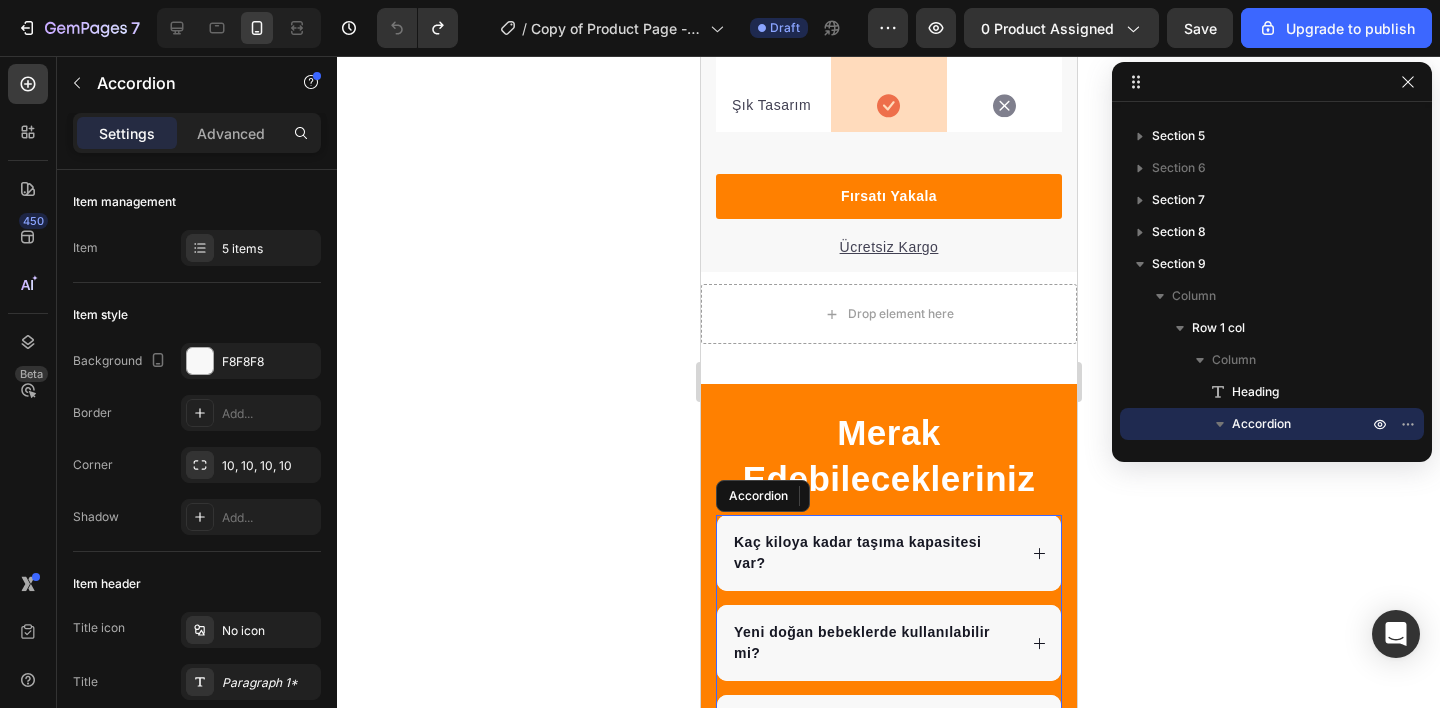 click 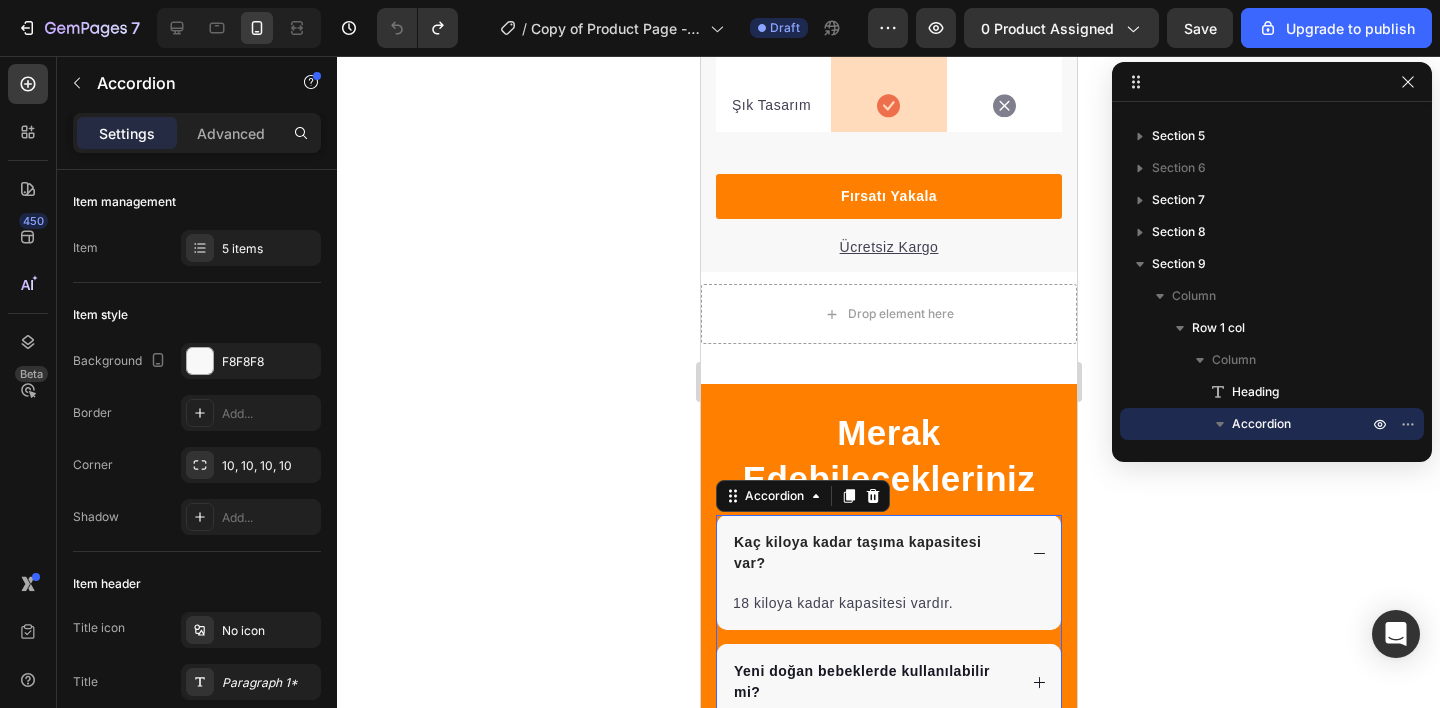 scroll, scrollTop: 4587, scrollLeft: 0, axis: vertical 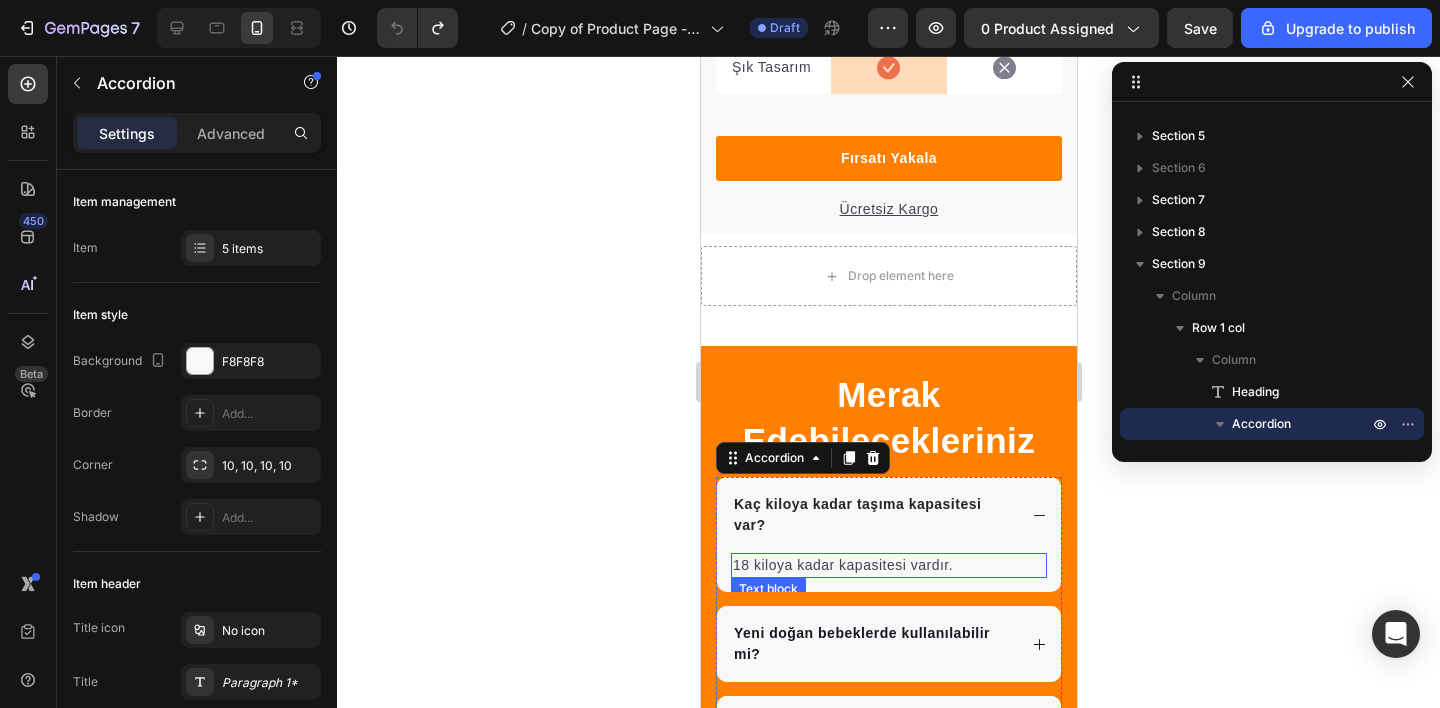 click on "18 kiloya kadar kapasitesi vardır." at bounding box center (888, 565) 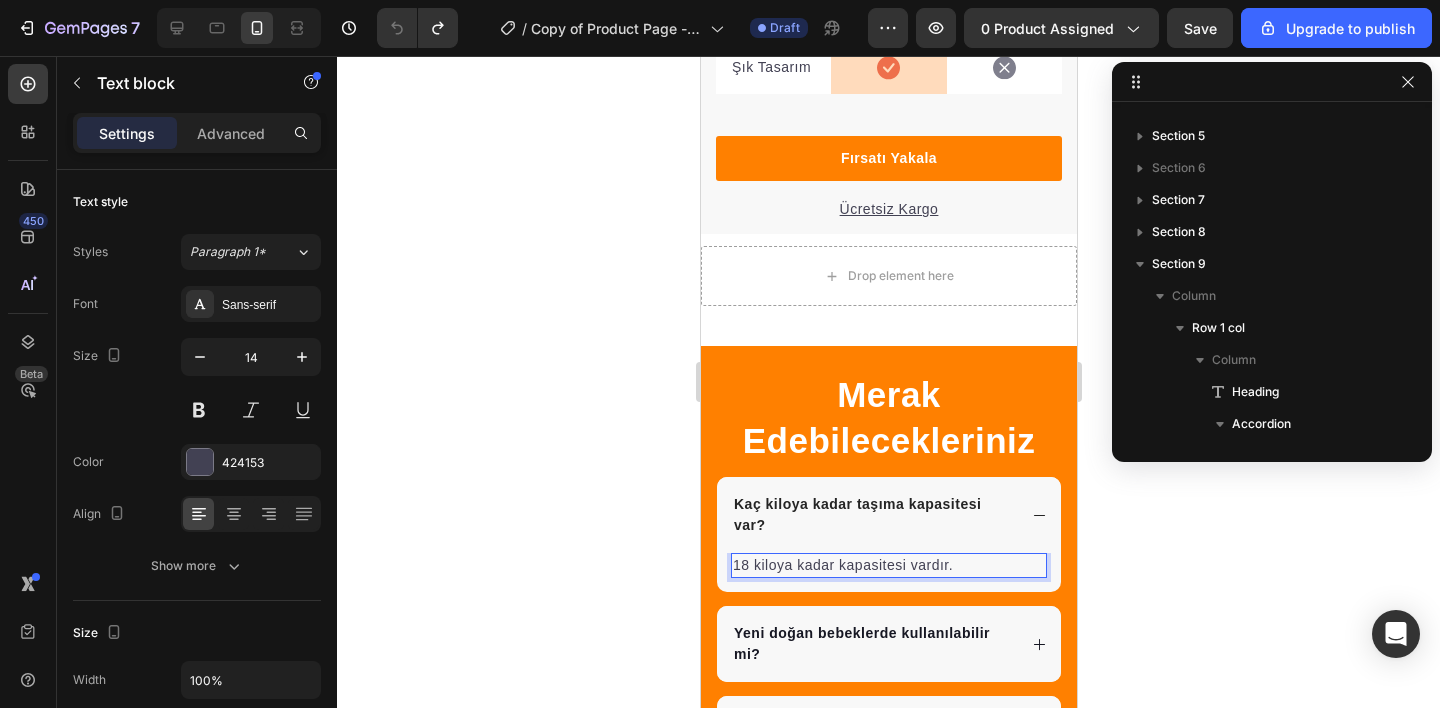scroll, scrollTop: 2770, scrollLeft: 0, axis: vertical 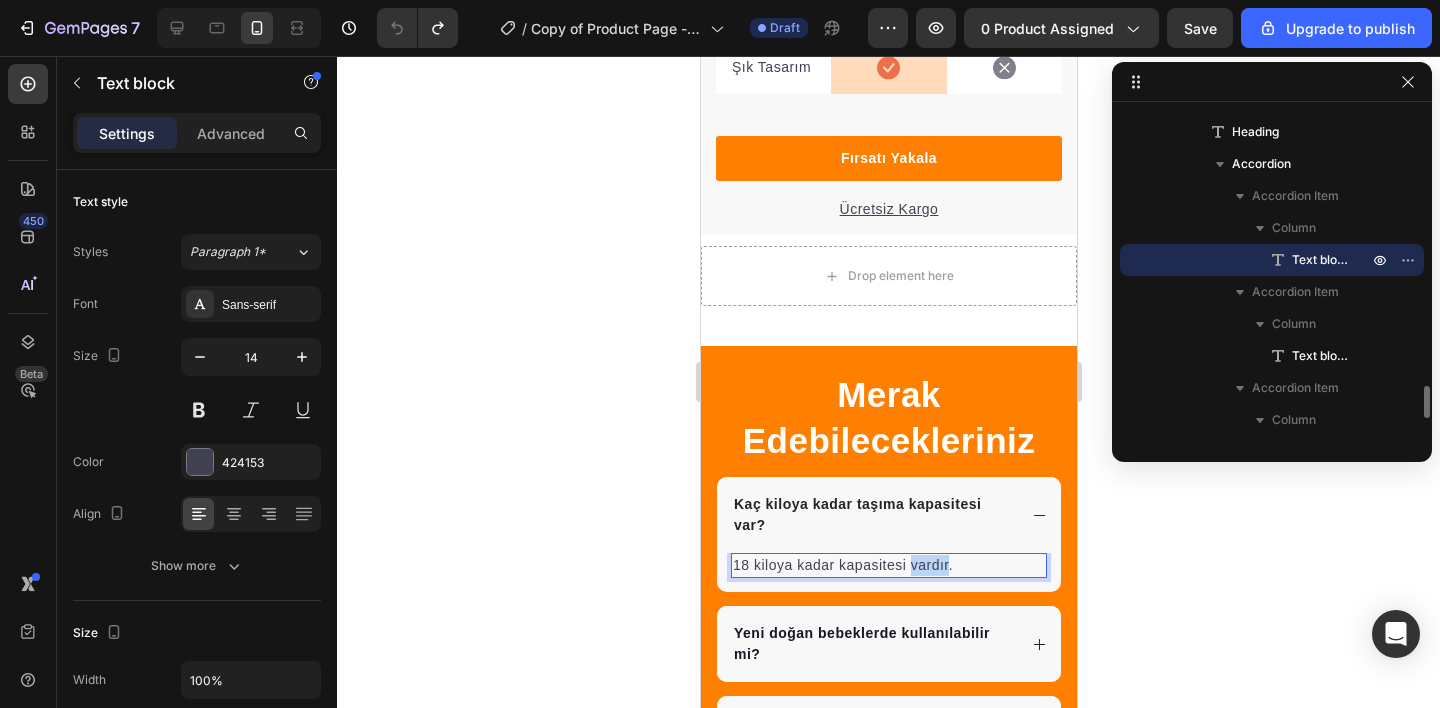 click on "18 kiloya kadar kapasitesi vardır." at bounding box center (888, 565) 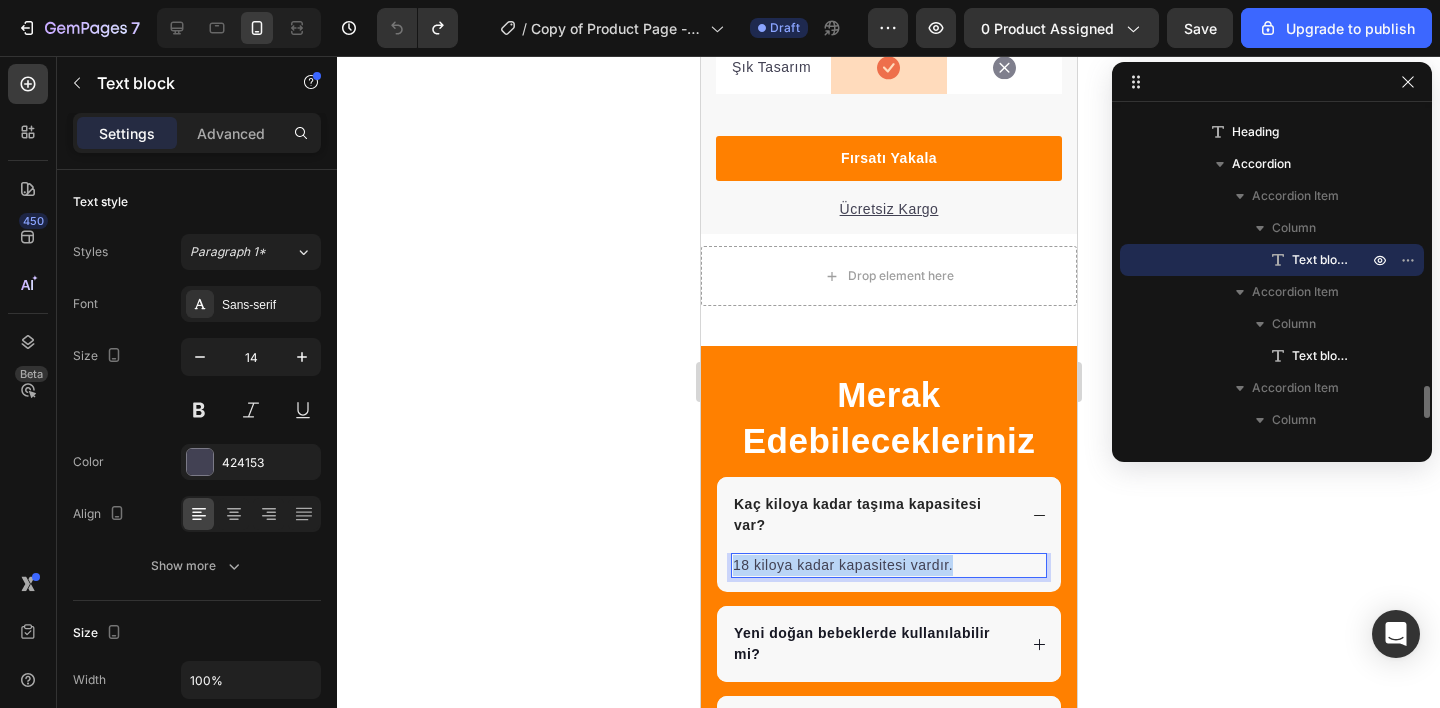 click on "18 kiloya kadar kapasitesi vardır." at bounding box center [888, 565] 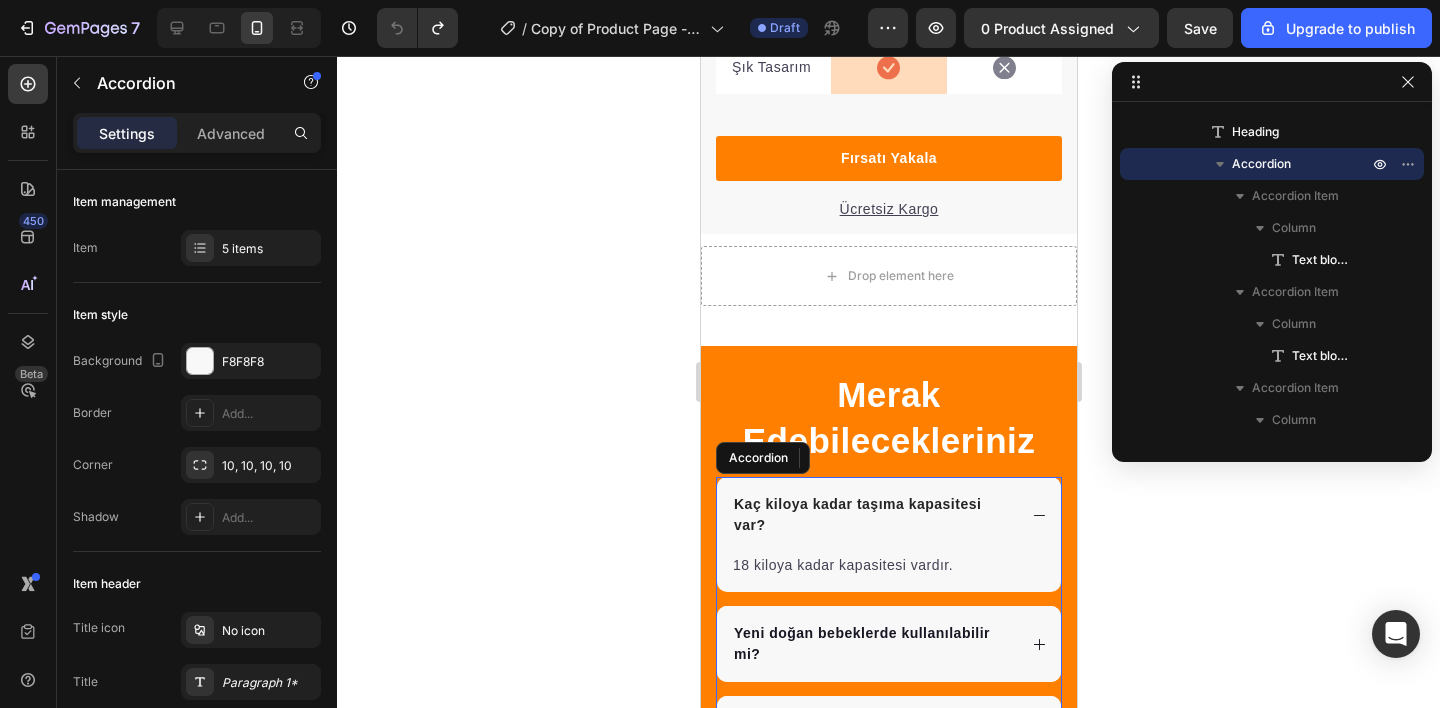 click on "Yeni doğan bebeklerde kullanılabilir mi?" at bounding box center (861, 643) 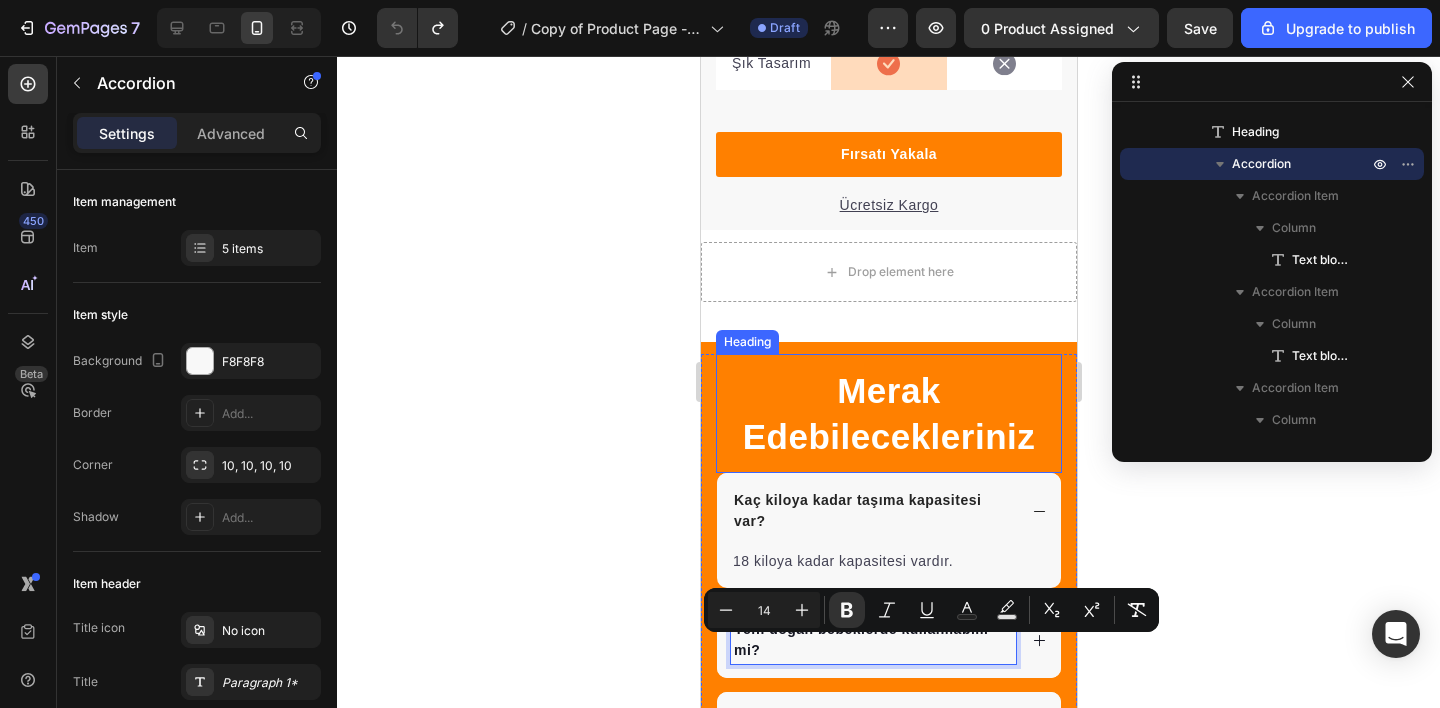 scroll, scrollTop: 4768, scrollLeft: 0, axis: vertical 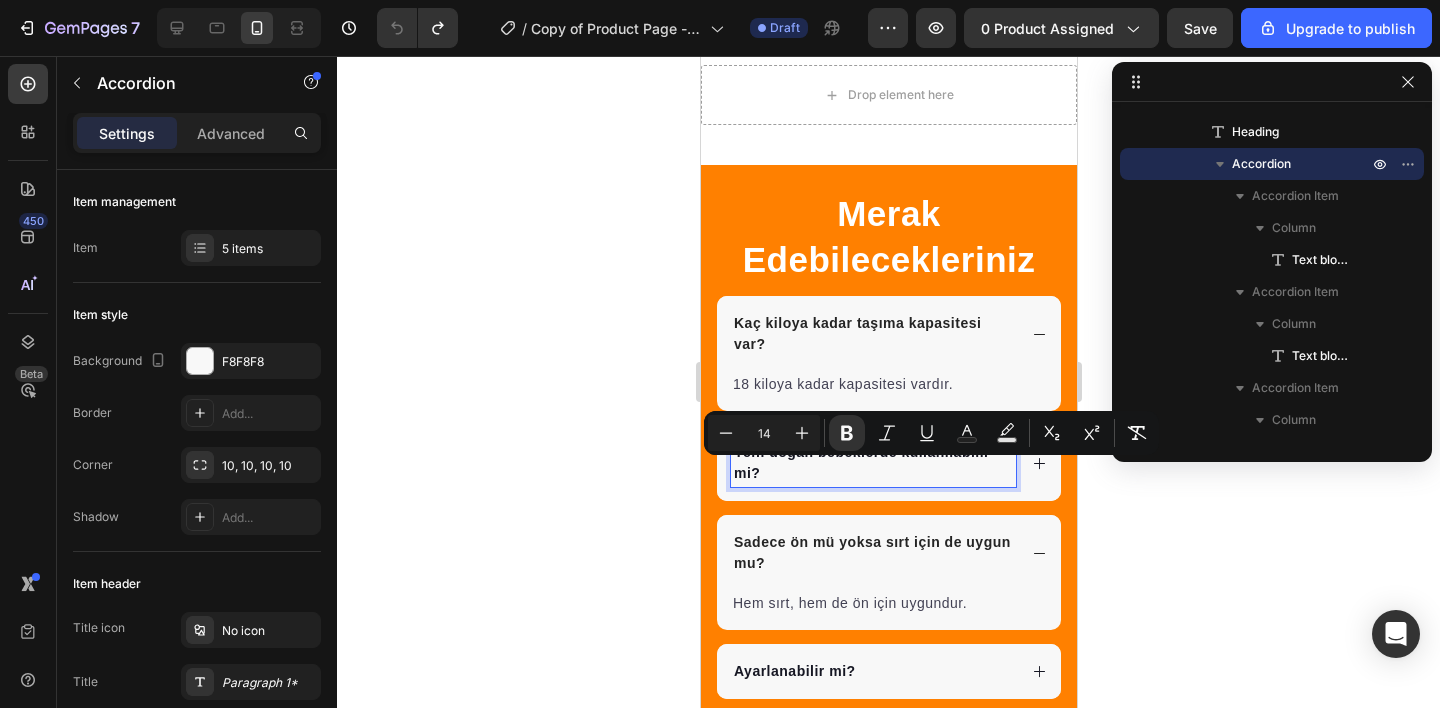 click on "Yeni doğan bebeklerde kullanılabilir mi?" at bounding box center [888, 463] 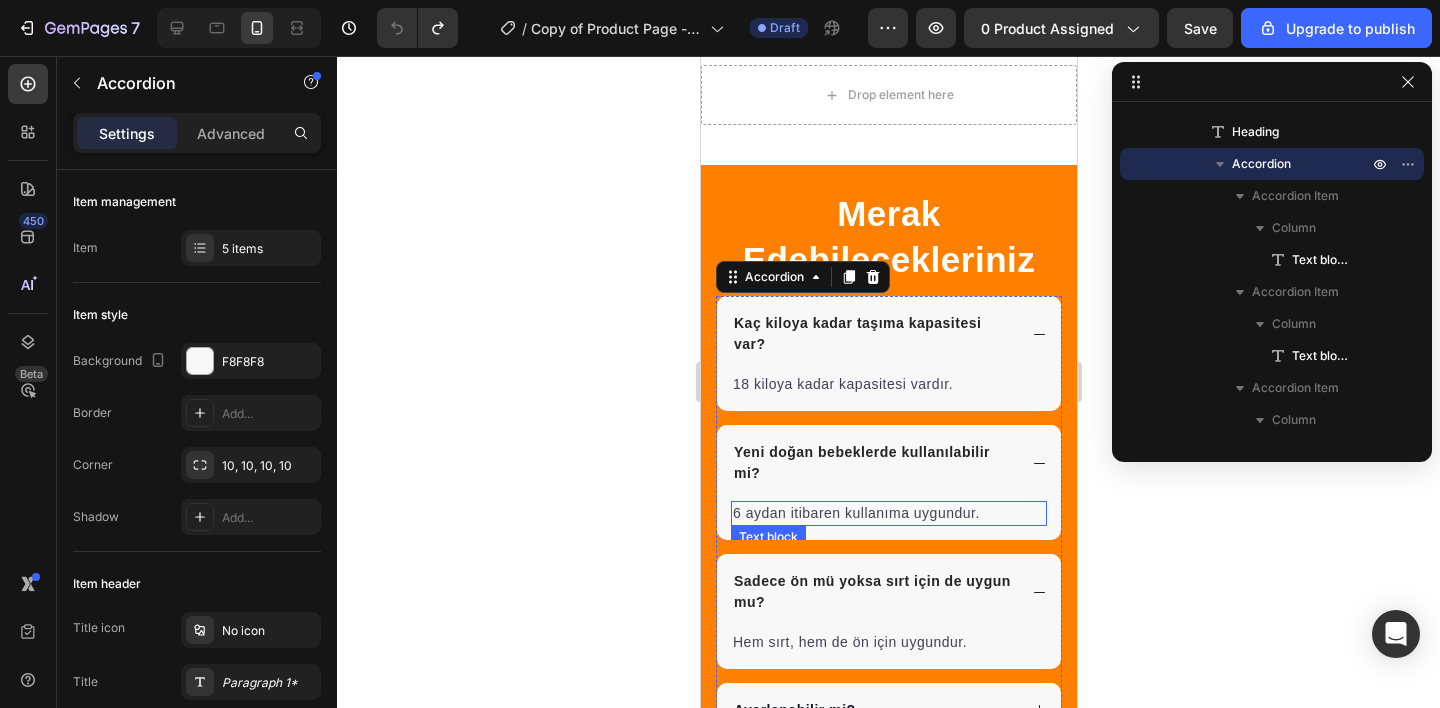 click on "6 aydan itibaren kullanıma uygundur. Text block" at bounding box center [888, 520] 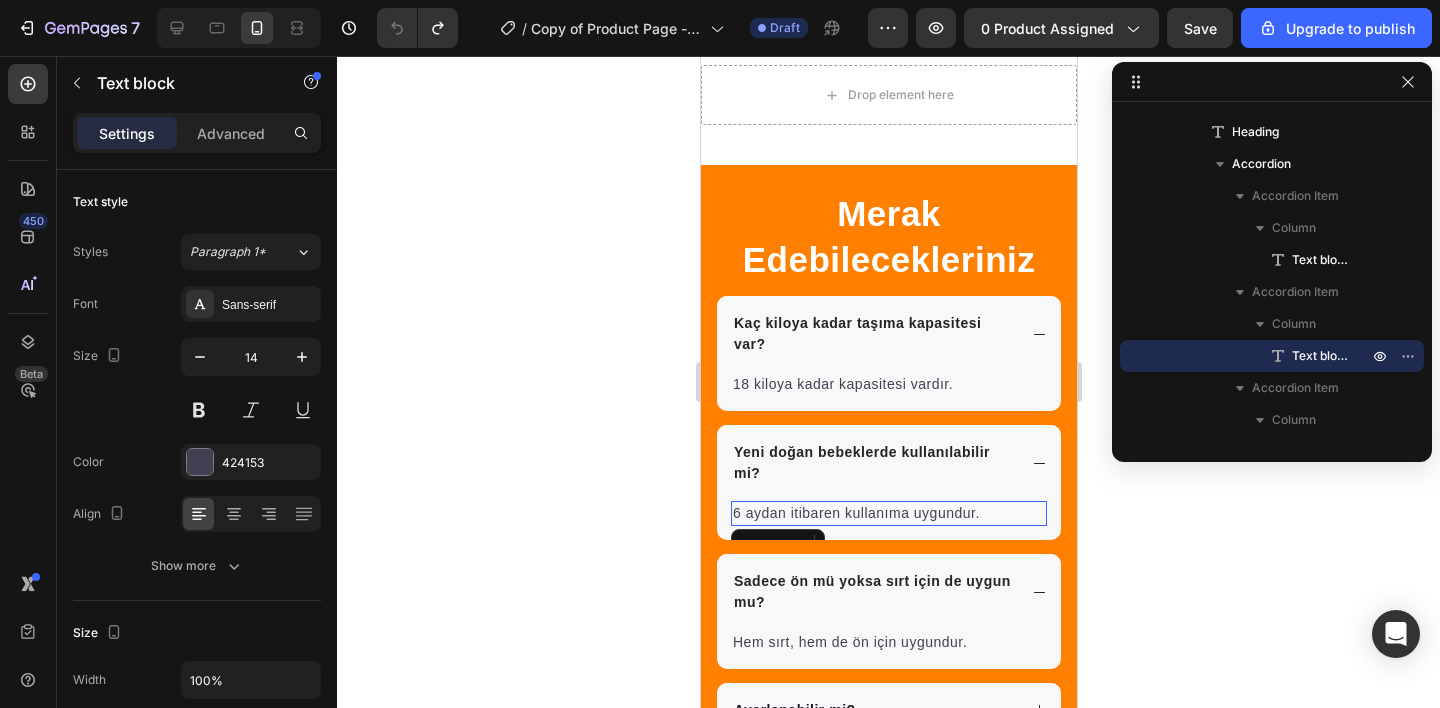 click on "6 aydan itibaren kullanıma uygundur." at bounding box center [888, 513] 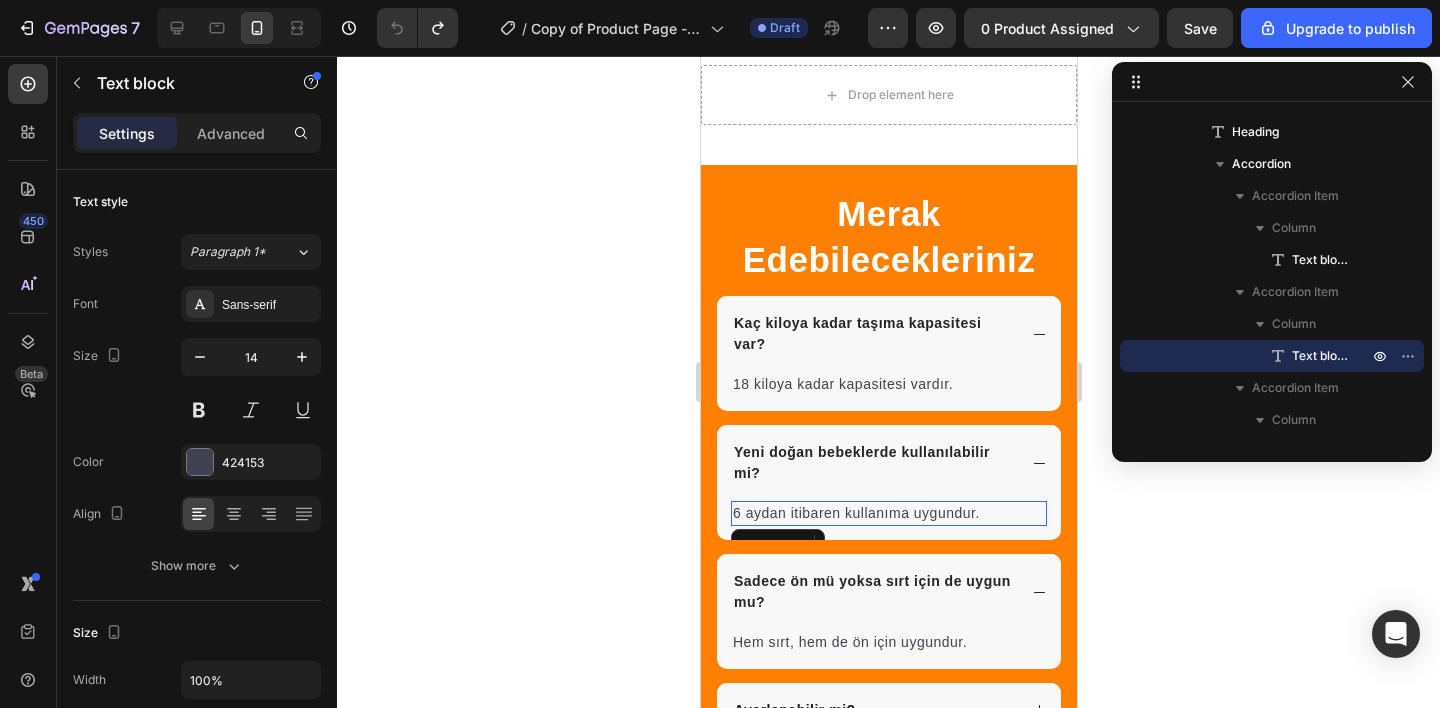 click on "6 aydan itibaren kullanıma uygundur." at bounding box center [888, 513] 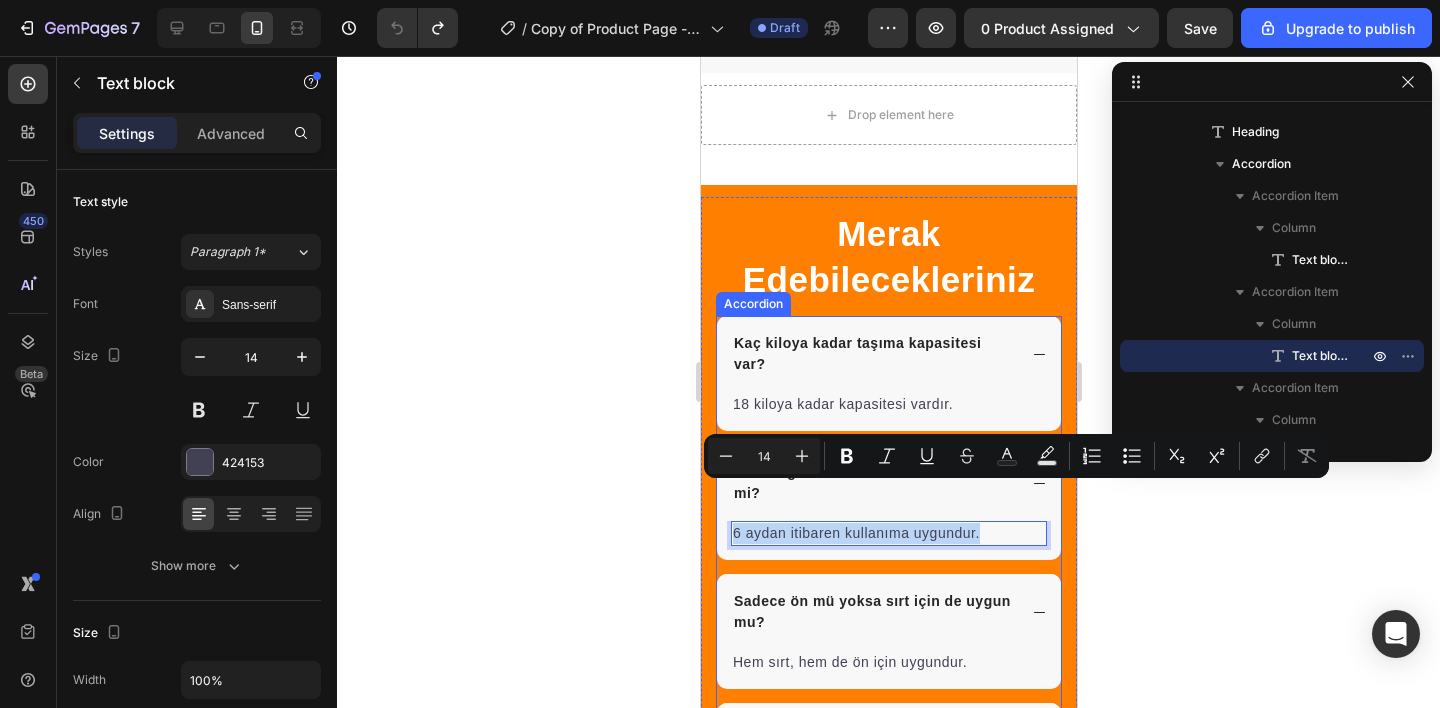 scroll, scrollTop: 4806, scrollLeft: 0, axis: vertical 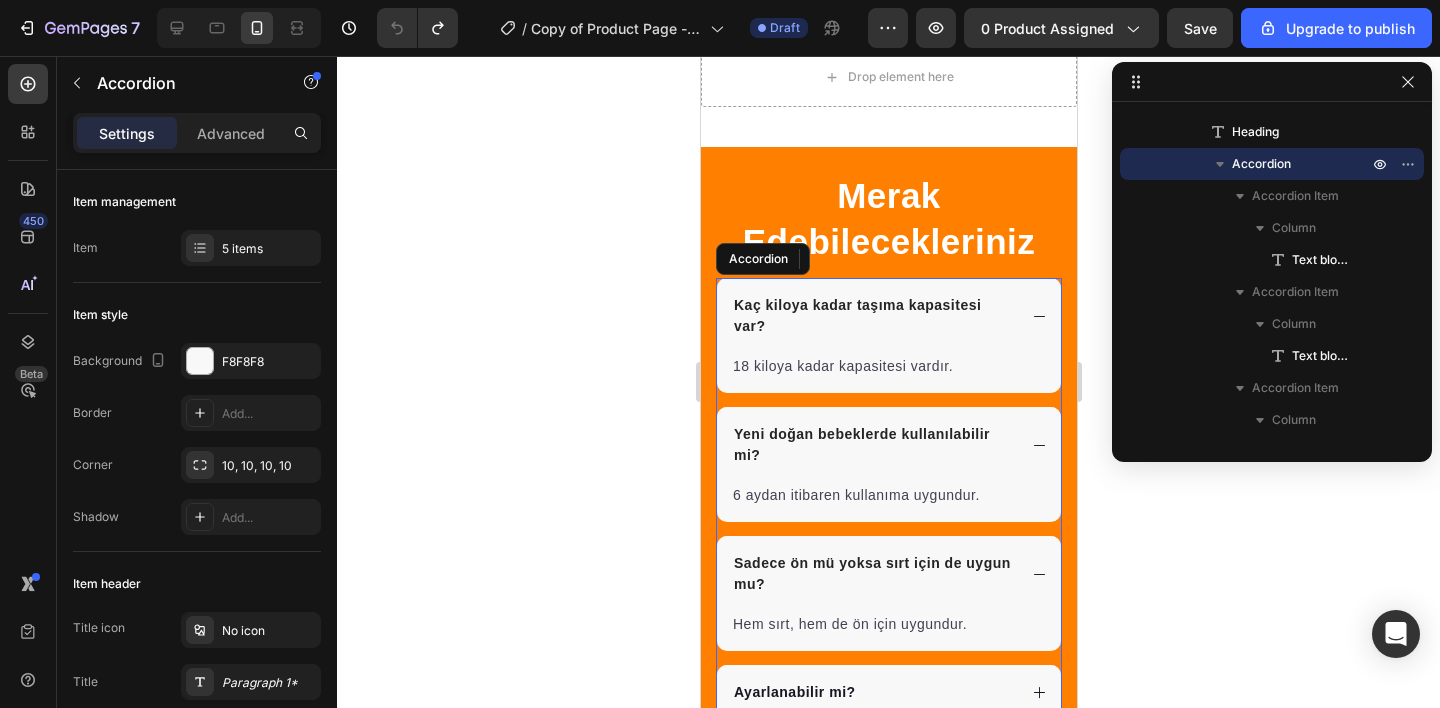 click on "Sadece ön mü yoksa sırt için de uygun mu?" at bounding box center (872, 574) 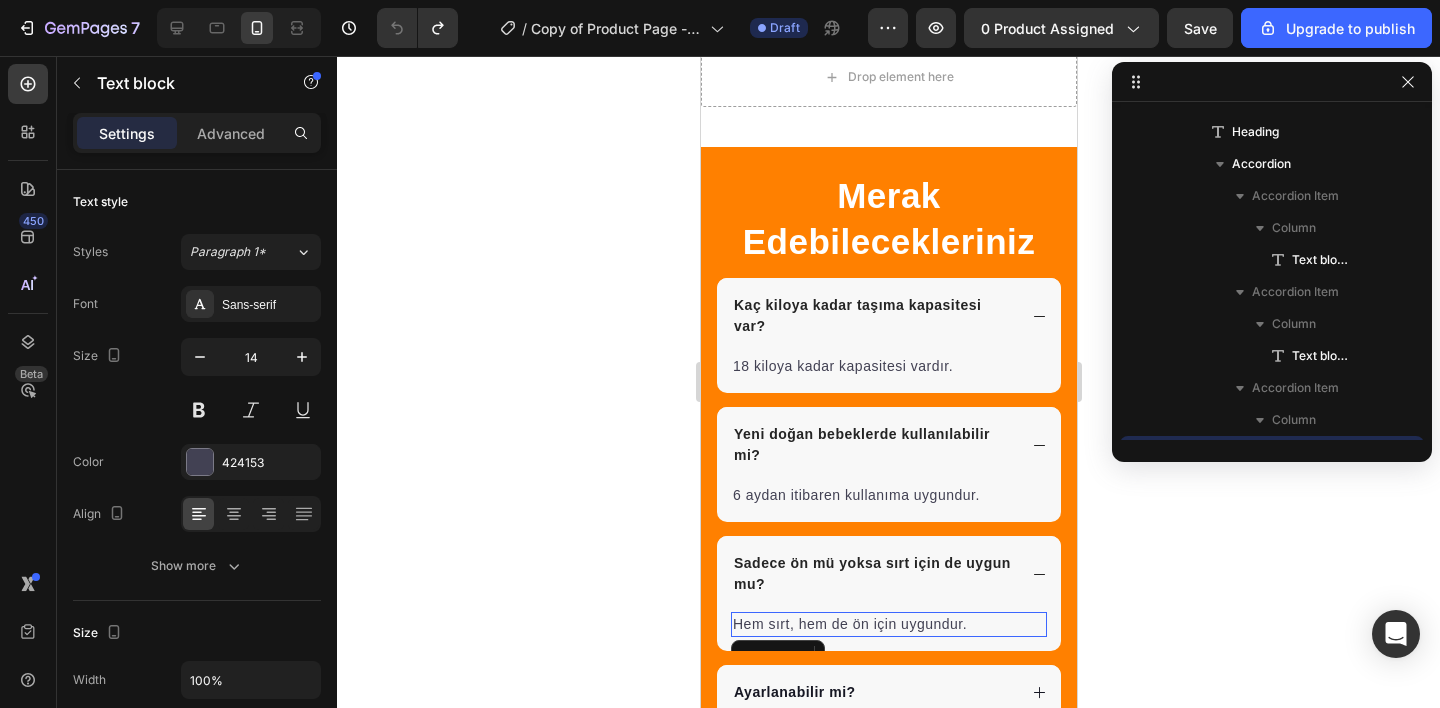 click on "Hem sırt, hem de ön için uygundur." at bounding box center [888, 624] 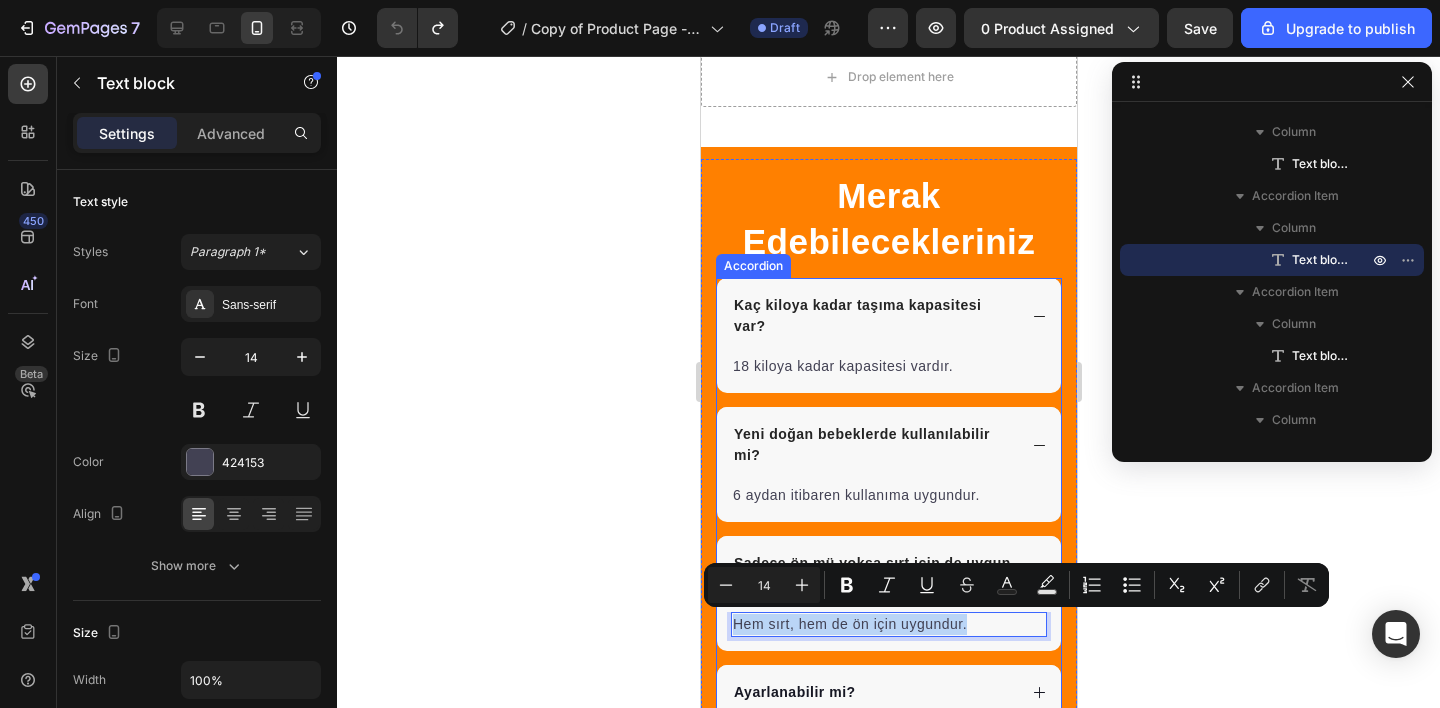 scroll, scrollTop: 4990, scrollLeft: 0, axis: vertical 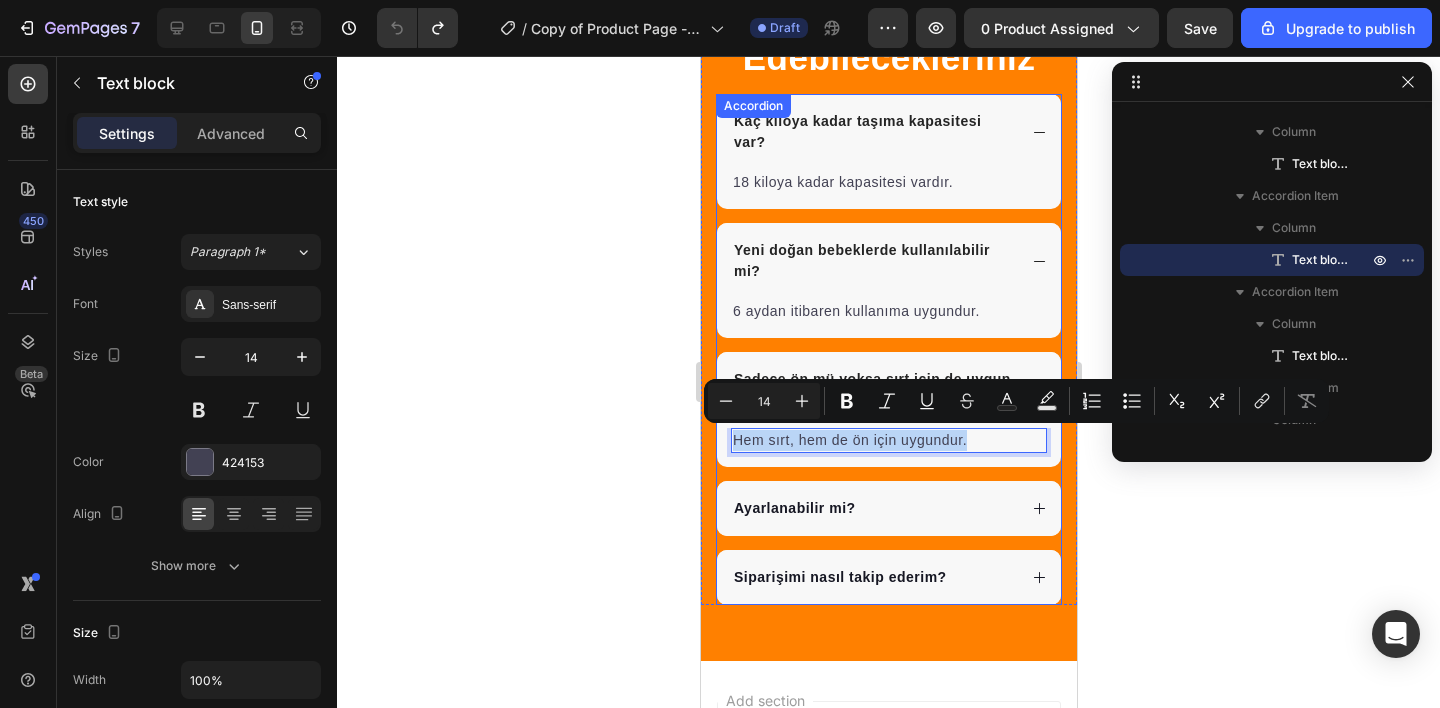 click on "Ayarlanabilir mi?" at bounding box center [888, 508] 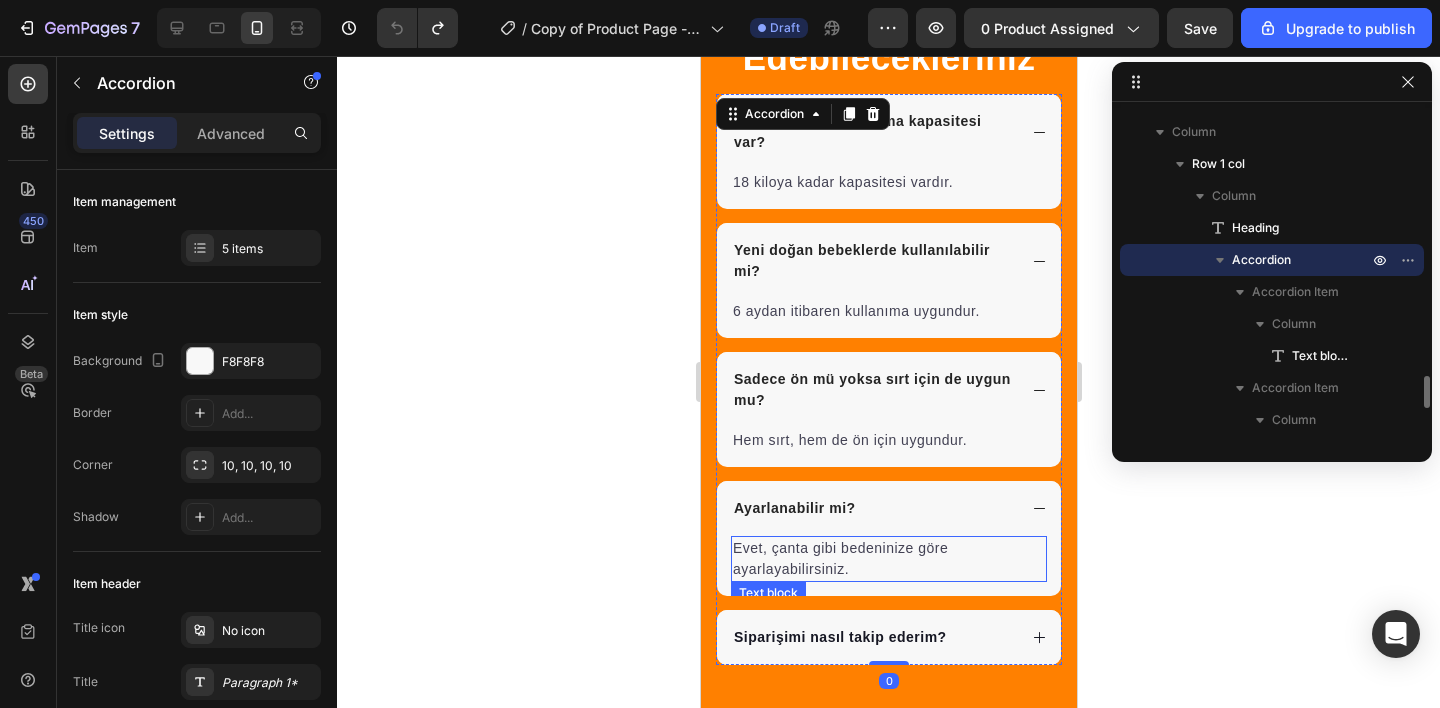 click on "Evet, çanta gibi bedeninize göre ayarlayabilirsiniz." at bounding box center (888, 559) 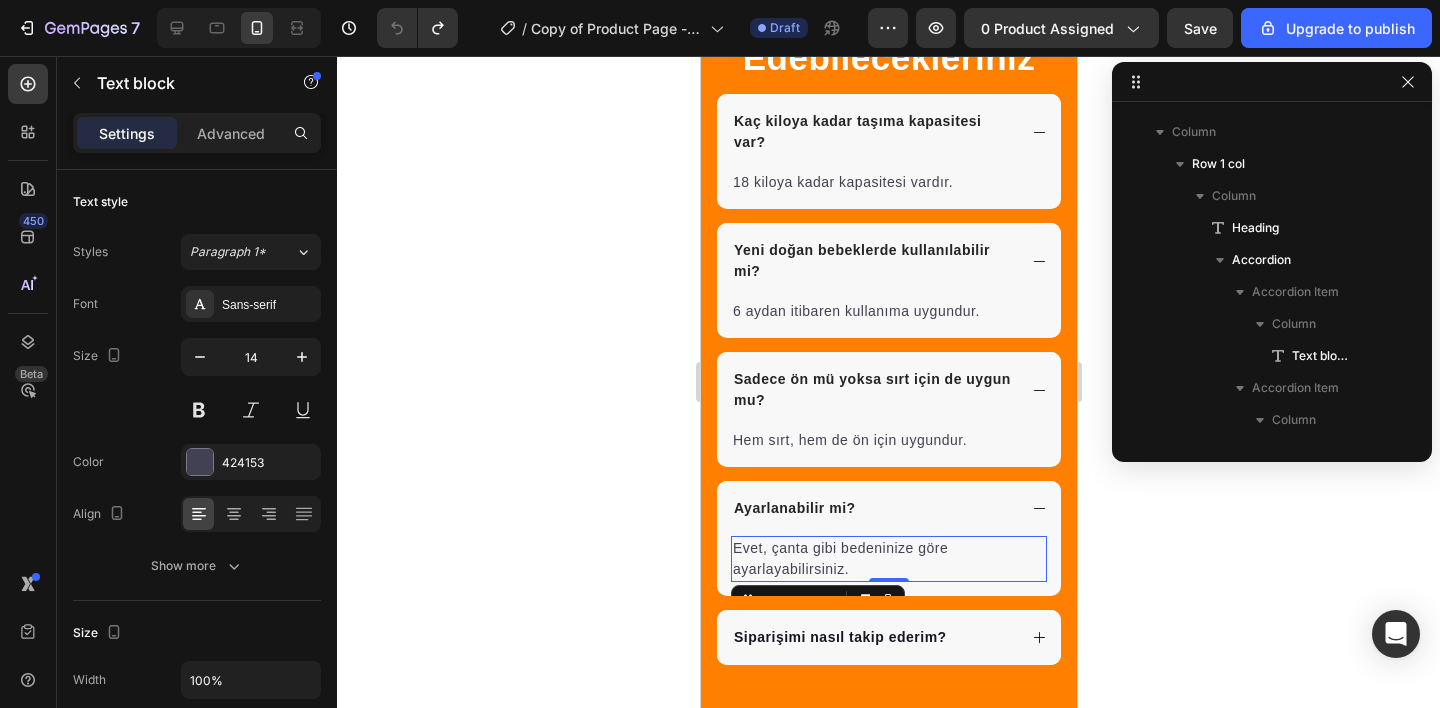 click on "Evet, çanta gibi bedeninize göre ayarlayabilirsiniz." at bounding box center [888, 559] 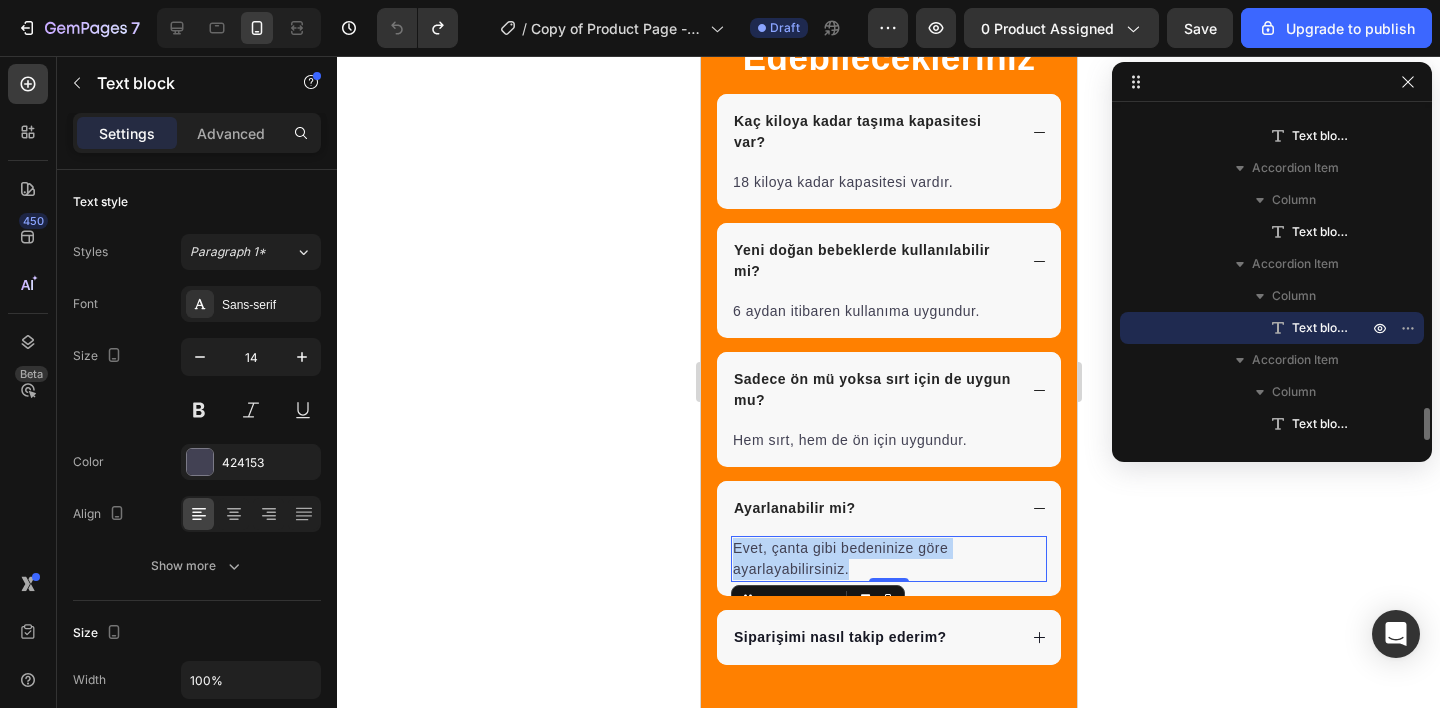 click on "Evet, çanta gibi bedeninize göre ayarlayabilirsiniz." at bounding box center (888, 559) 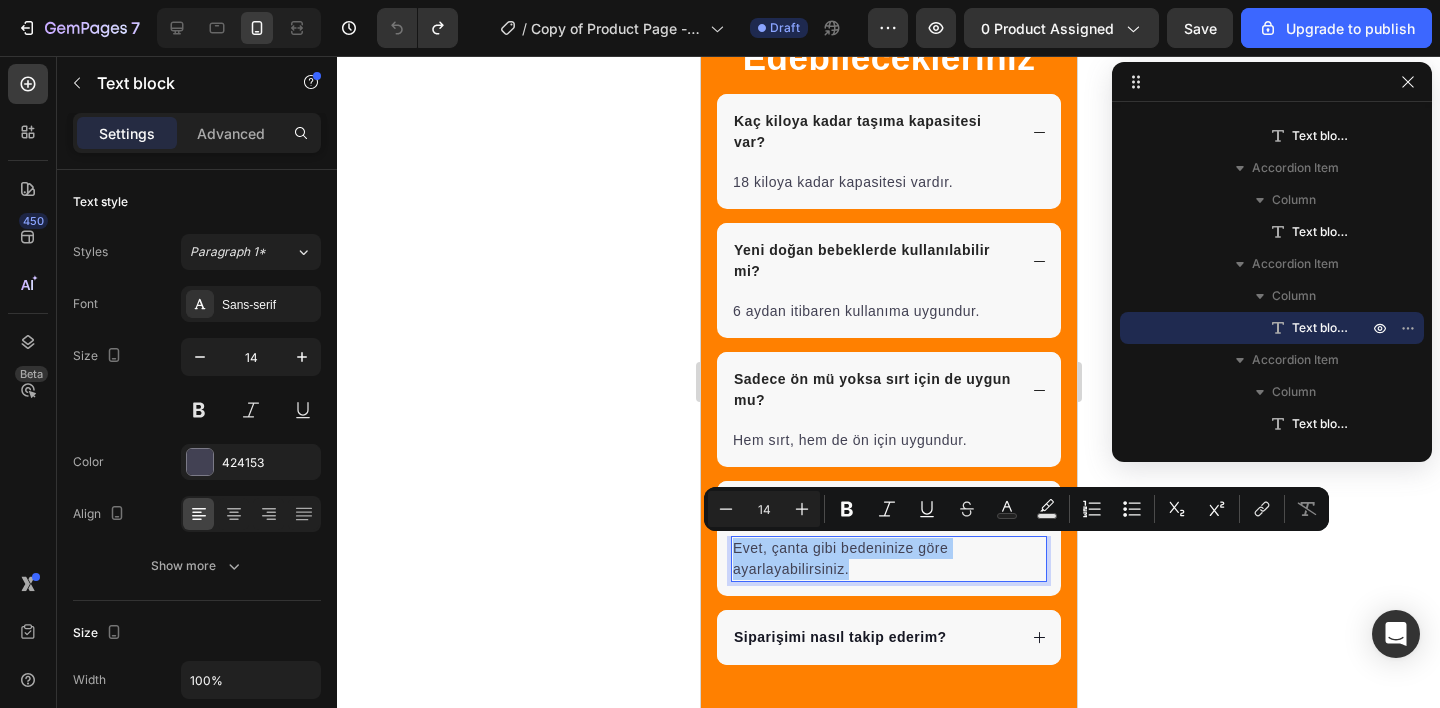 click 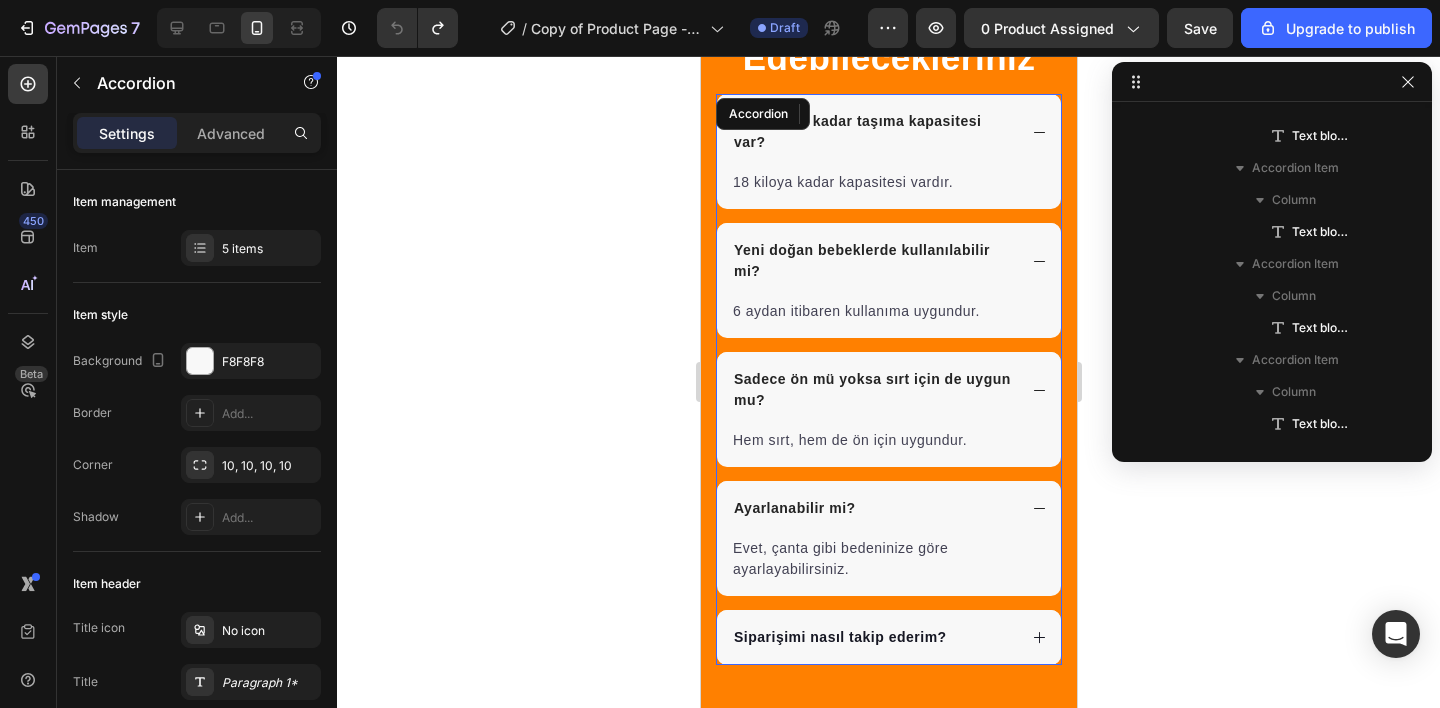 click on "Ayarlanabilir mi?" at bounding box center (794, 508) 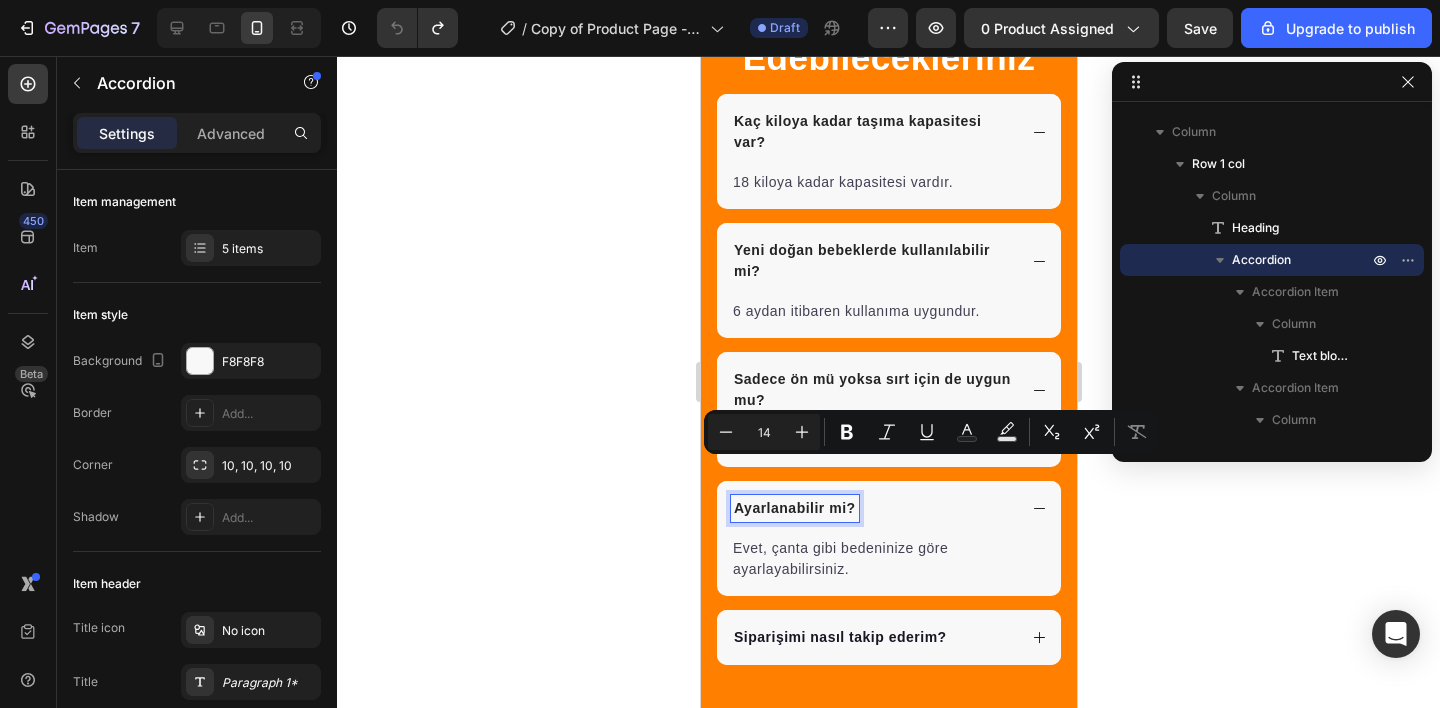 scroll, scrollTop: 5027, scrollLeft: 0, axis: vertical 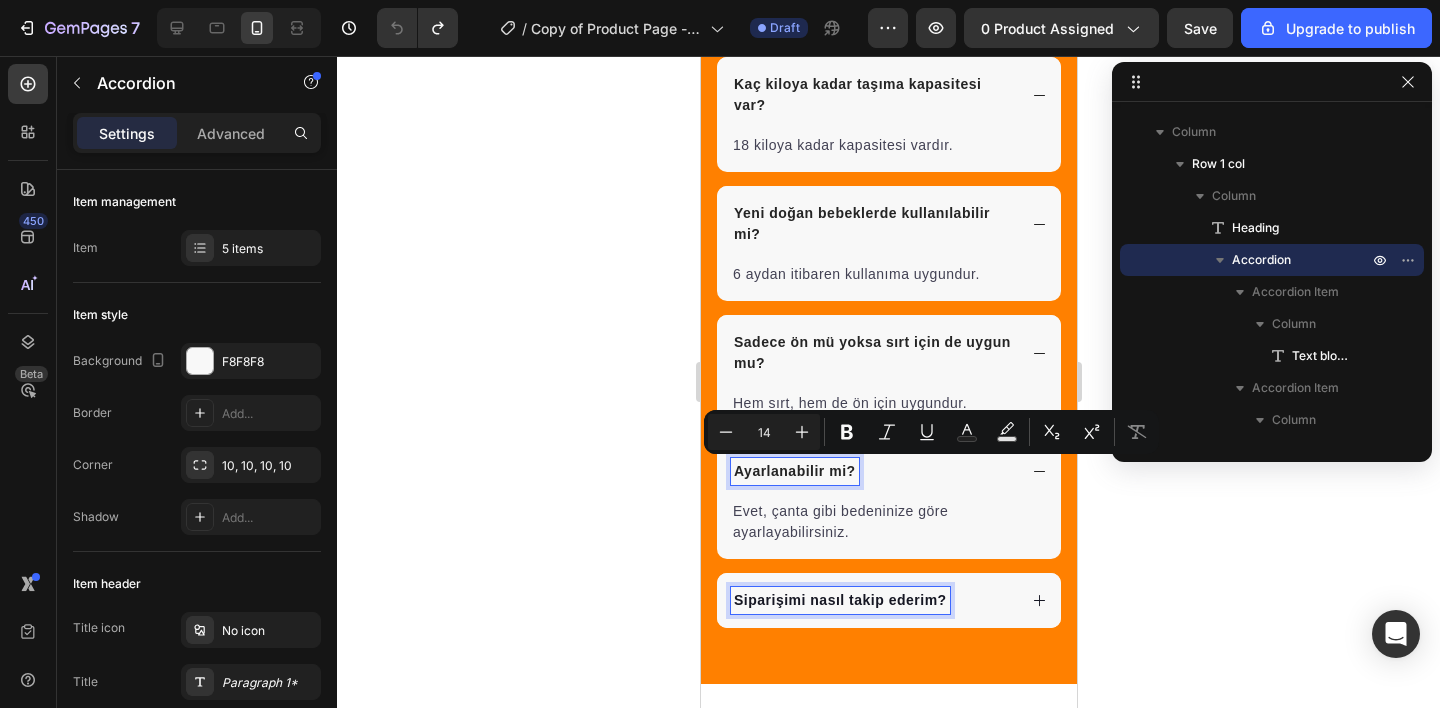 click on "Siparişimi nasıl takip ederim?" at bounding box center (839, 600) 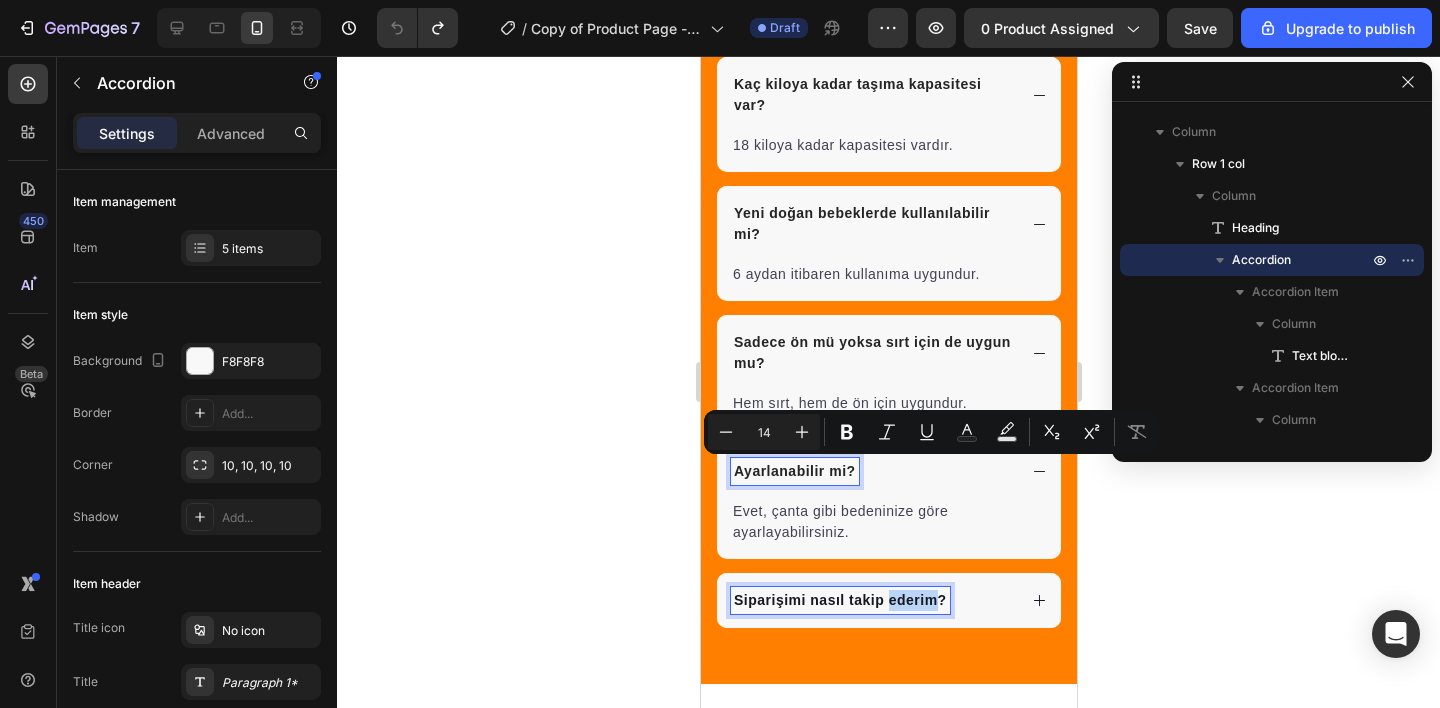 click on "Siparişimi nasıl takip ederim?" at bounding box center [839, 600] 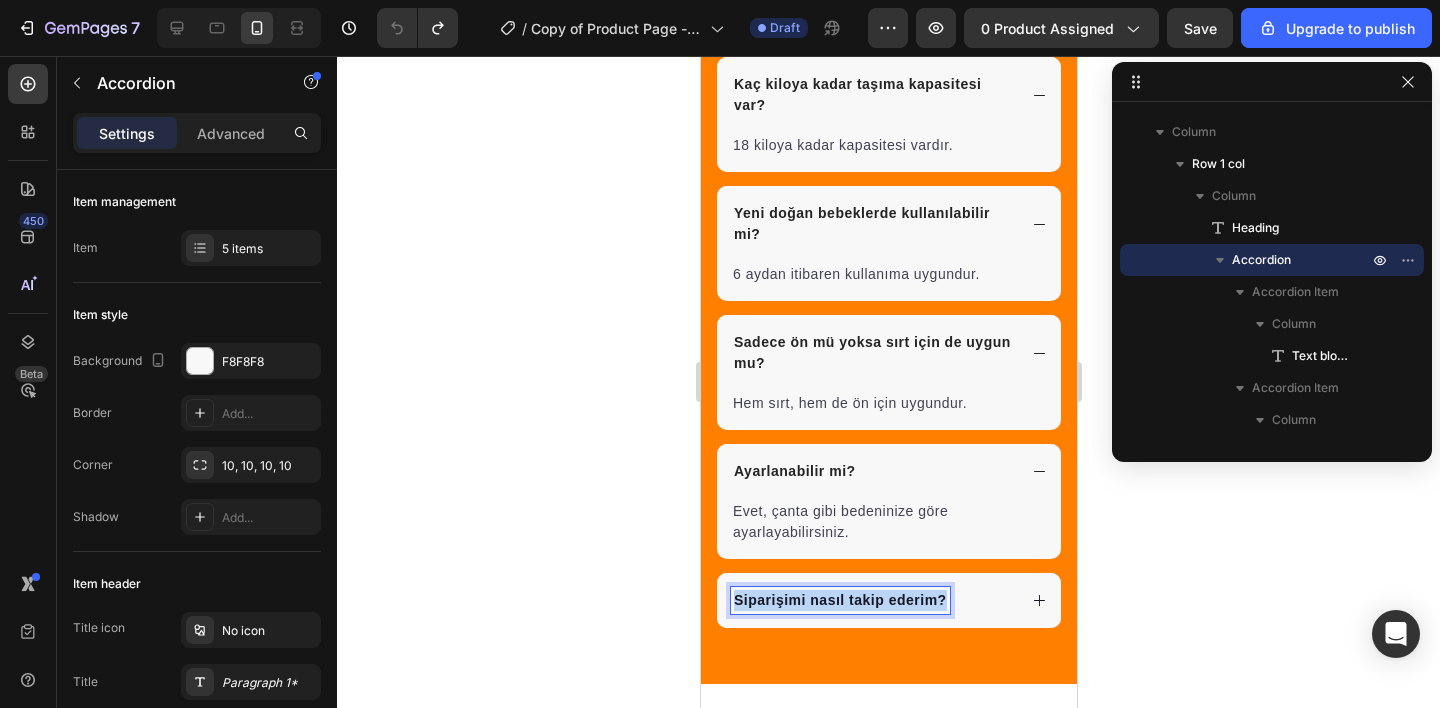 click on "Siparişimi nasıl takip ederim?" at bounding box center [839, 600] 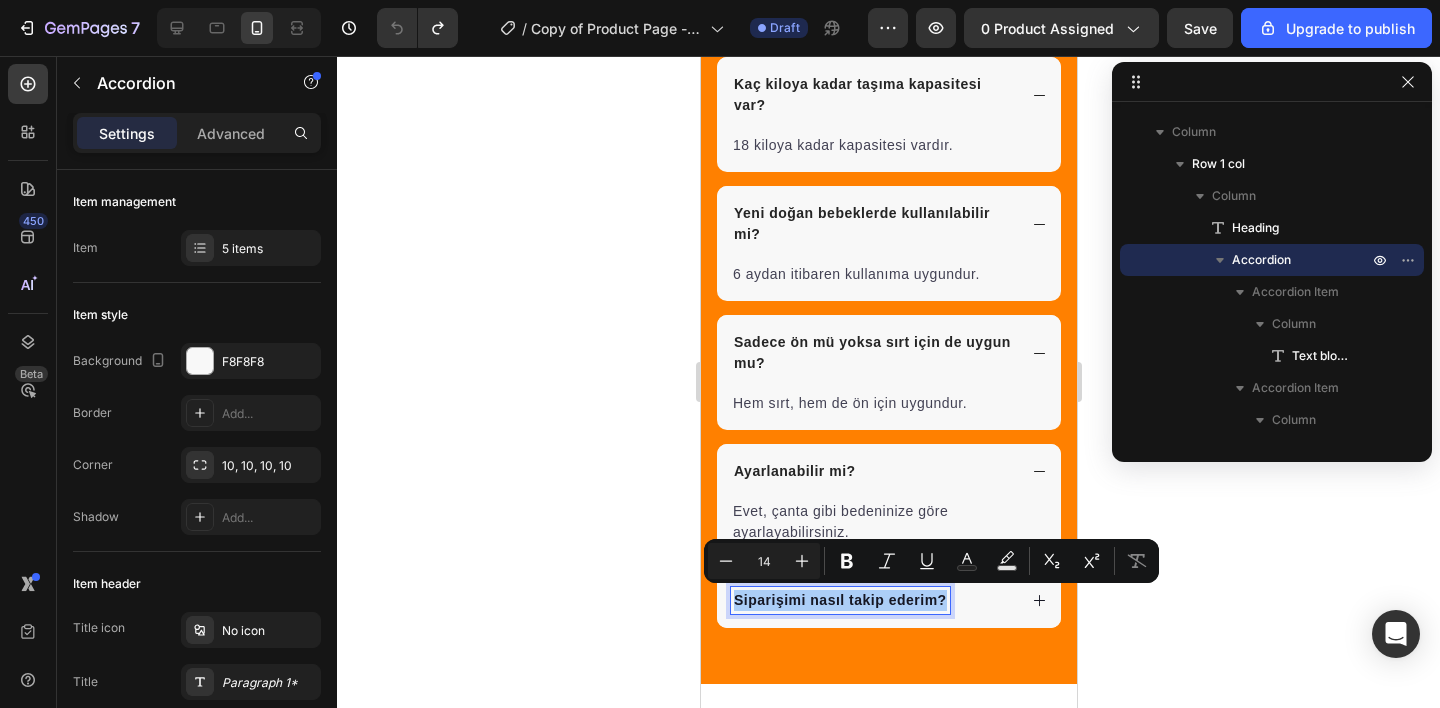 click 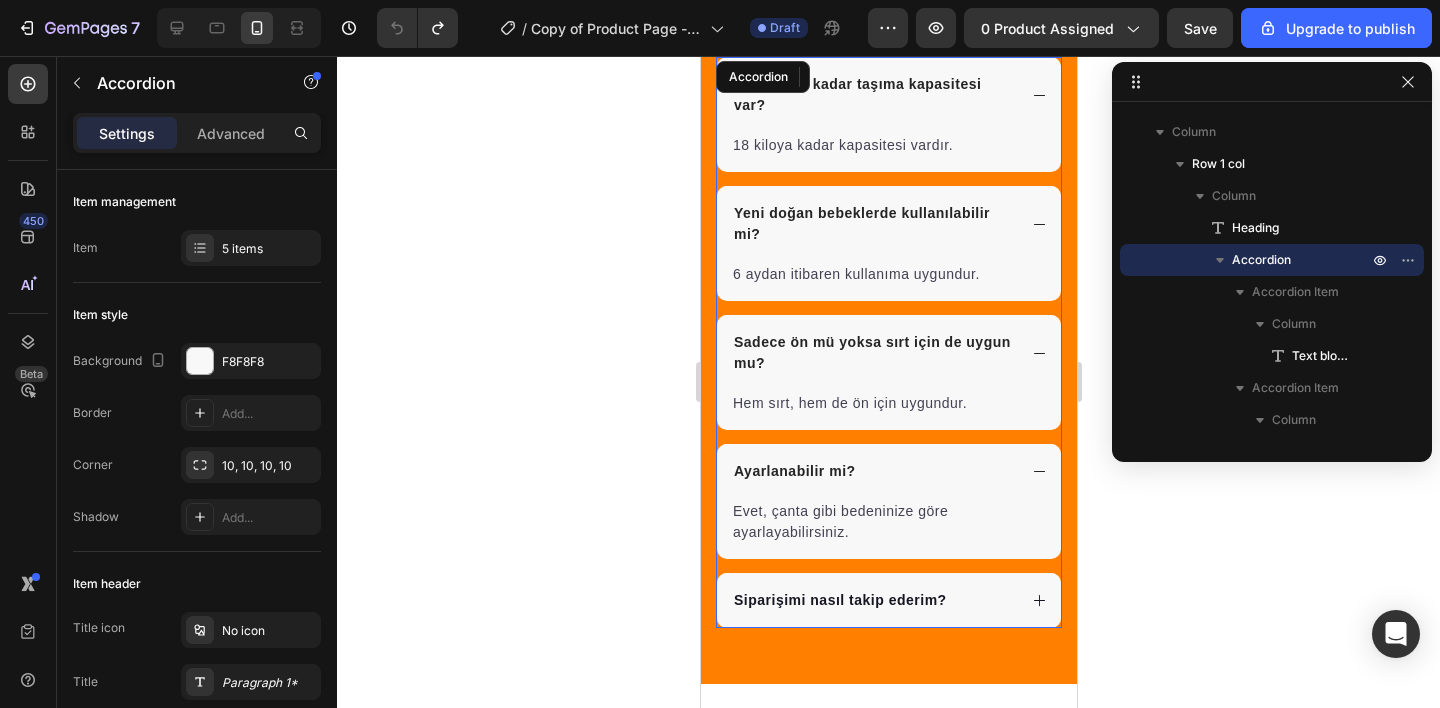 click on "Siparişimi nasıl takip ederim?" at bounding box center [888, 600] 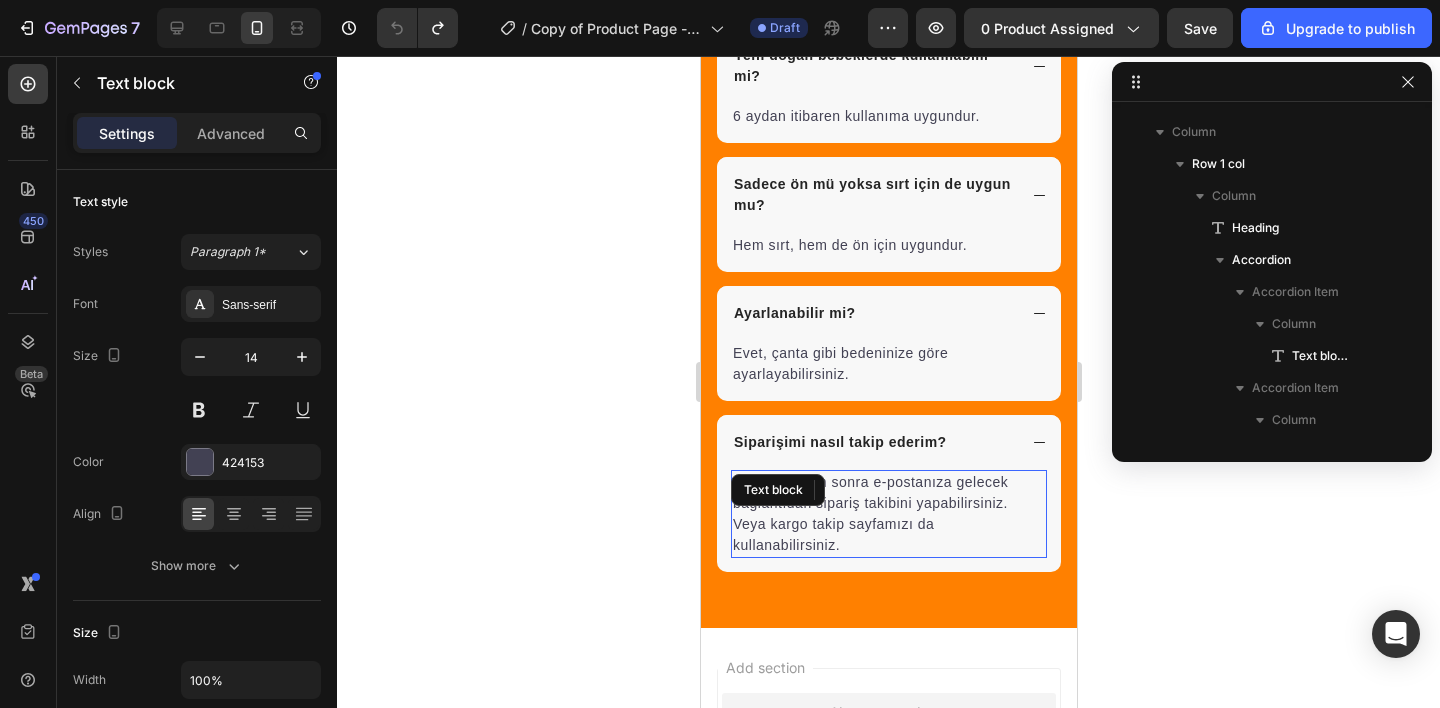 click on "Siparişinizden sonra e-postanıza gelecek bağlantıdan sipariş takibini yapabilirsiniz. Veya kargo takip sayfamızı da kullanabilirsiniz." at bounding box center (888, 514) 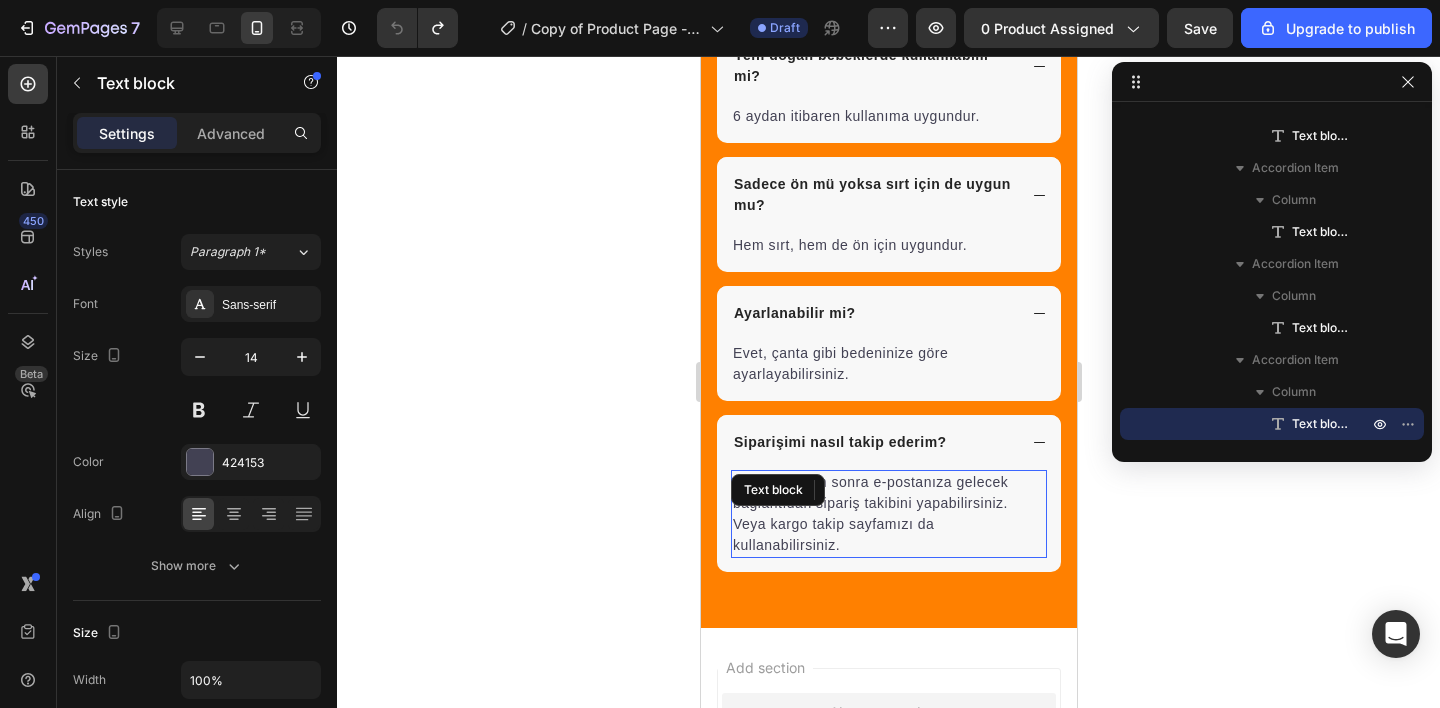 click on "Siparişinizden sonra e-postanıza gelecek bağlantıdan sipariş takibini yapabilirsiniz. Veya kargo takip sayfamızı da kullanabilirsiniz." at bounding box center [888, 514] 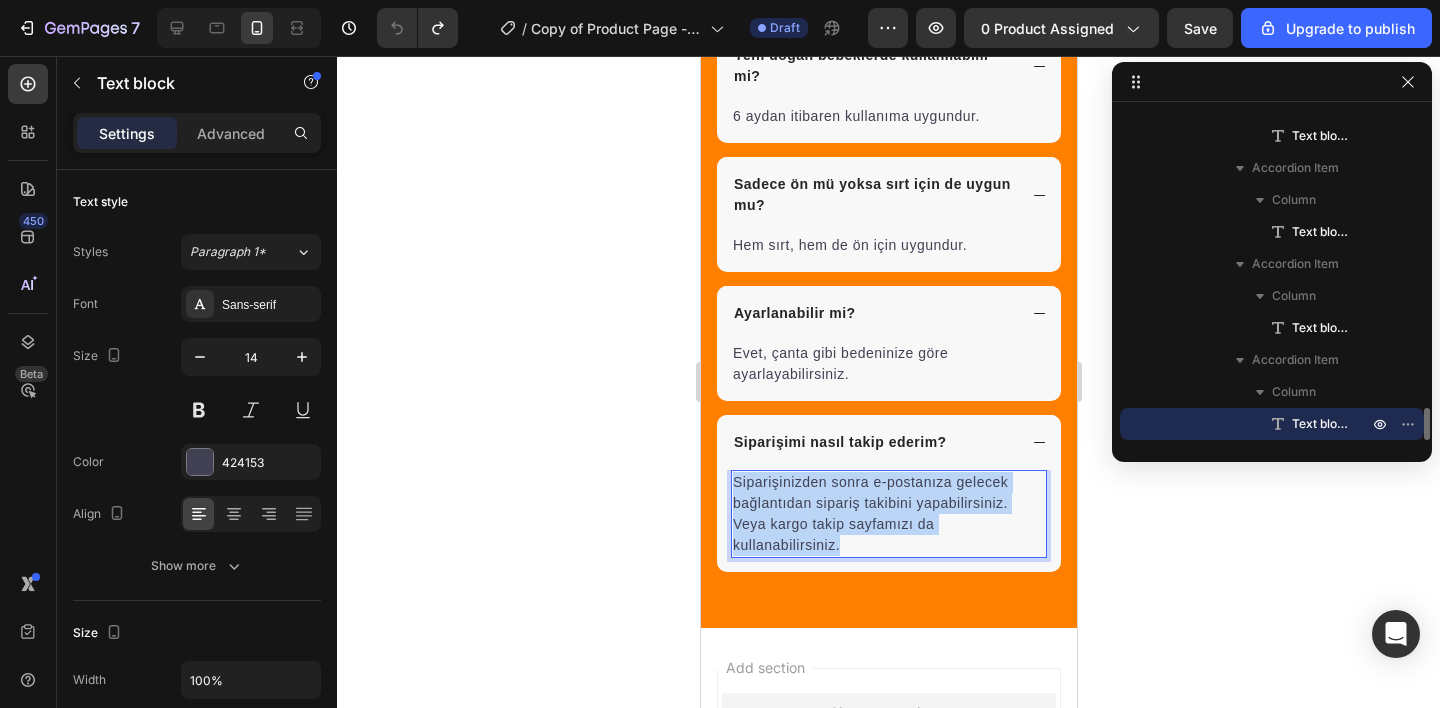 click on "Siparişinizden sonra e-postanıza gelecek bağlantıdan sipariş takibini yapabilirsiniz. Veya kargo takip sayfamızı da kullanabilirsiniz." at bounding box center [888, 514] 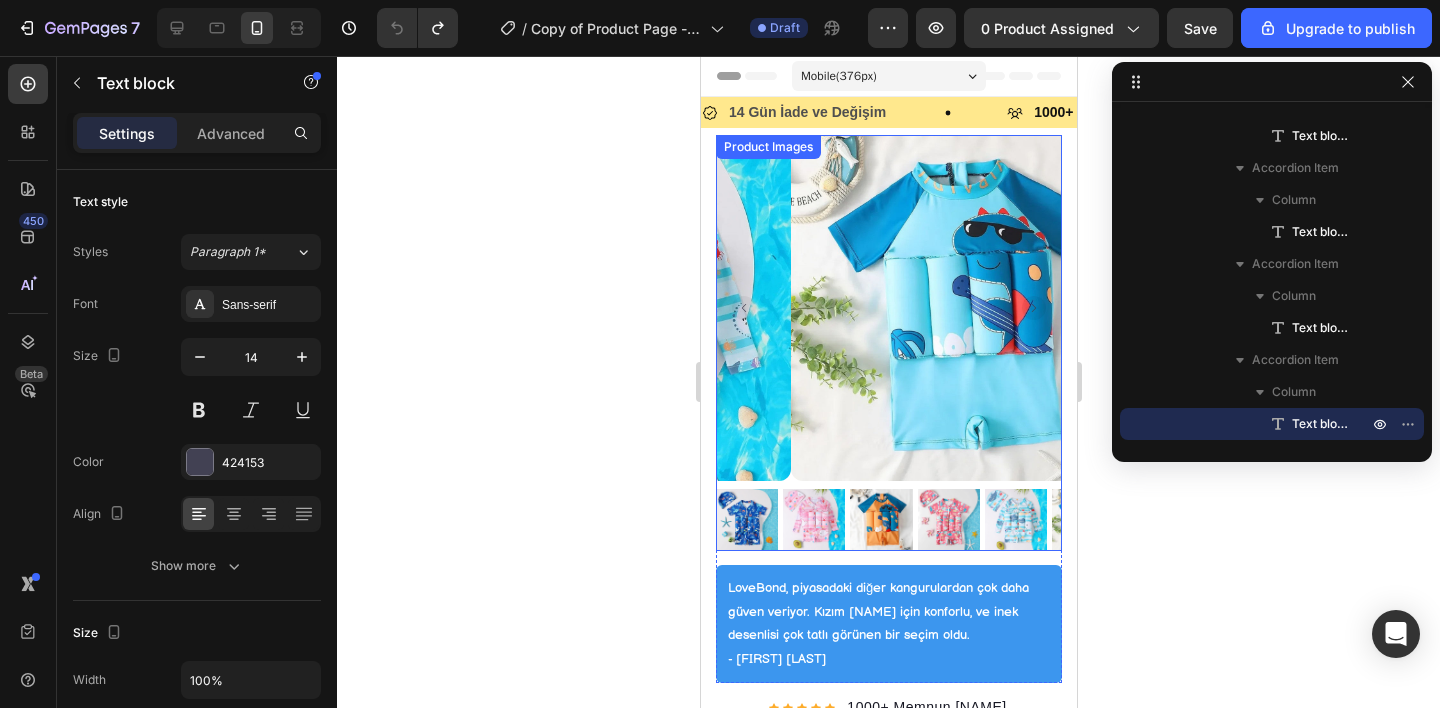scroll, scrollTop: 698, scrollLeft: 0, axis: vertical 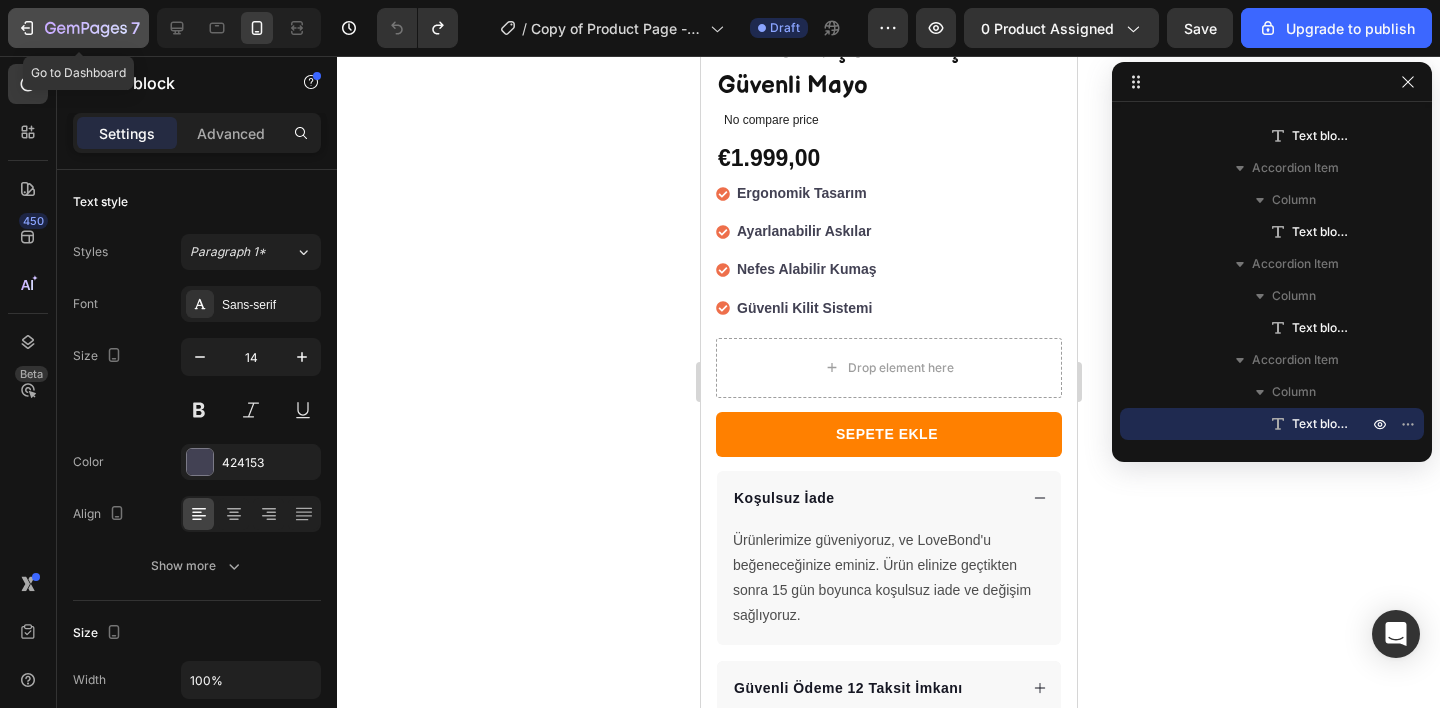 click on "7" 